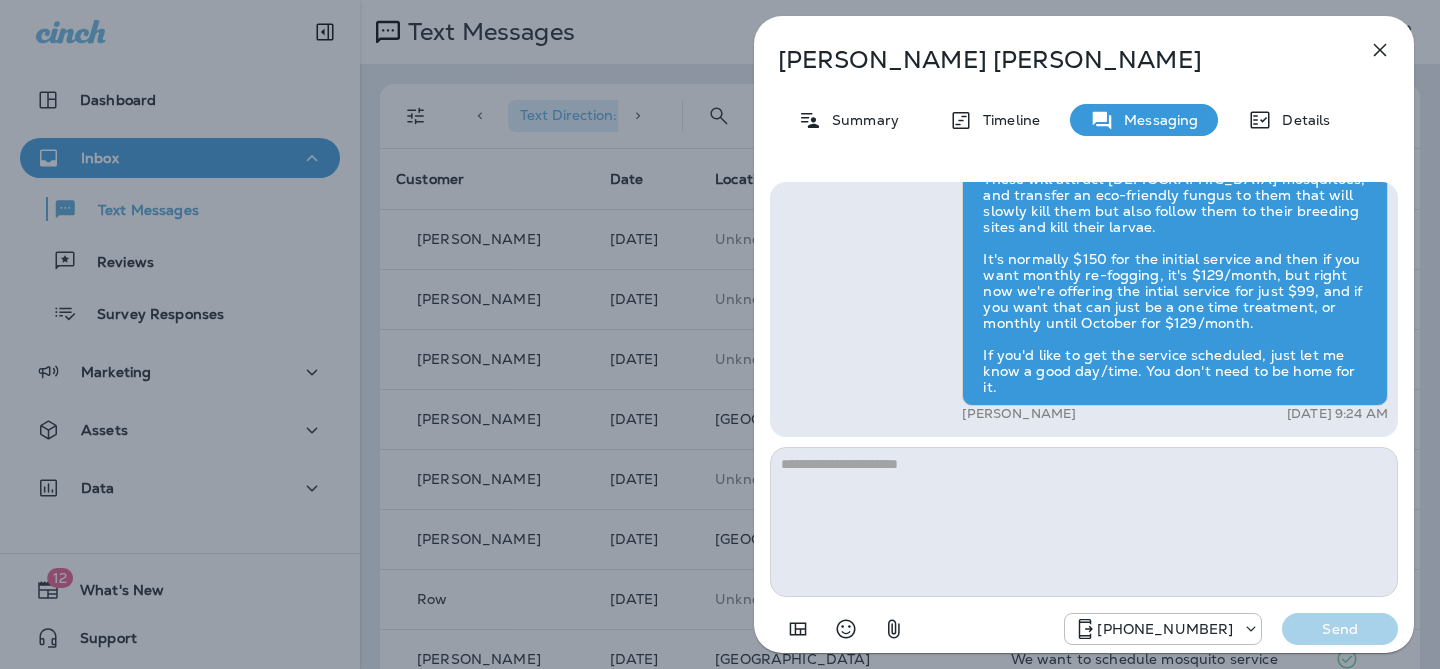 scroll, scrollTop: 0, scrollLeft: 0, axis: both 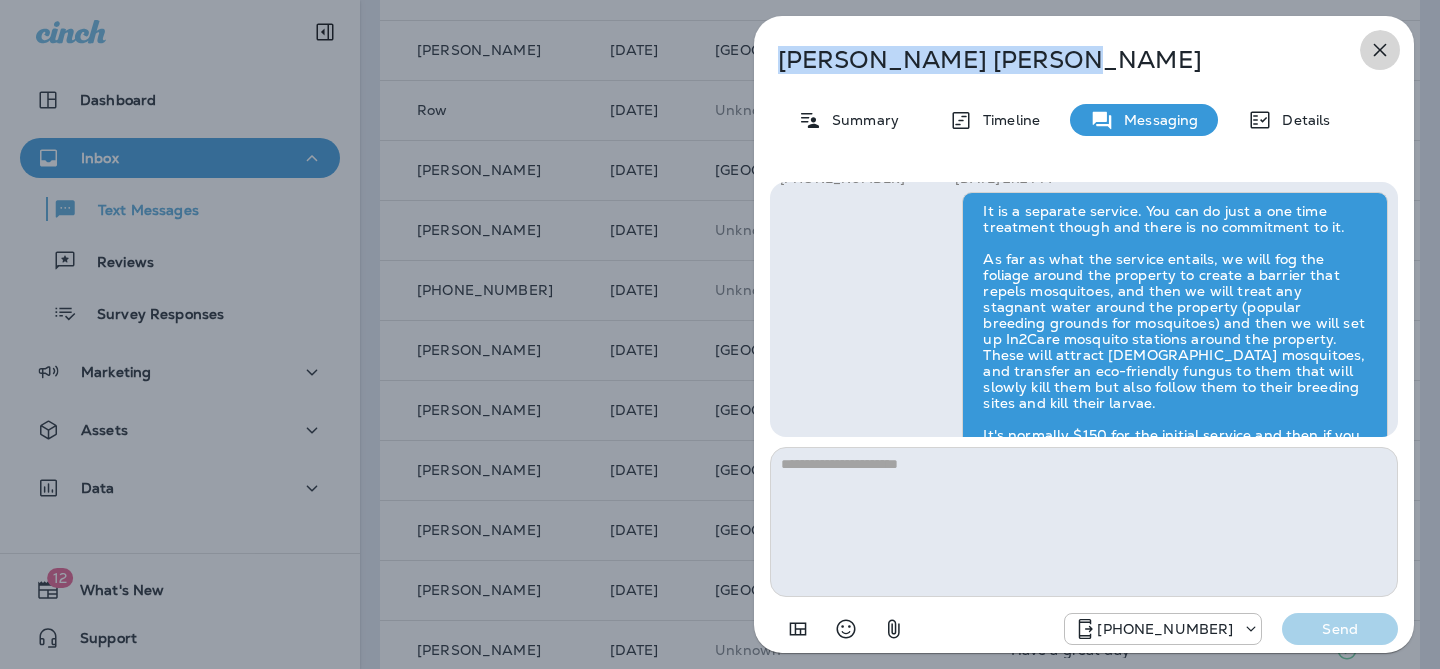 click 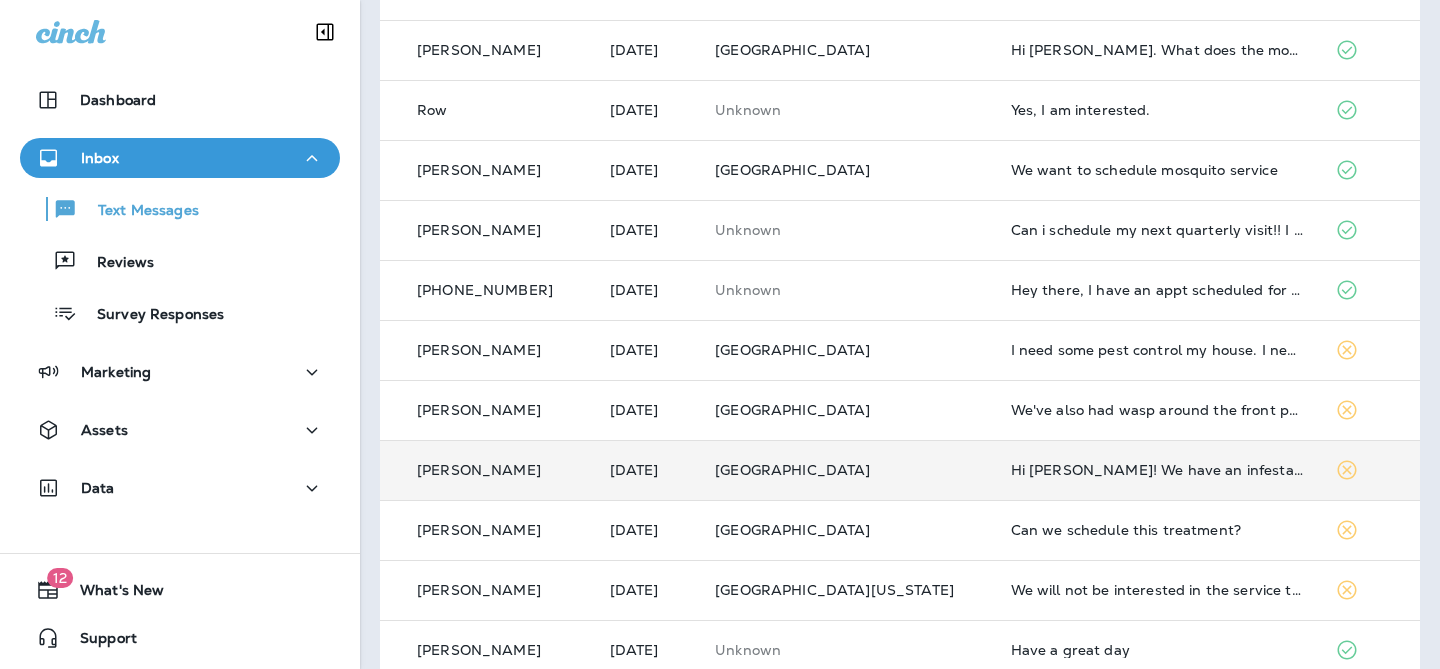 scroll, scrollTop: 0, scrollLeft: 0, axis: both 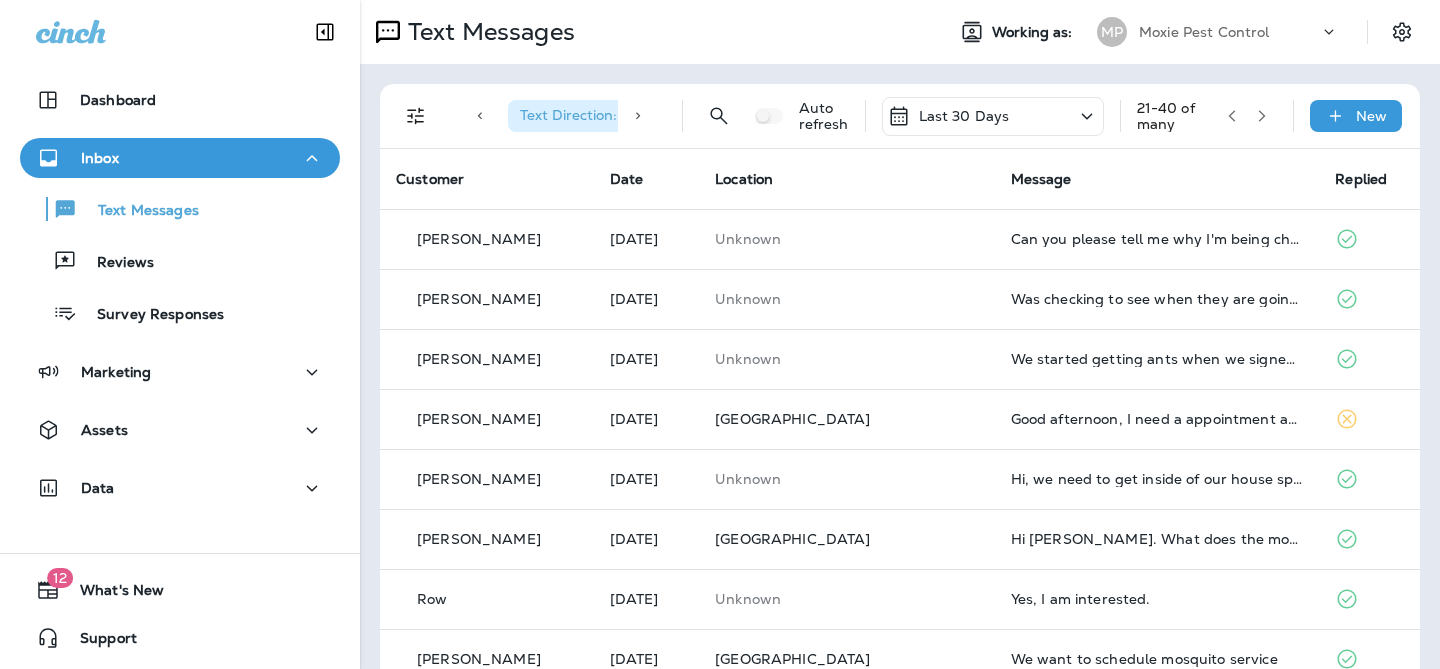 click at bounding box center (1232, 116) 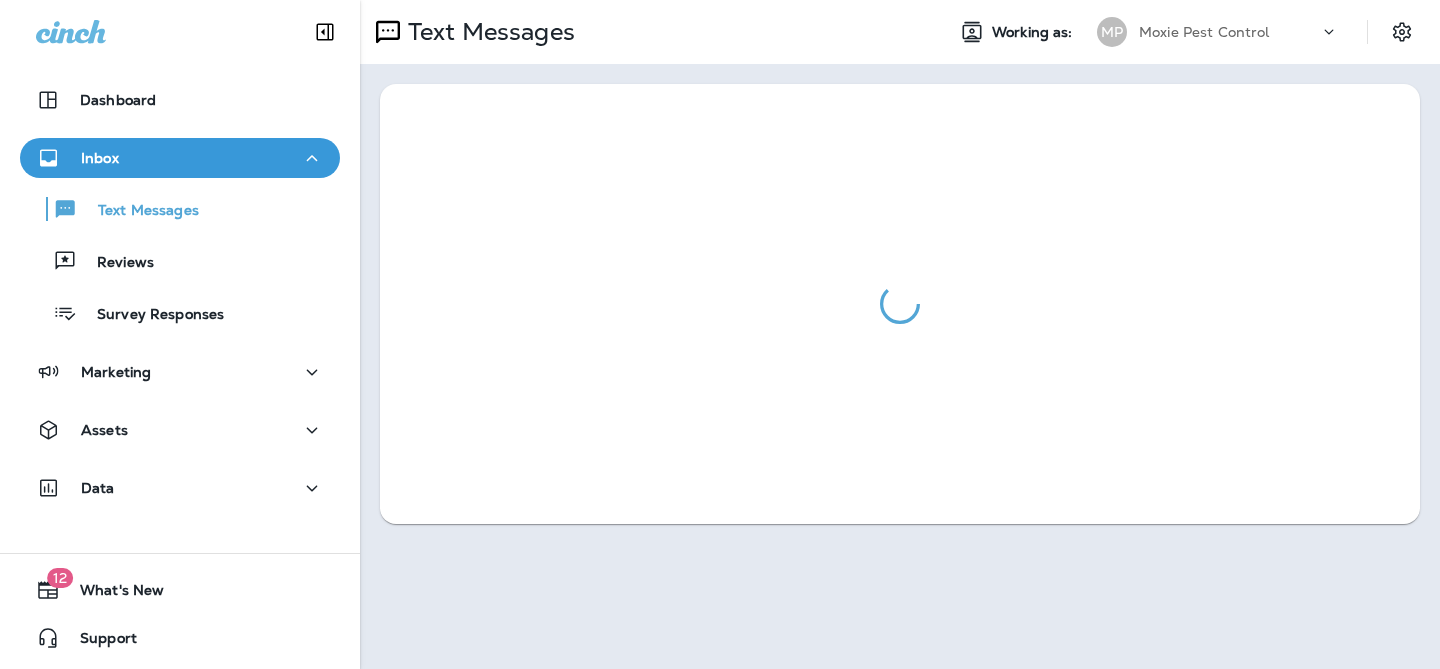 scroll, scrollTop: 0, scrollLeft: 0, axis: both 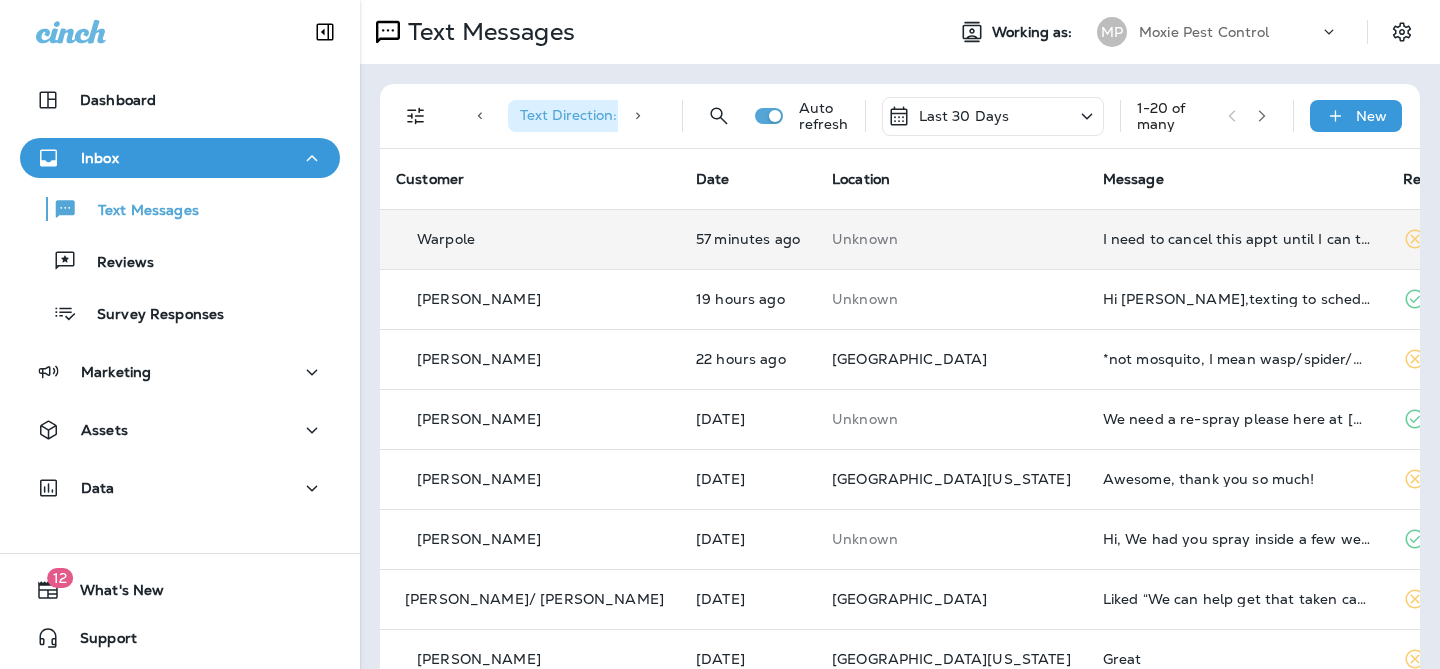 click on "Unknown" at bounding box center (951, 239) 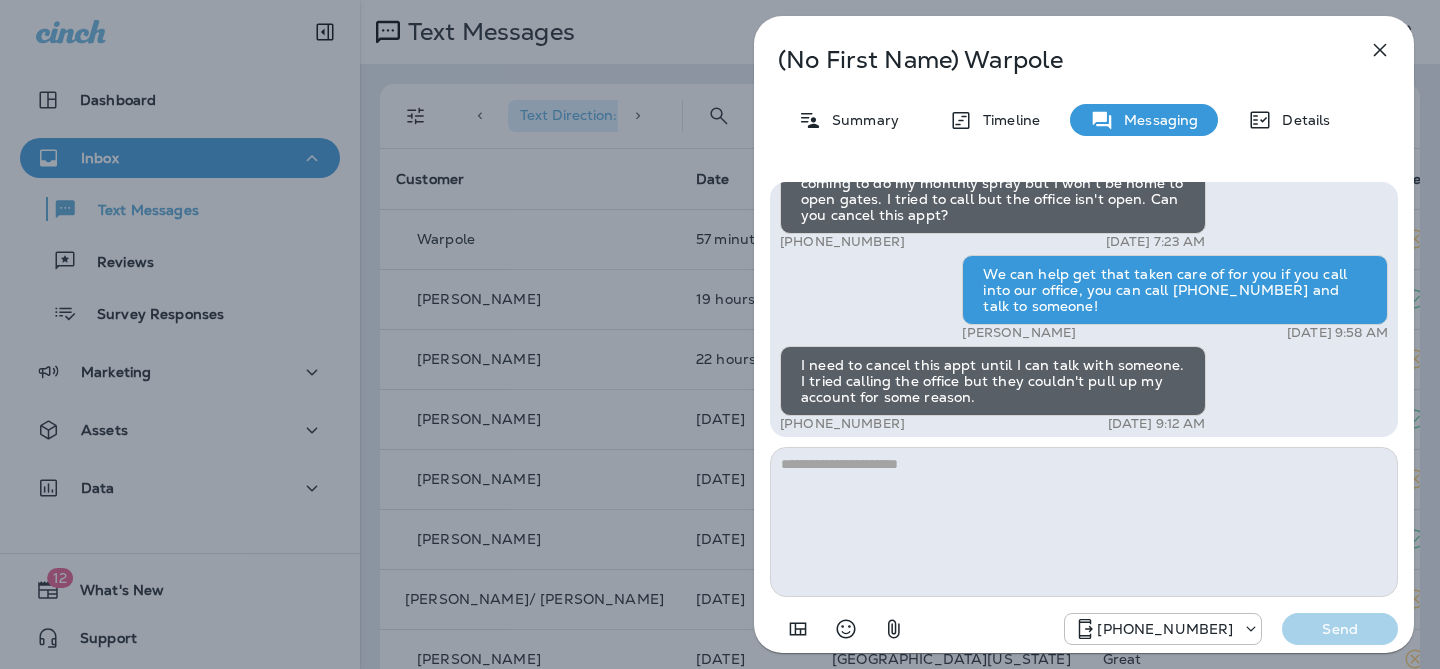 scroll, scrollTop: 1, scrollLeft: 0, axis: vertical 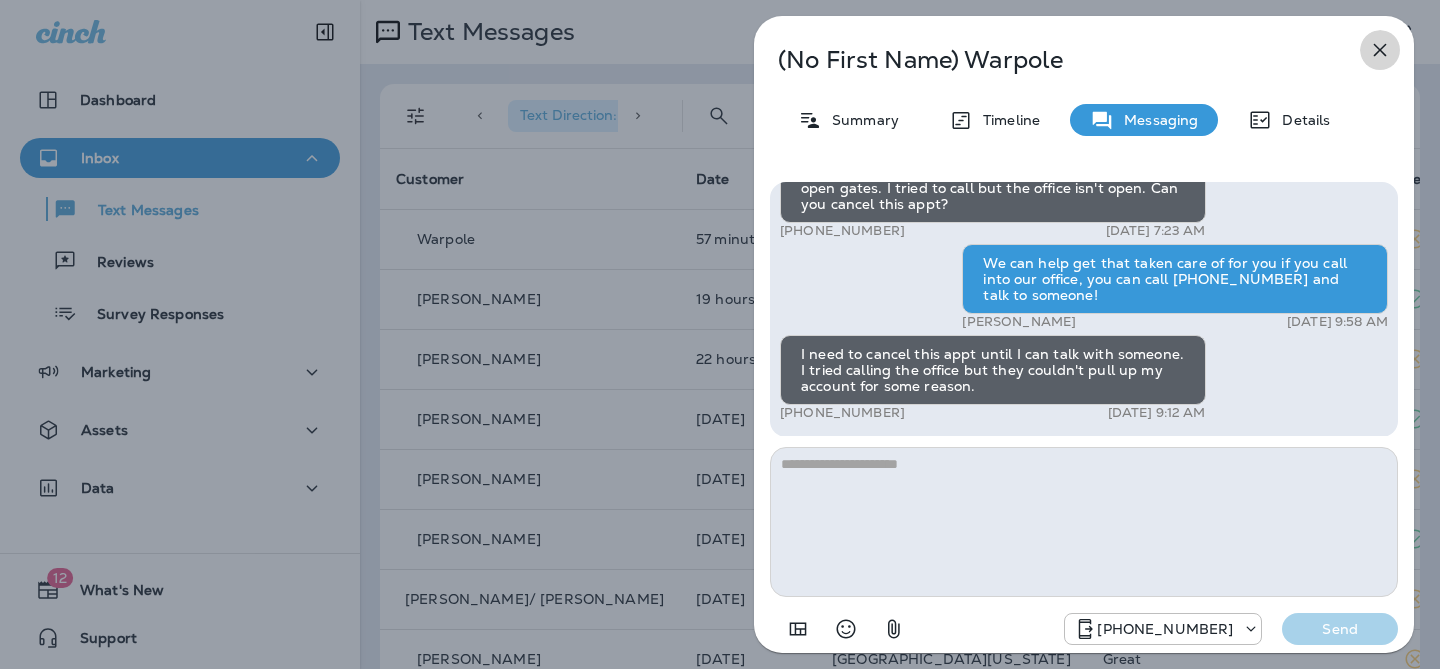 click 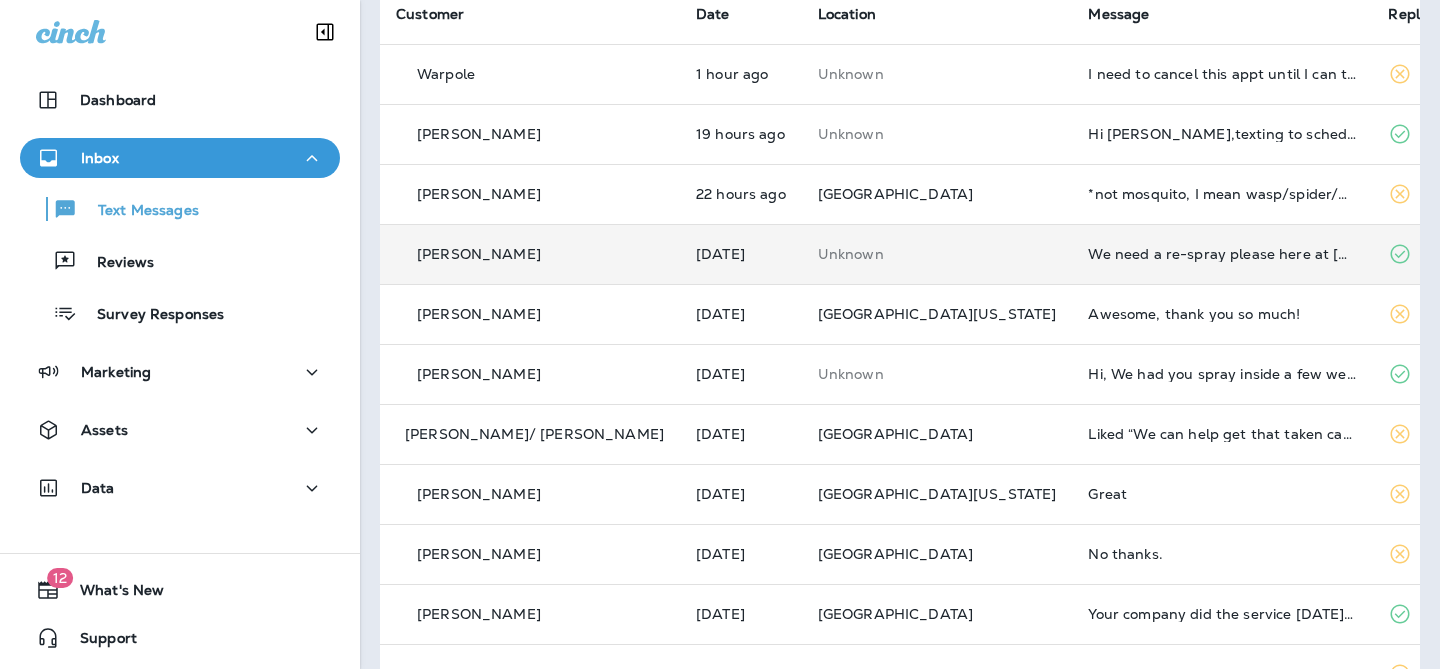 scroll, scrollTop: 0, scrollLeft: 0, axis: both 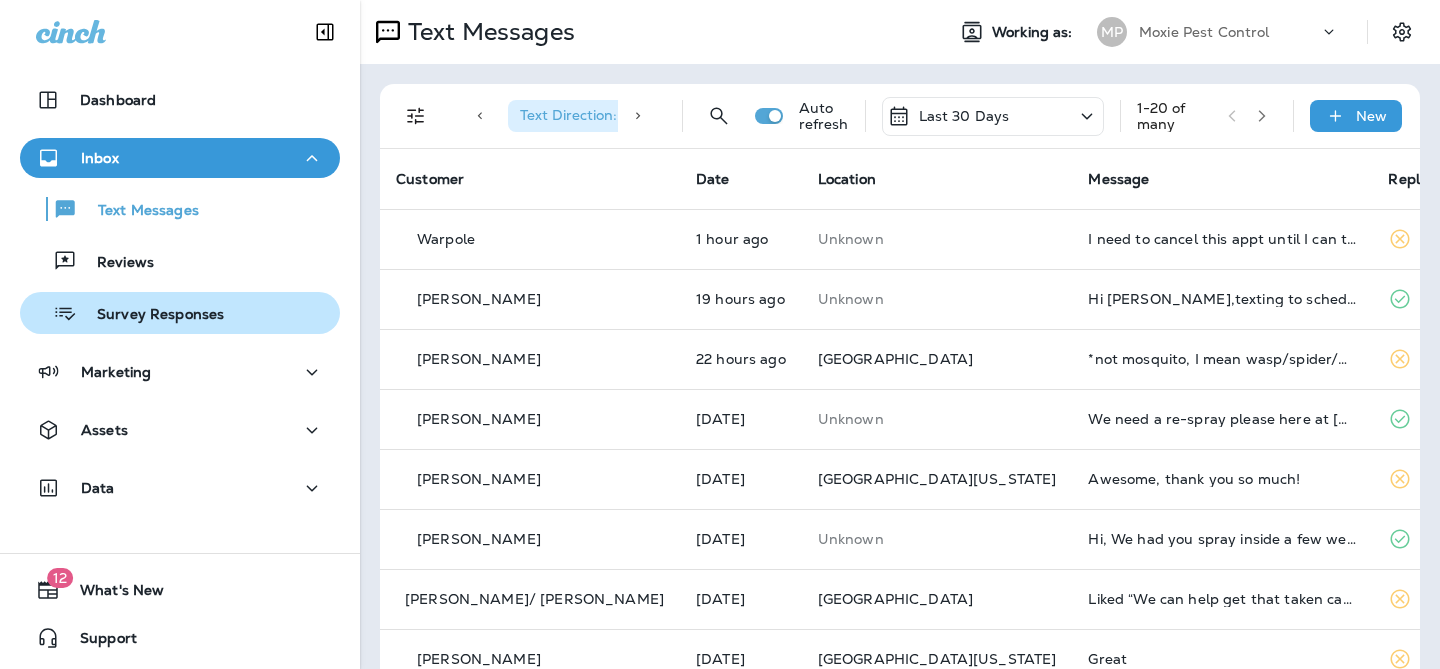 click on "Survey Responses" at bounding box center (150, 315) 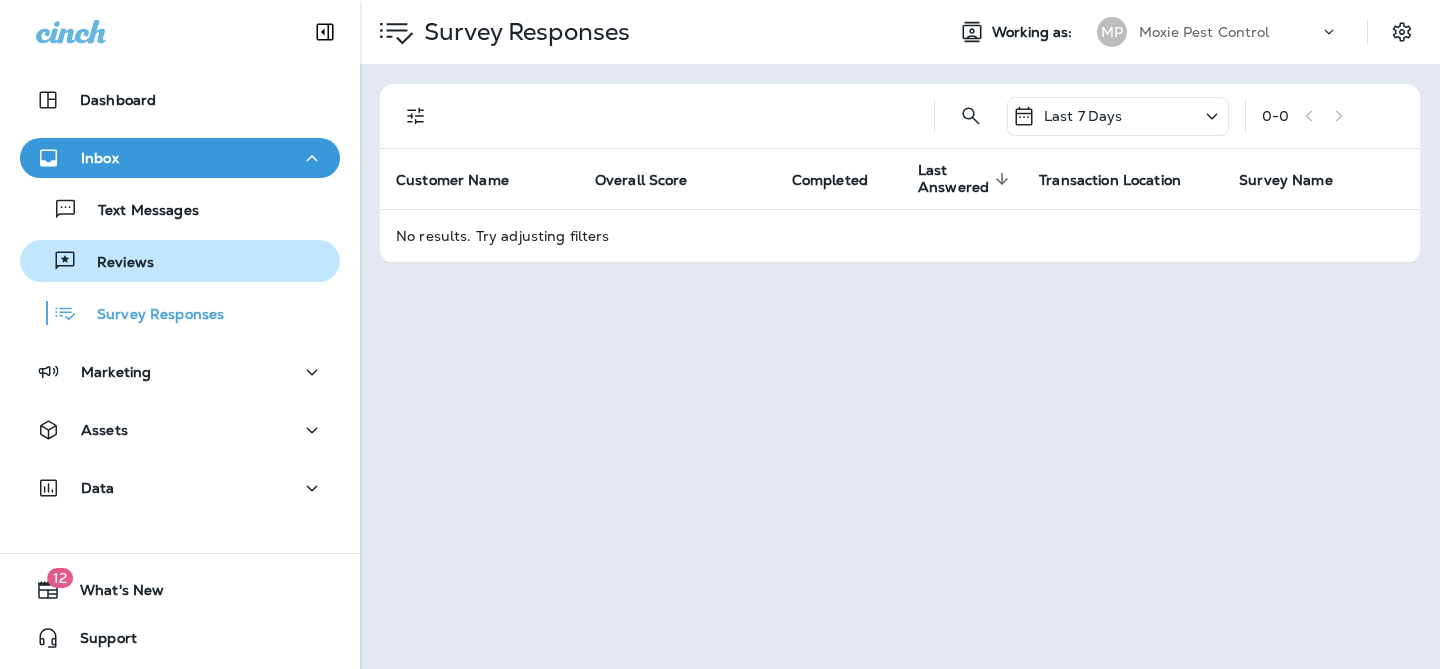 click on "Reviews" at bounding box center [180, 261] 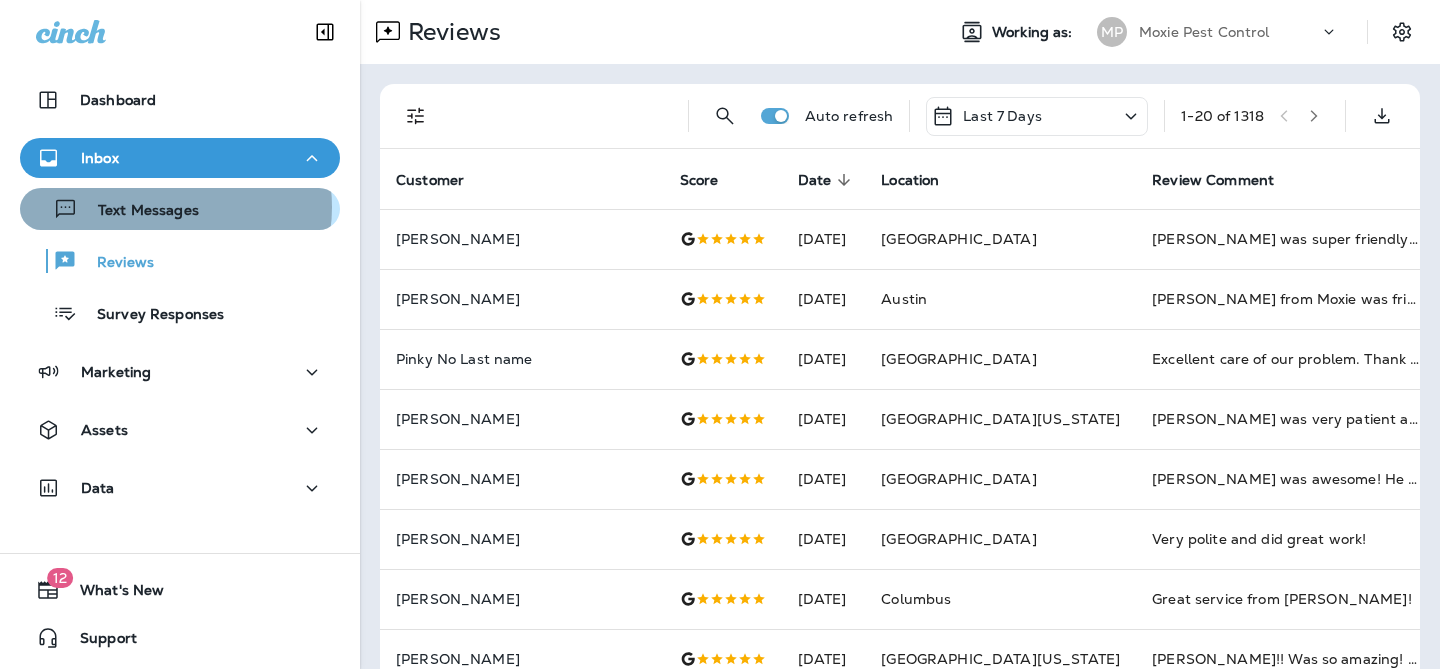 click on "Text Messages" at bounding box center [138, 211] 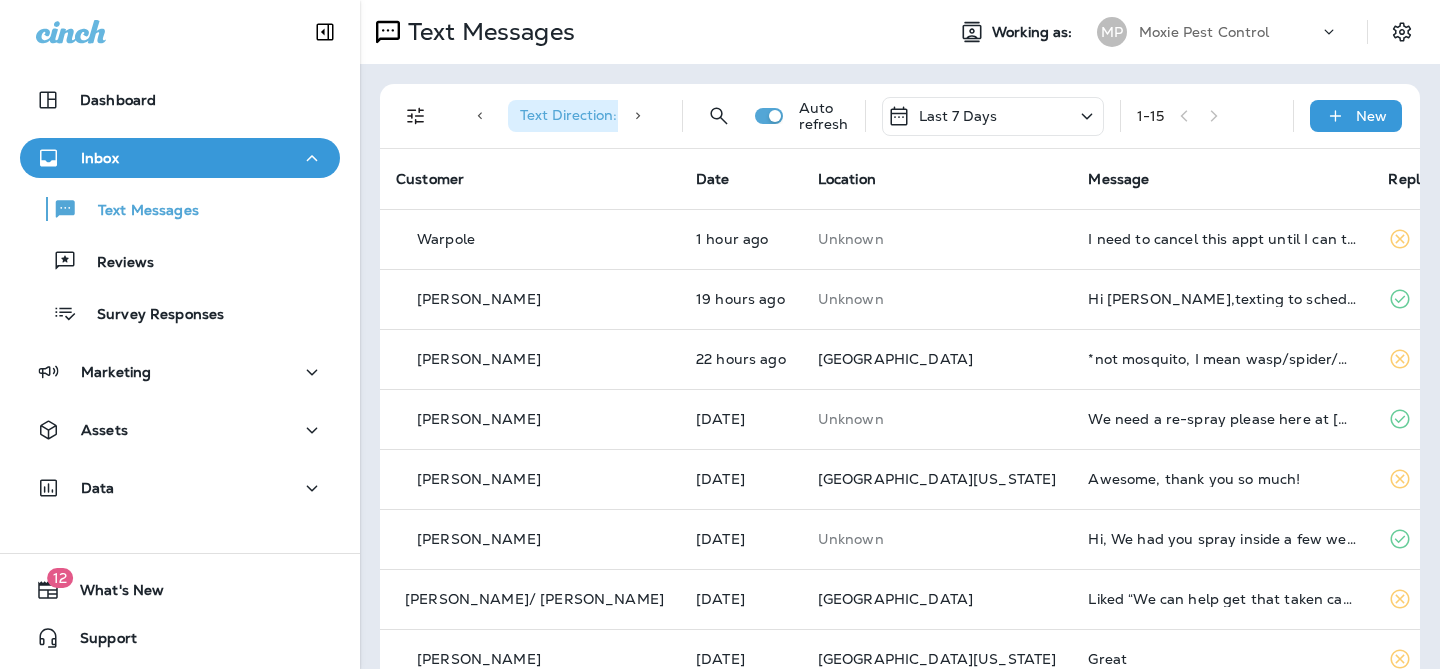 click on "Text Direction :  Incoming" at bounding box center (599, 115) 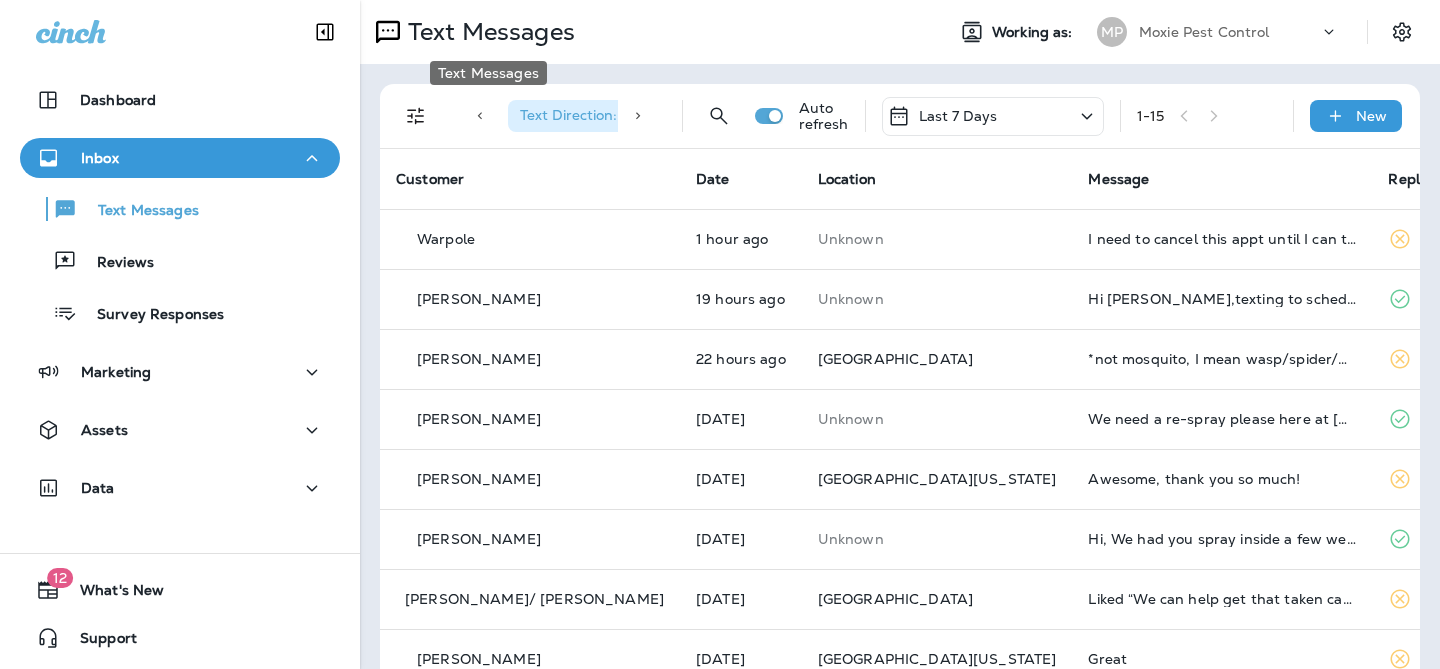 click on "Text Messages" at bounding box center (487, 32) 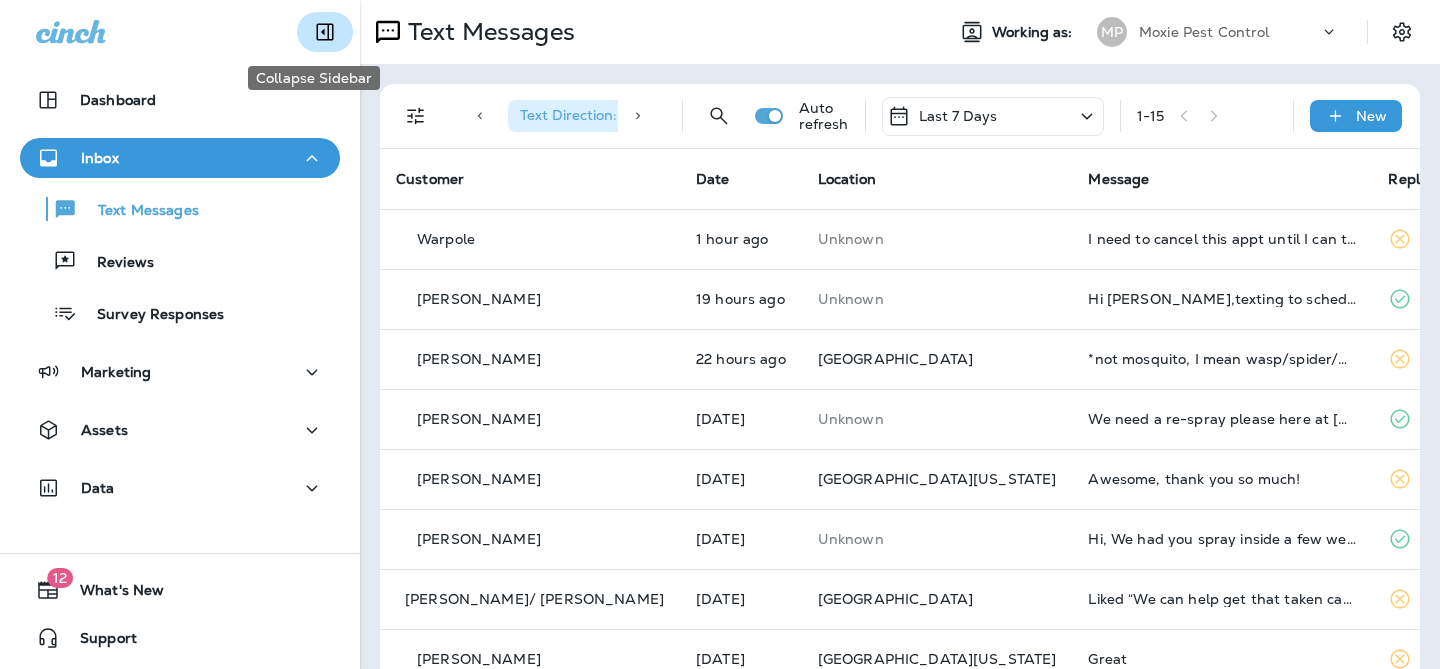 click 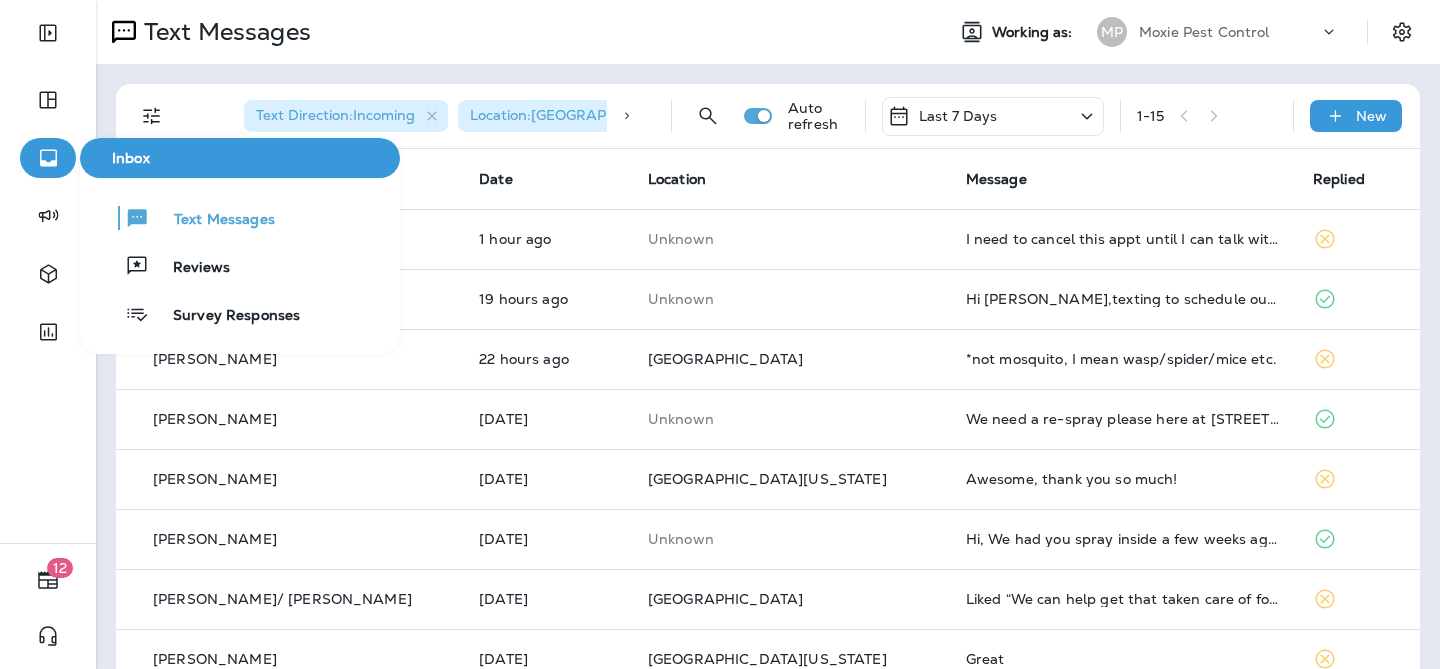 click at bounding box center (48, 158) 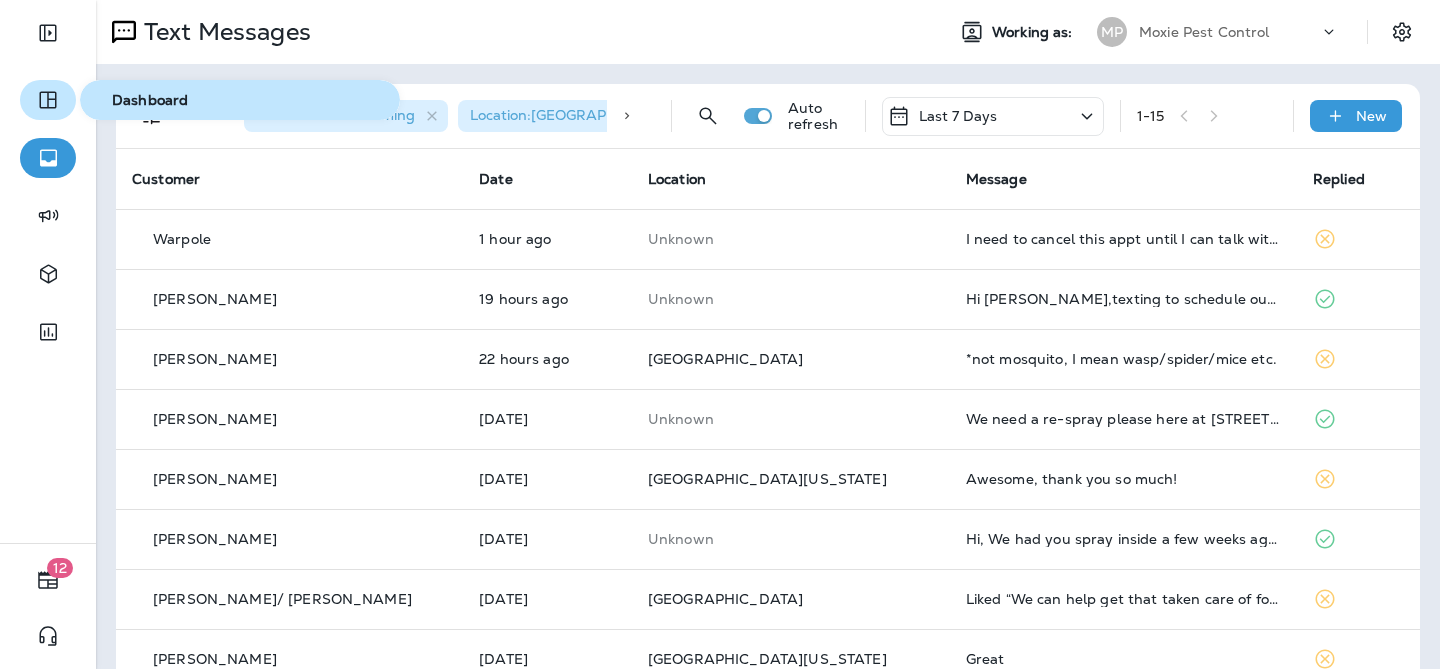 click at bounding box center [48, 100] 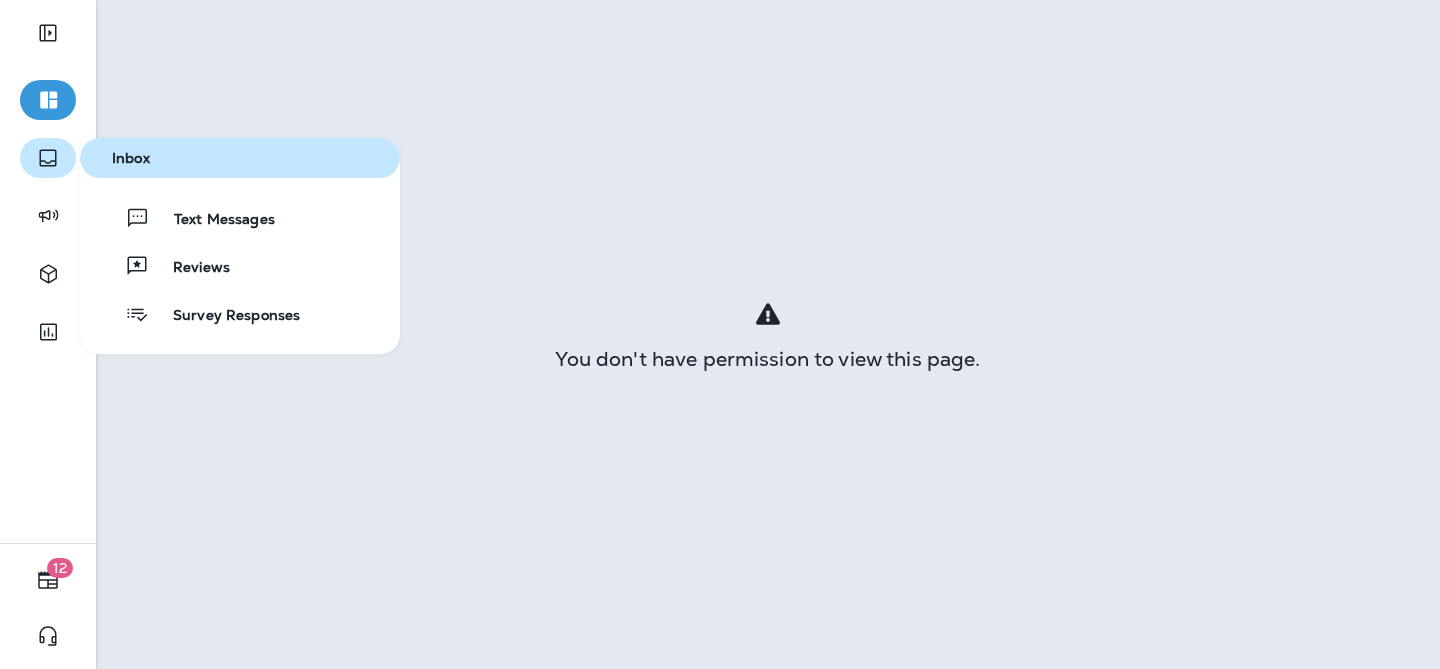 click at bounding box center (48, 158) 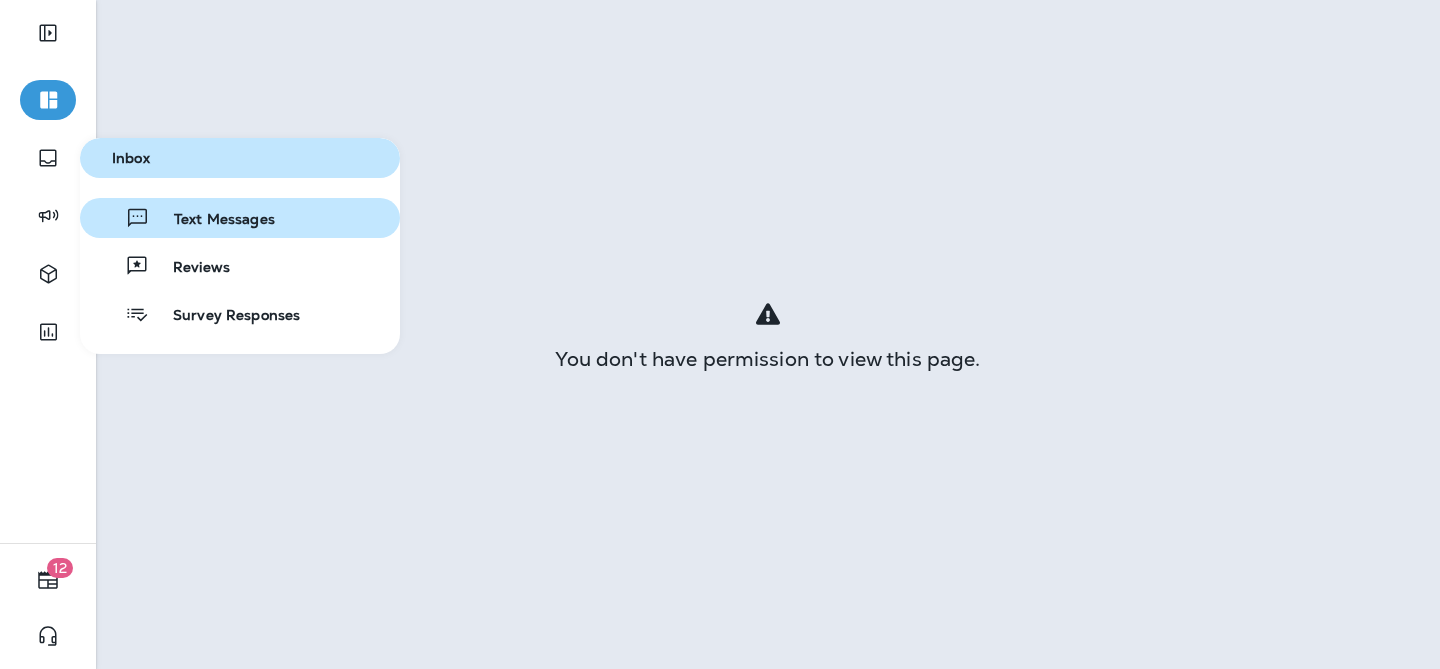 click on "Text Messages" at bounding box center (212, 220) 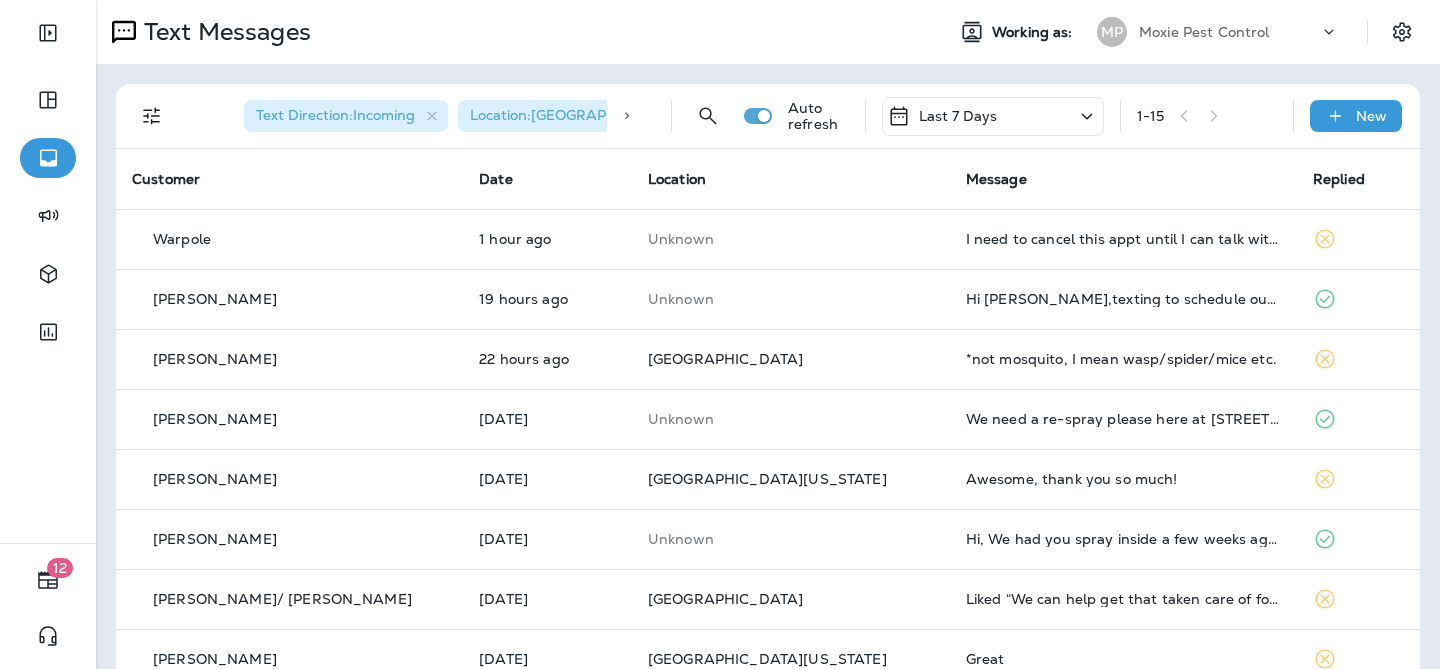 click 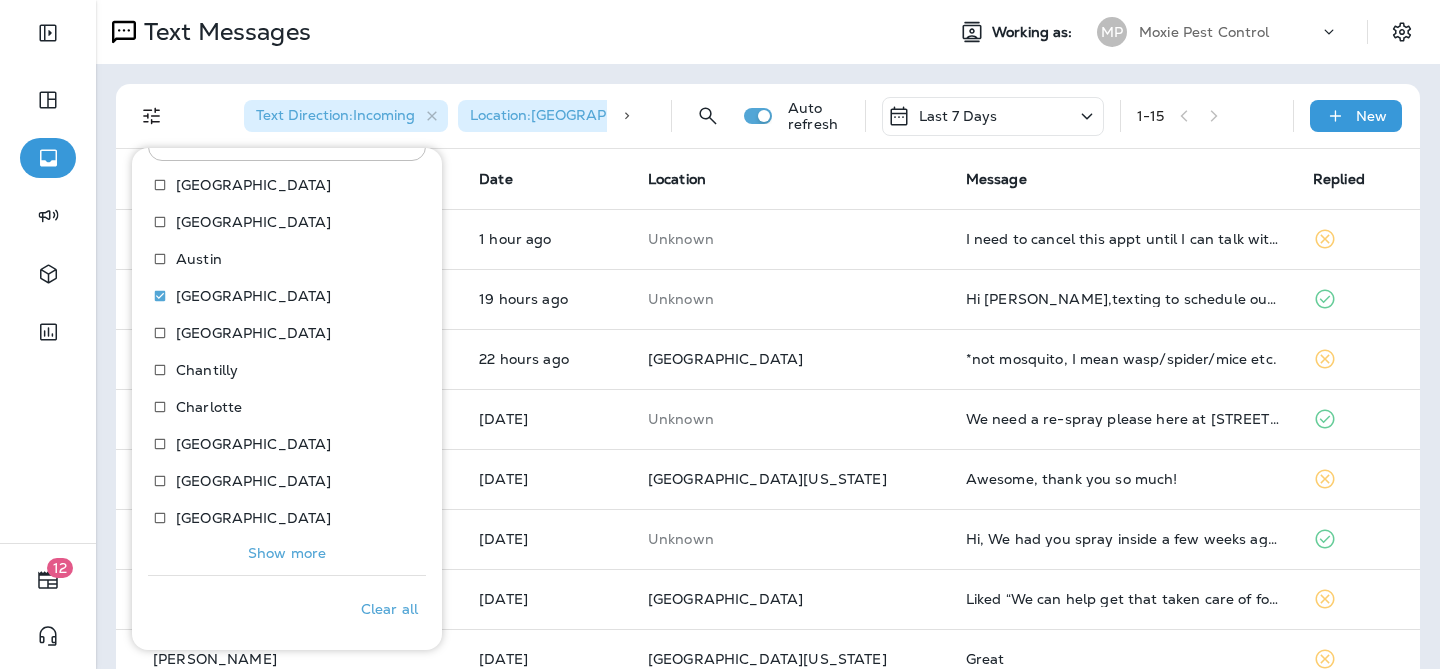 scroll, scrollTop: 485, scrollLeft: 0, axis: vertical 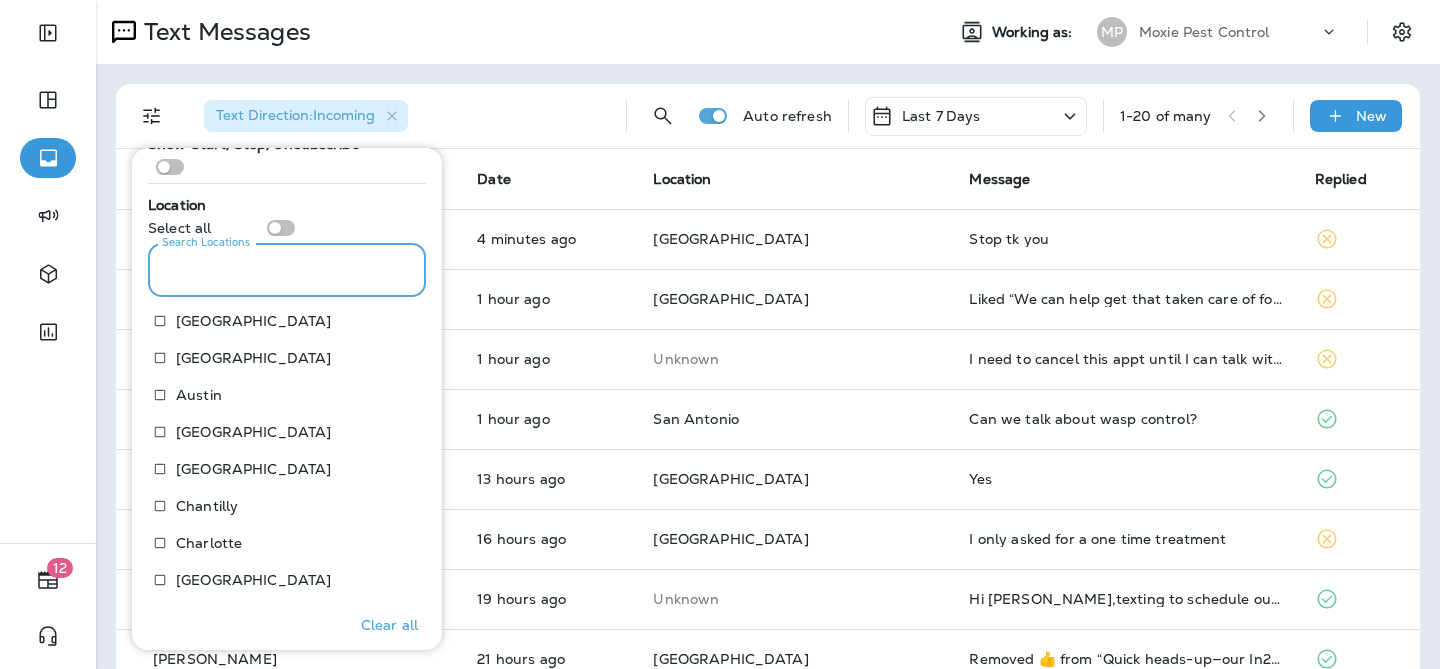 click on "Search Locations" at bounding box center [287, 270] 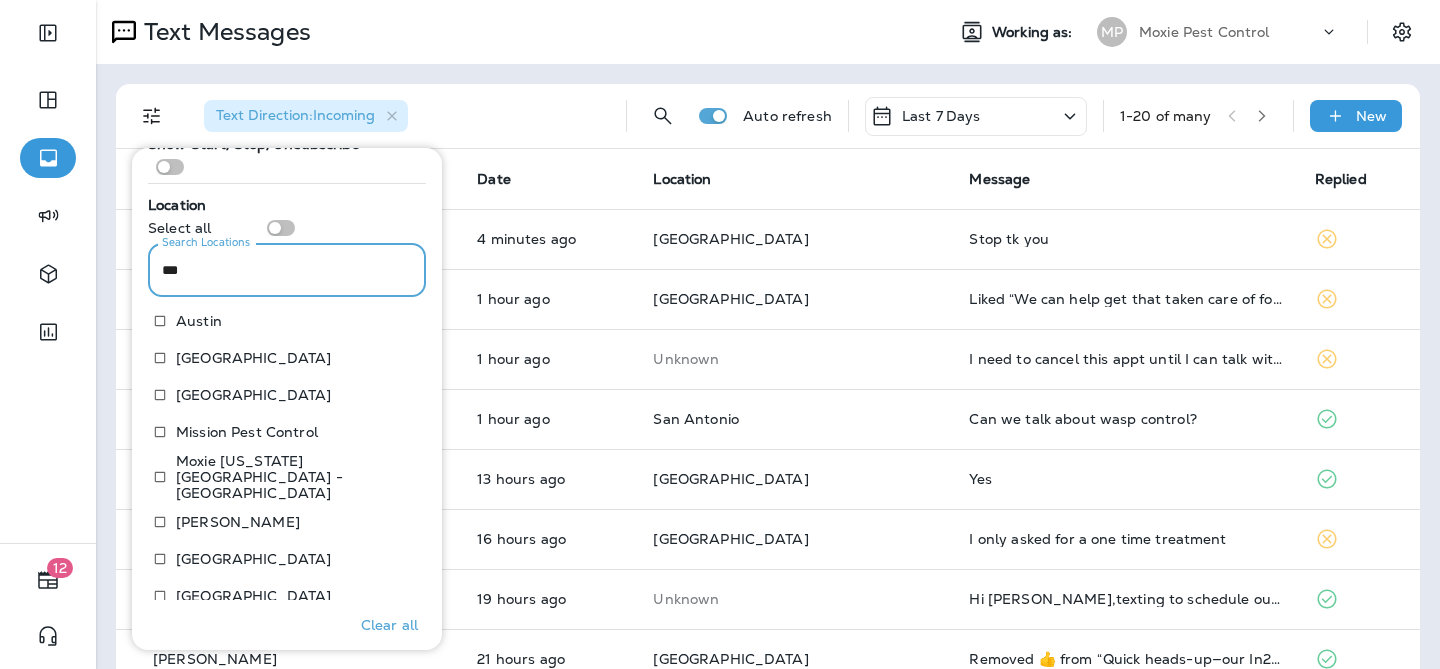 scroll, scrollTop: 128, scrollLeft: 0, axis: vertical 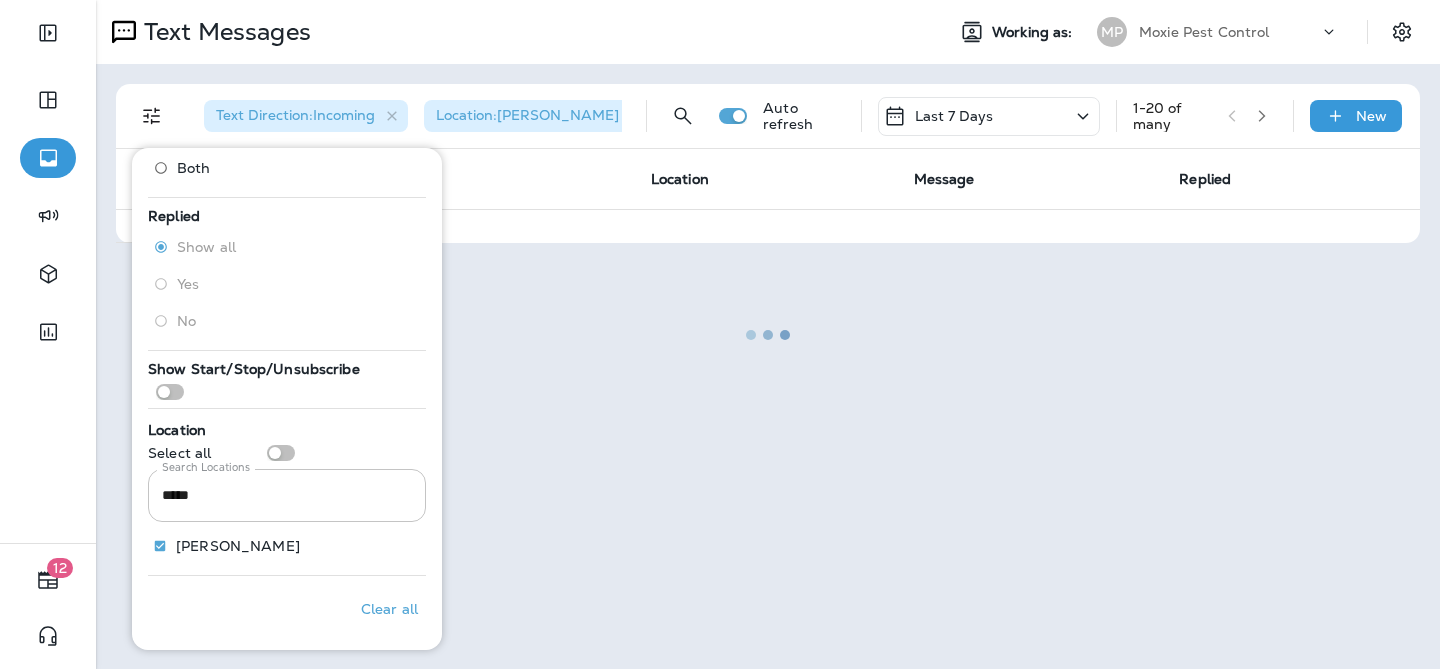 click on "*****" at bounding box center (287, 495) 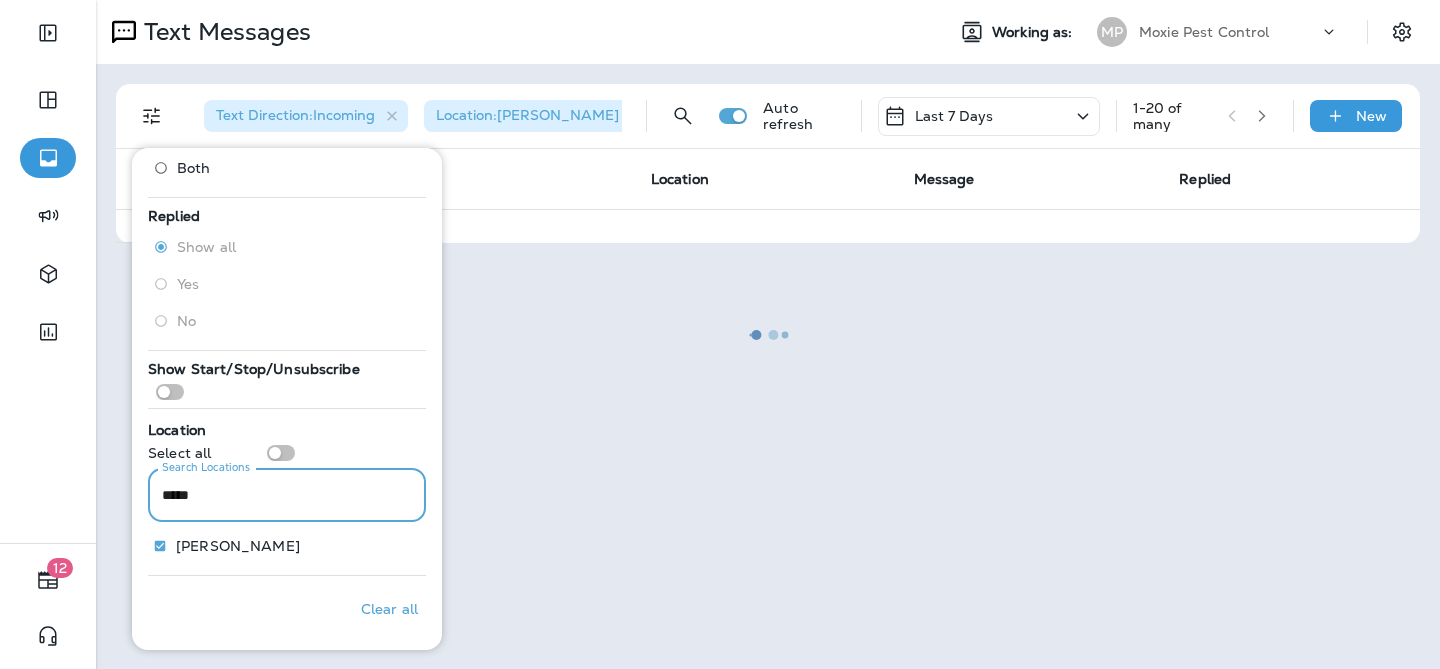 click on "*****" at bounding box center [287, 495] 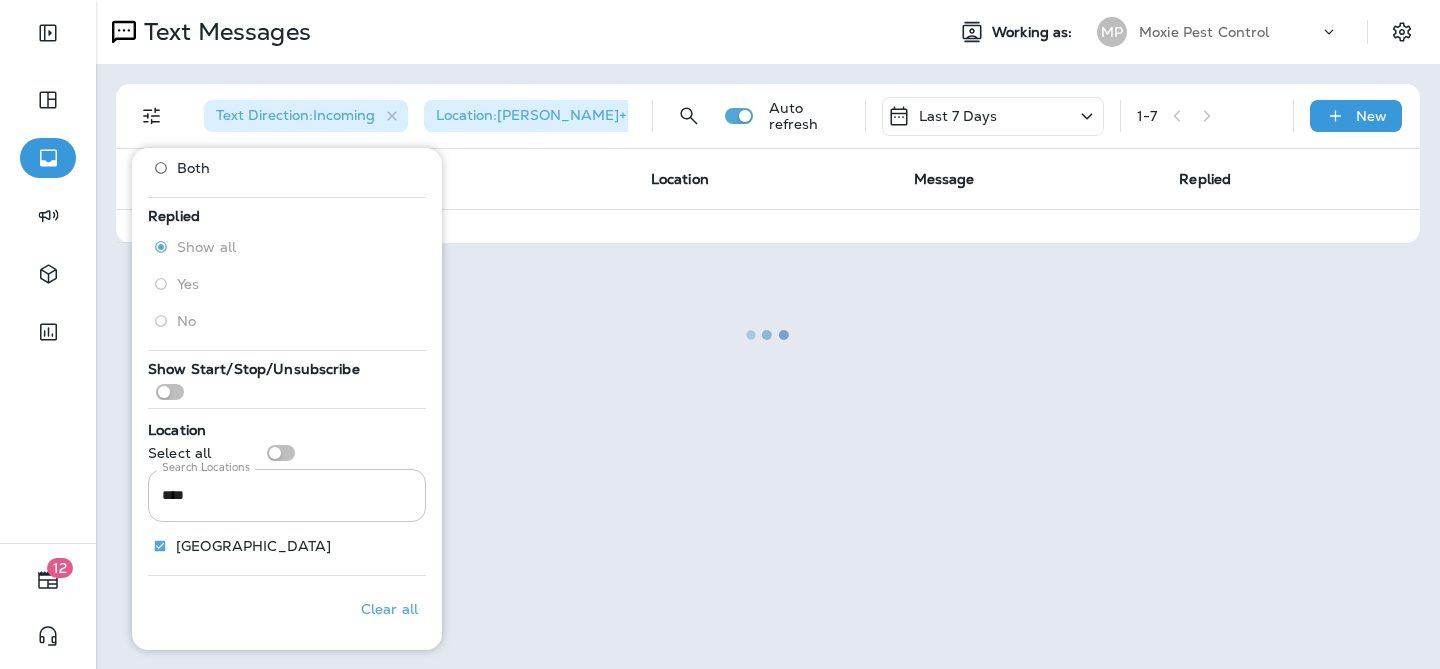 click on "****" at bounding box center [287, 495] 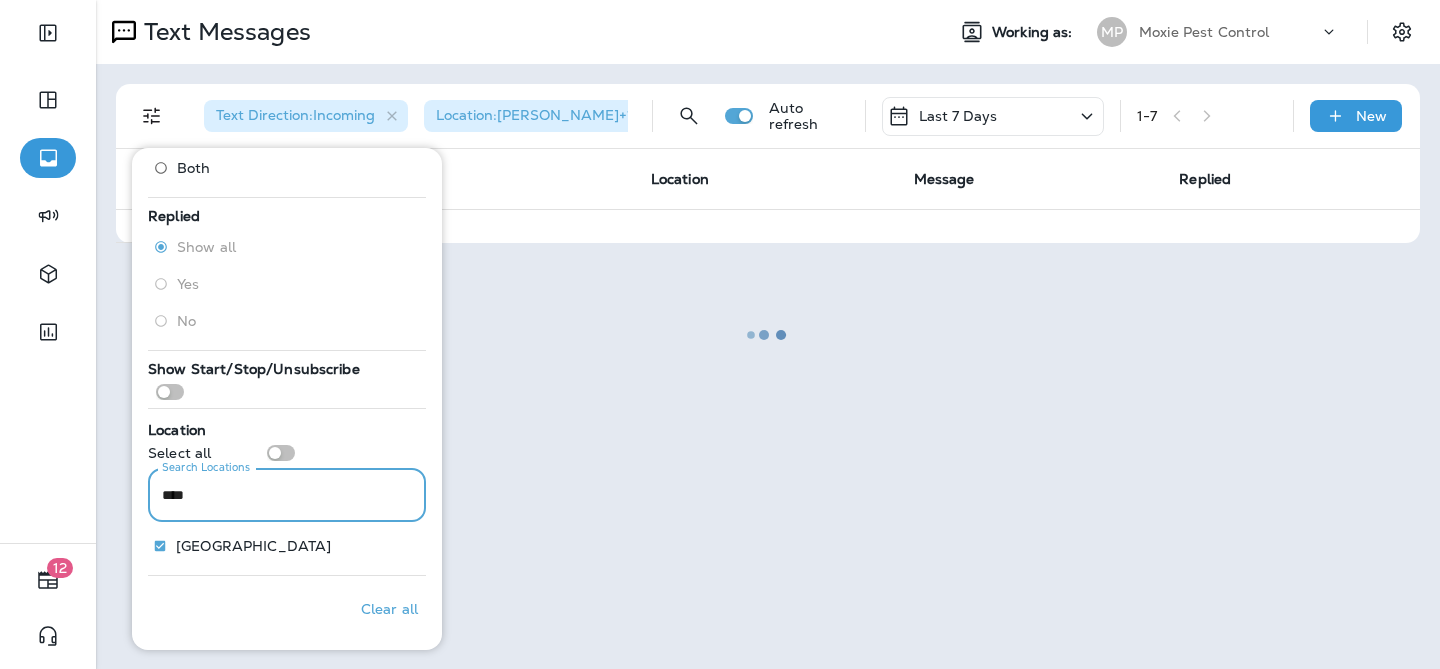 click on "****" at bounding box center [287, 495] 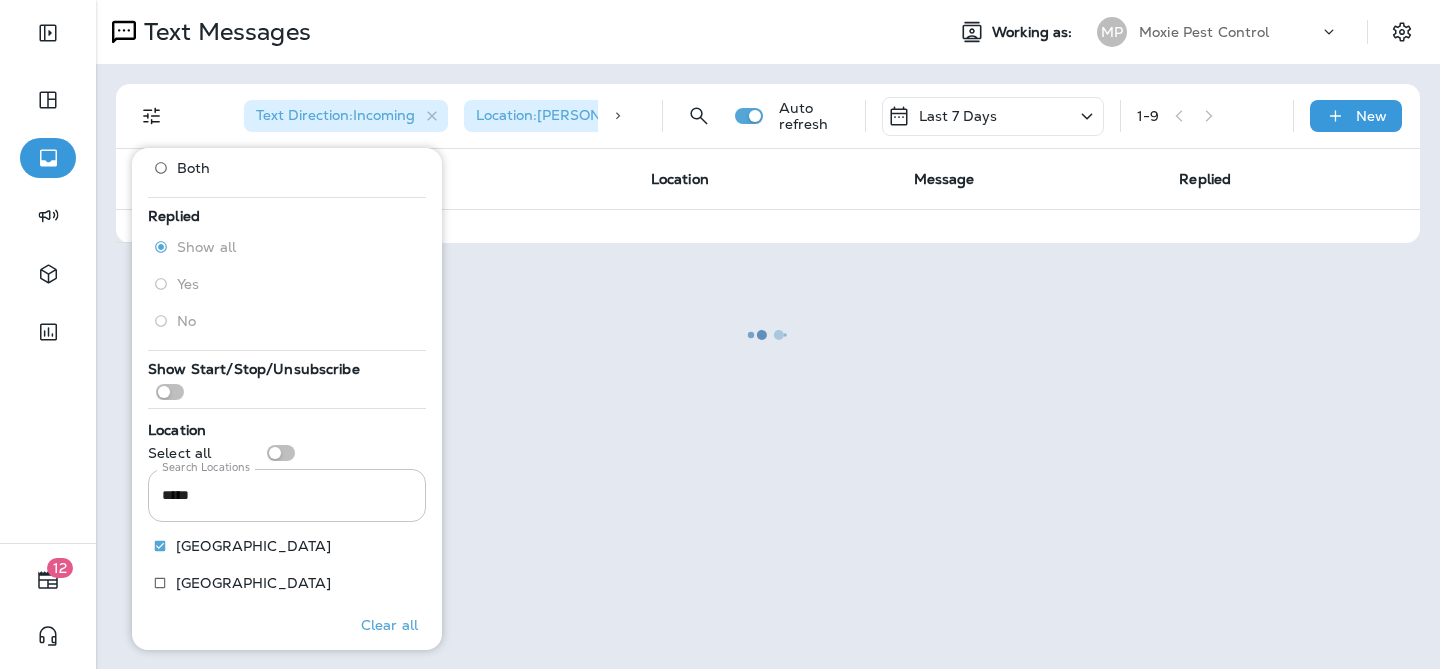click on "*****" at bounding box center (287, 495) 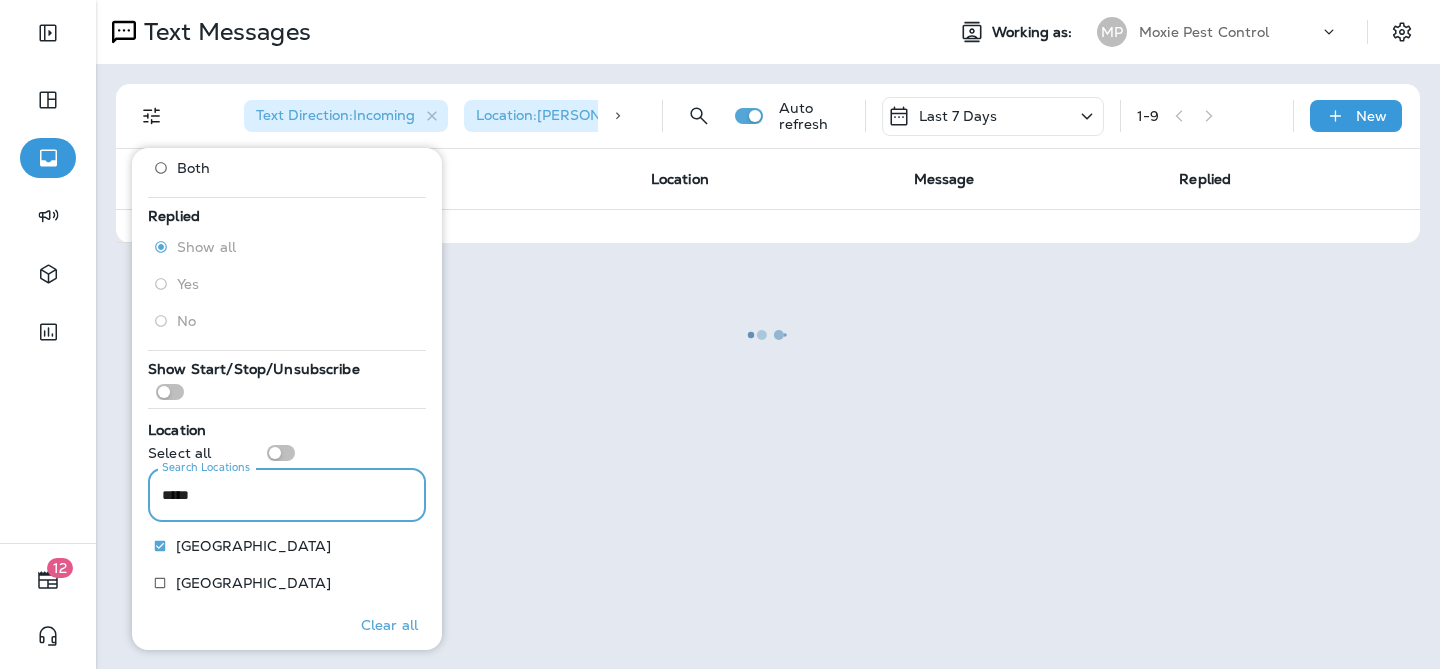 click on "*****" at bounding box center [287, 495] 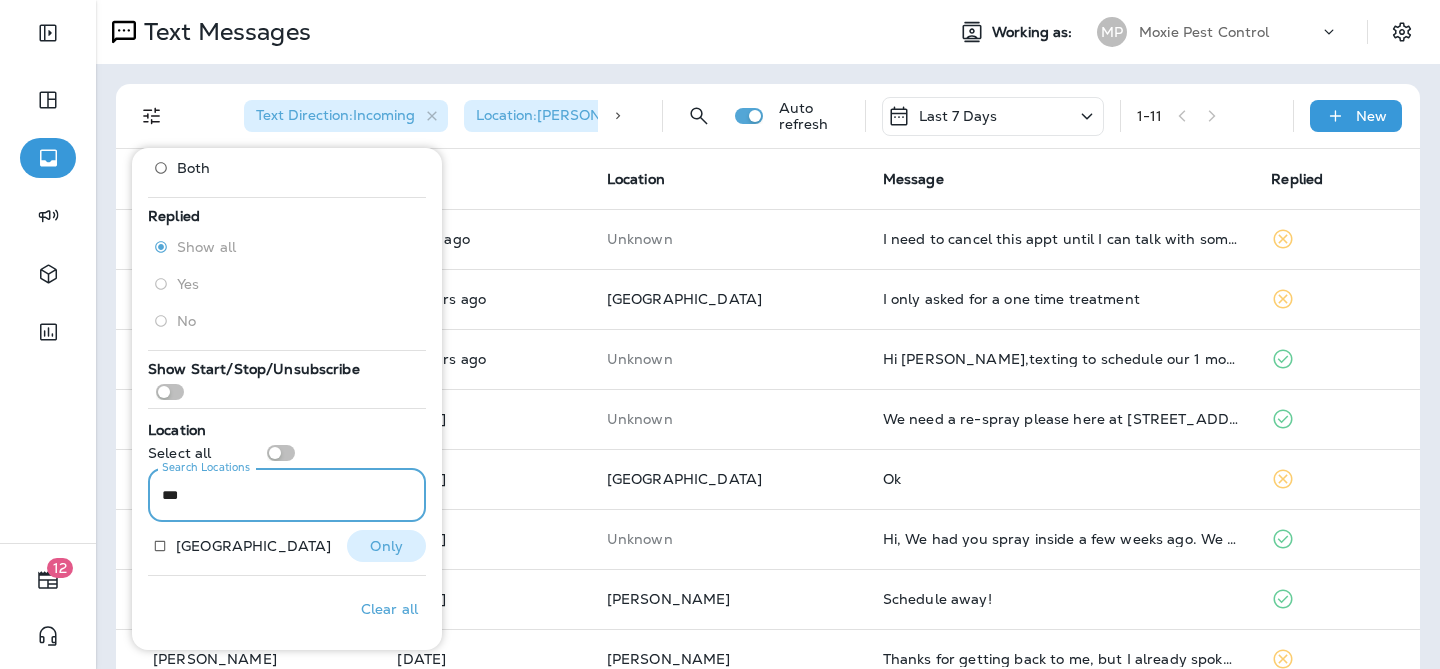 type on "***" 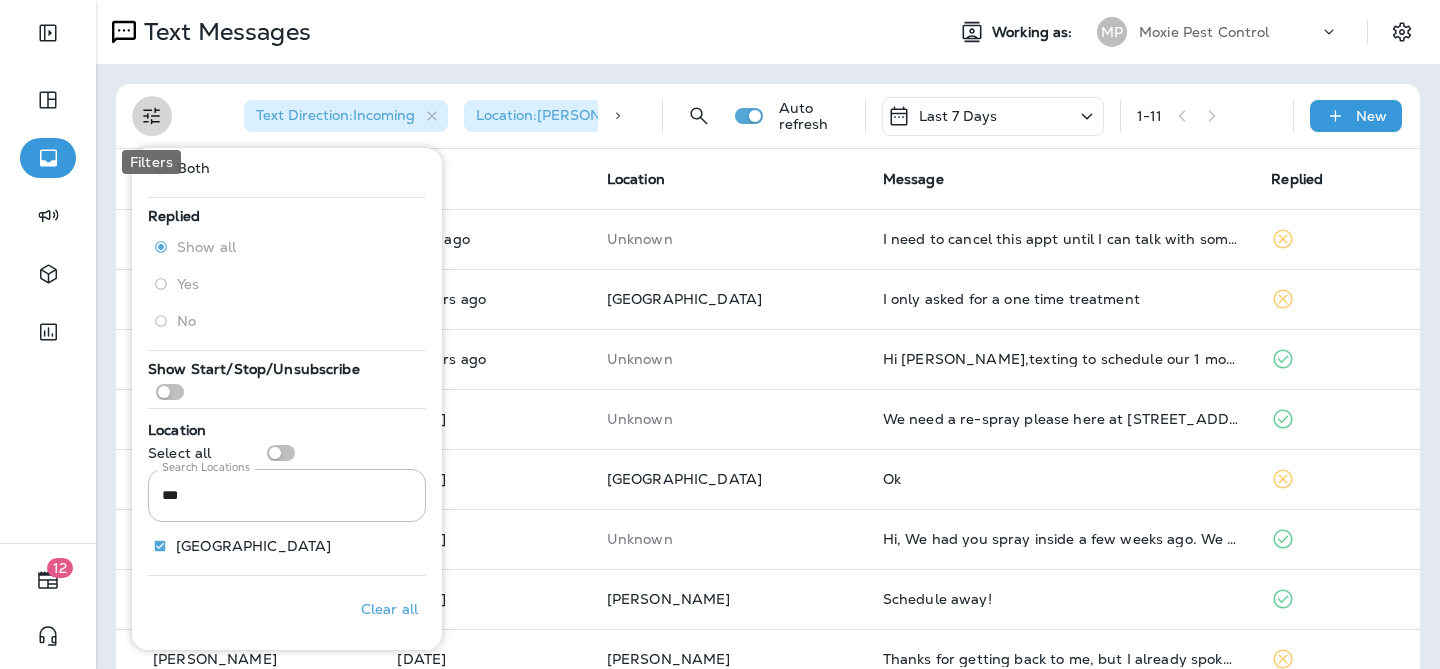 click 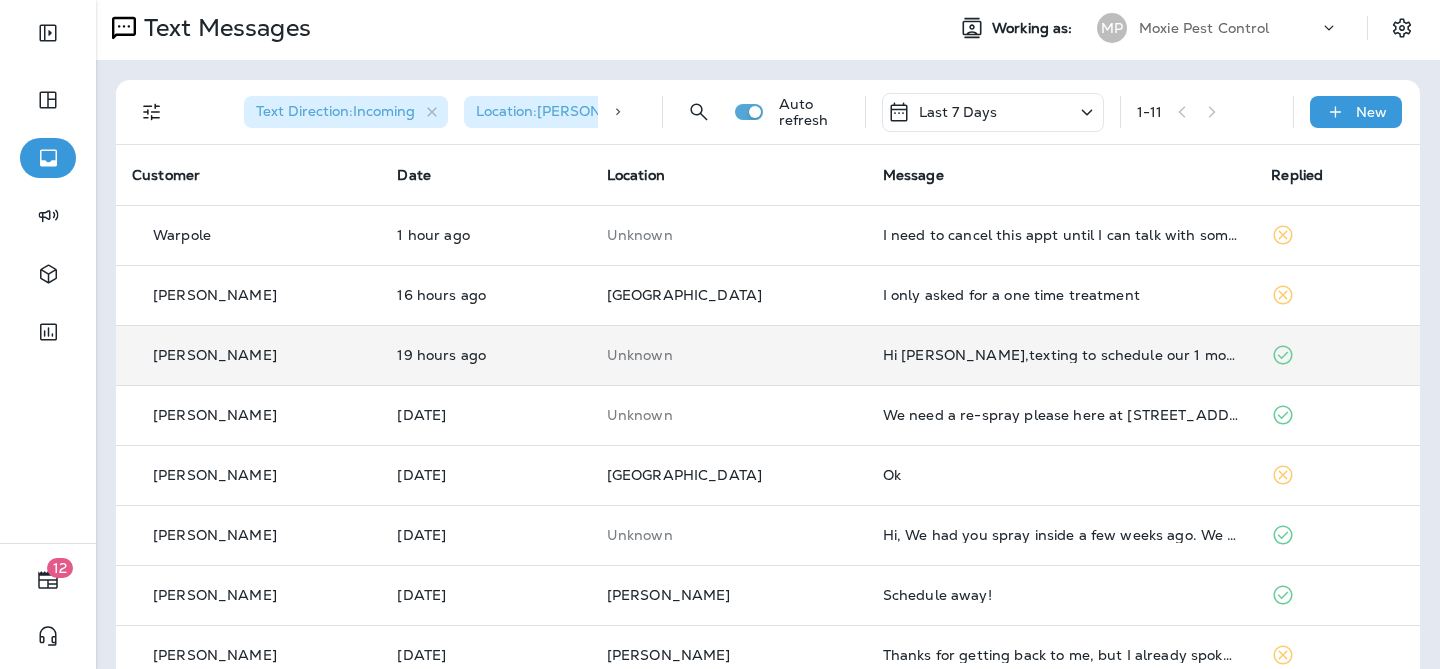 scroll, scrollTop: 0, scrollLeft: 0, axis: both 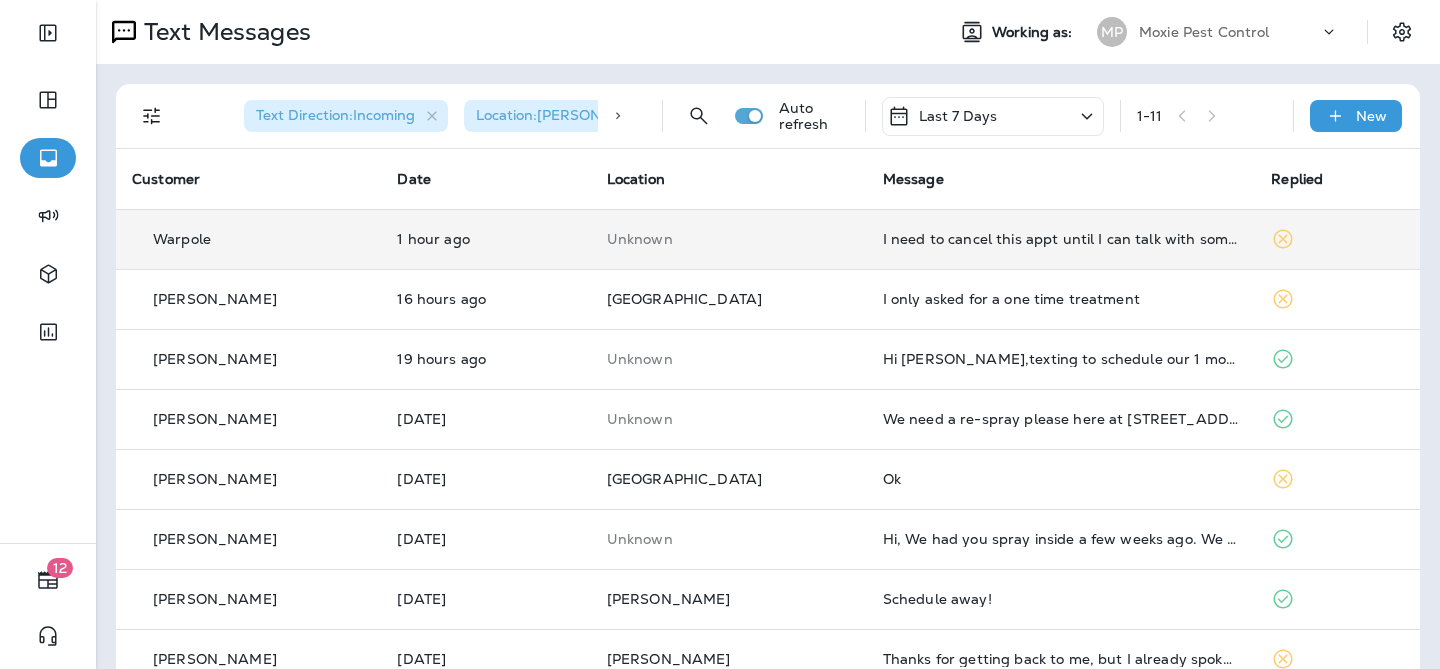 click on "Unknown" at bounding box center [729, 239] 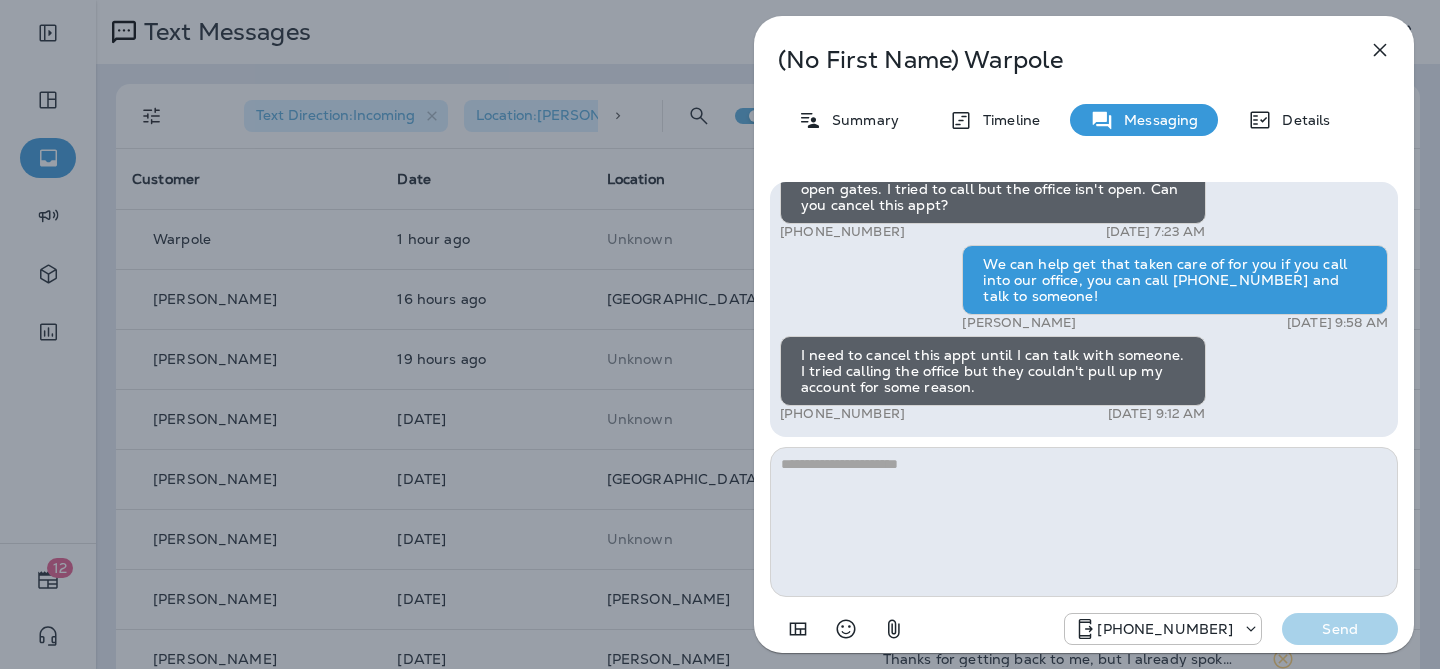 scroll, scrollTop: -4, scrollLeft: 0, axis: vertical 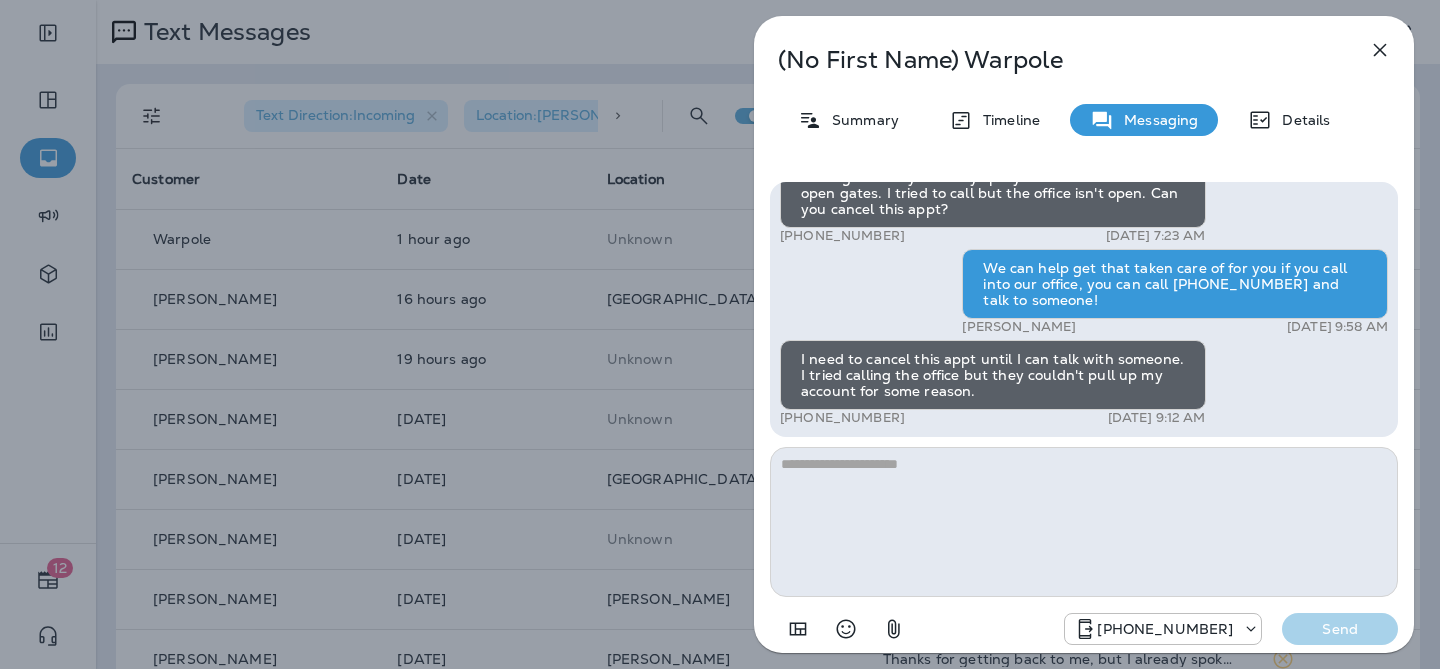 click 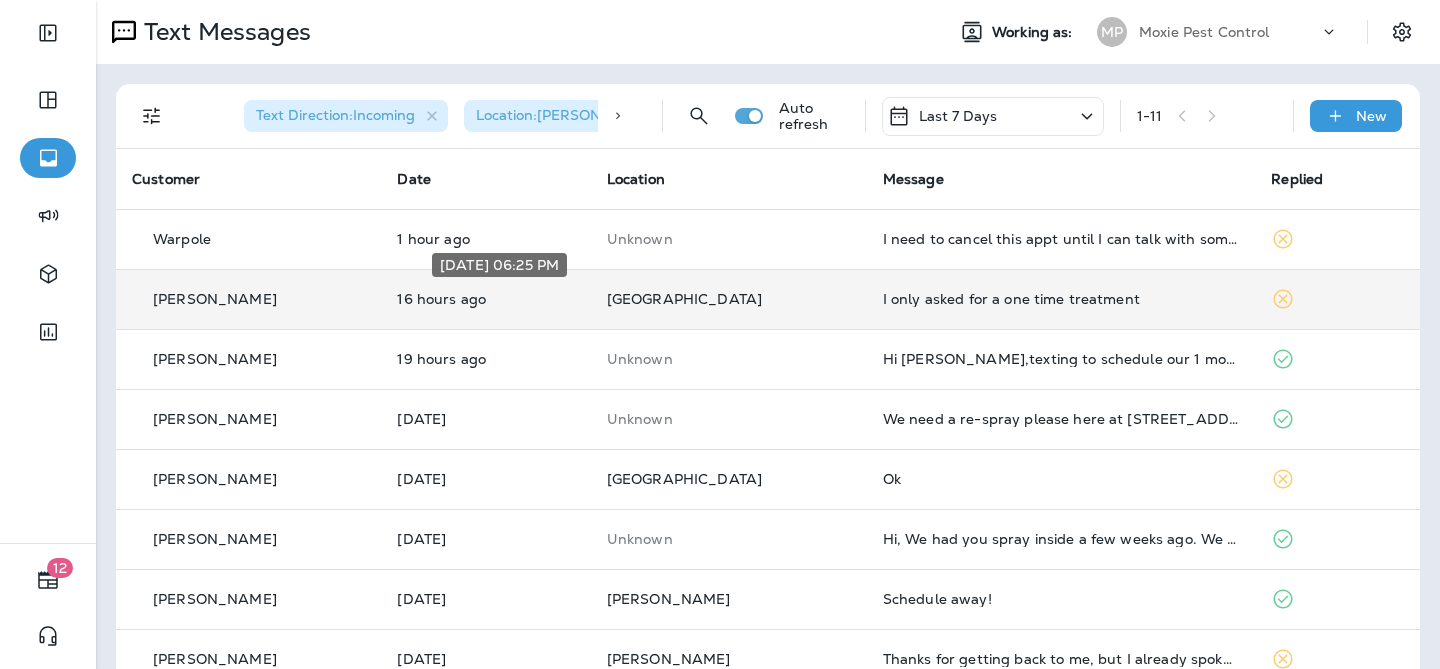 click on "16 hours ago" at bounding box center (485, 299) 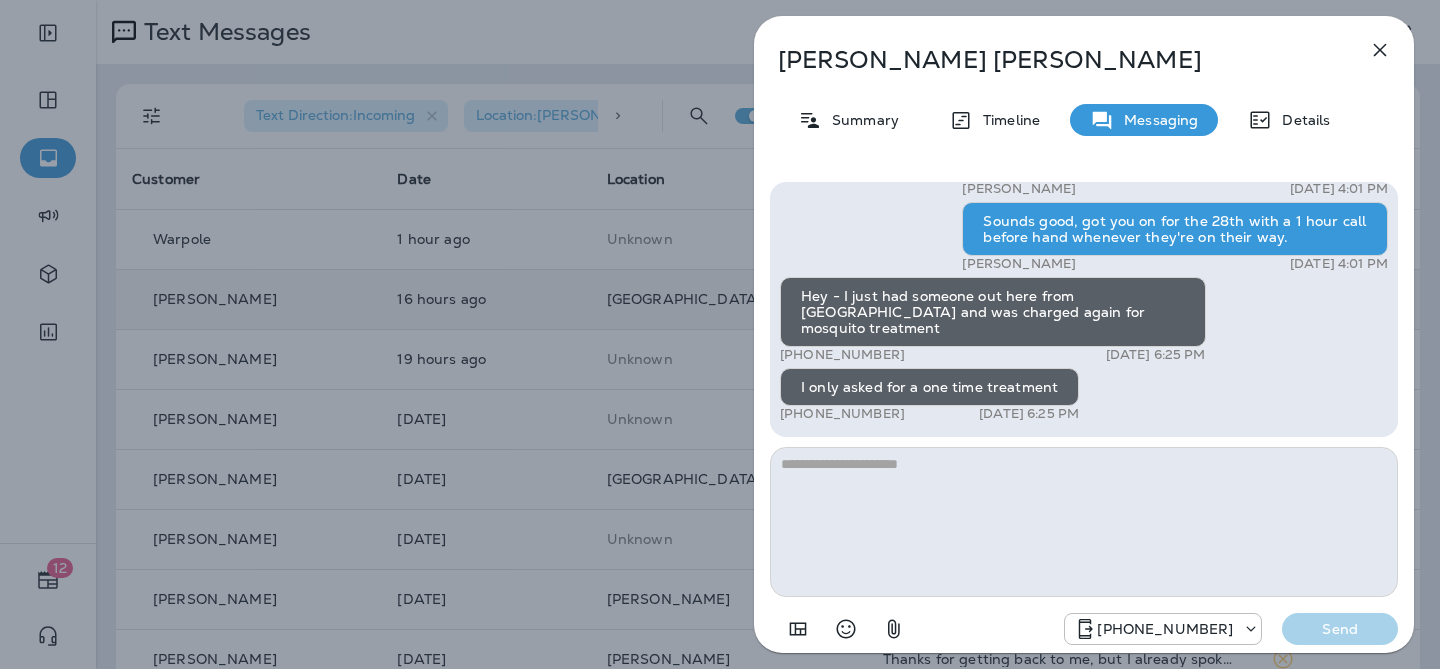 scroll, scrollTop: 1, scrollLeft: 0, axis: vertical 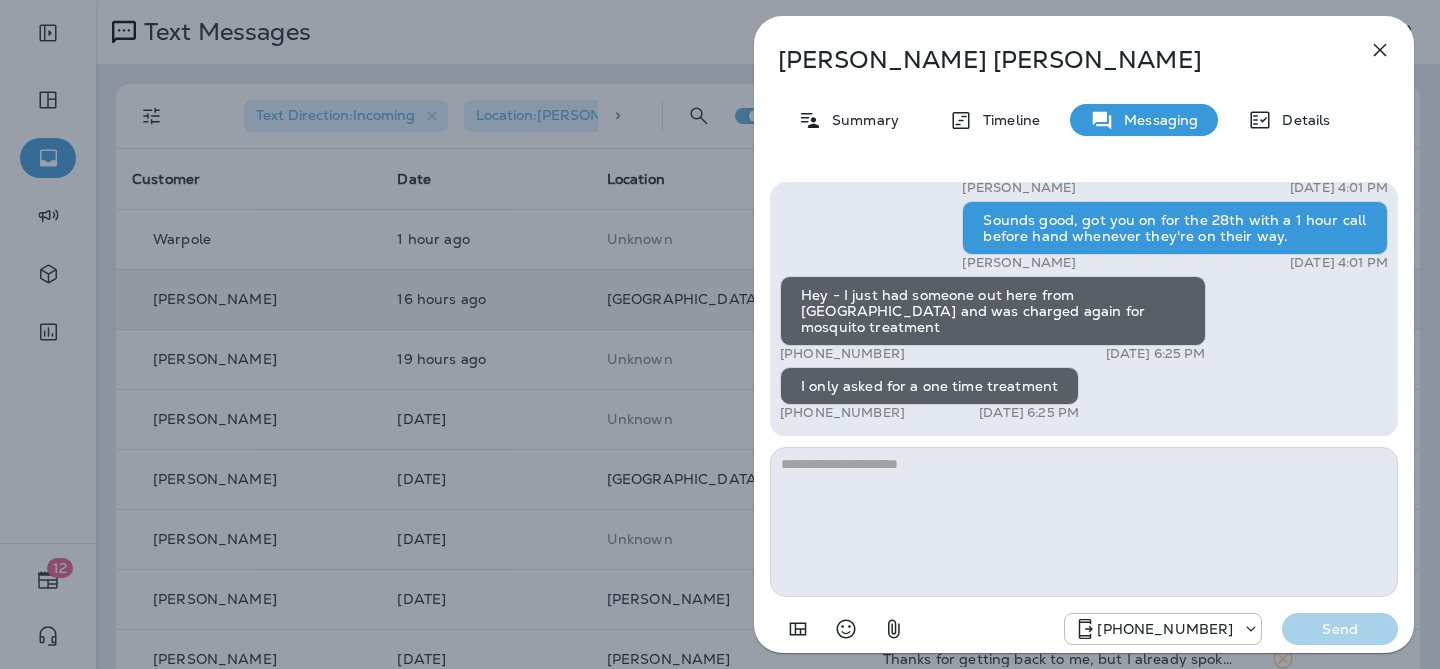click 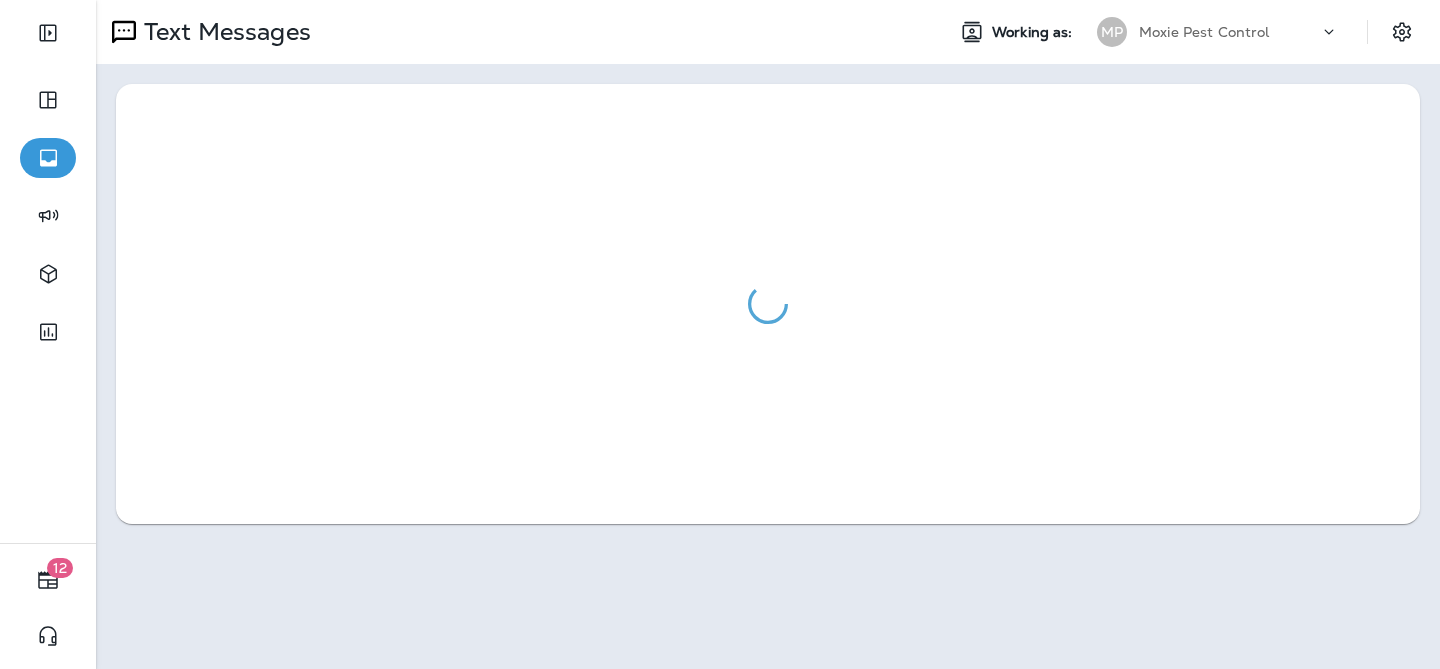 scroll, scrollTop: 0, scrollLeft: 0, axis: both 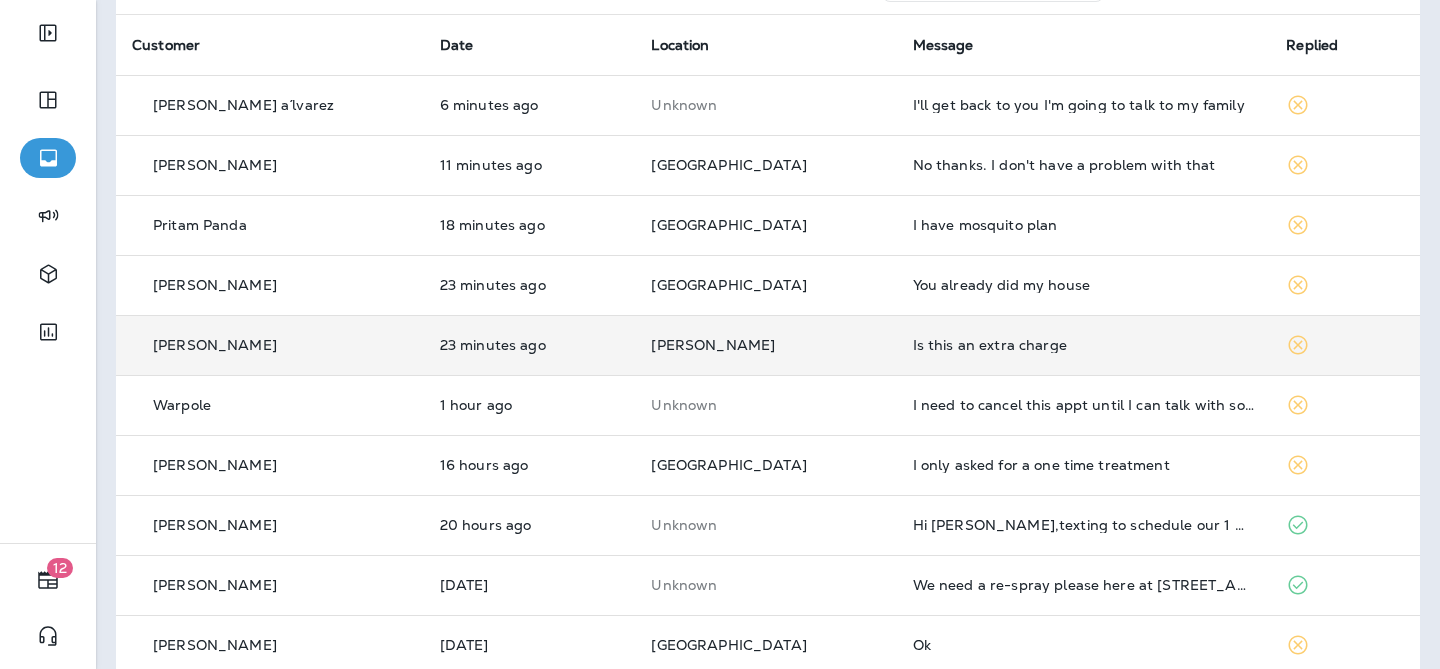 click on "Is this an extra charge" at bounding box center [1084, 345] 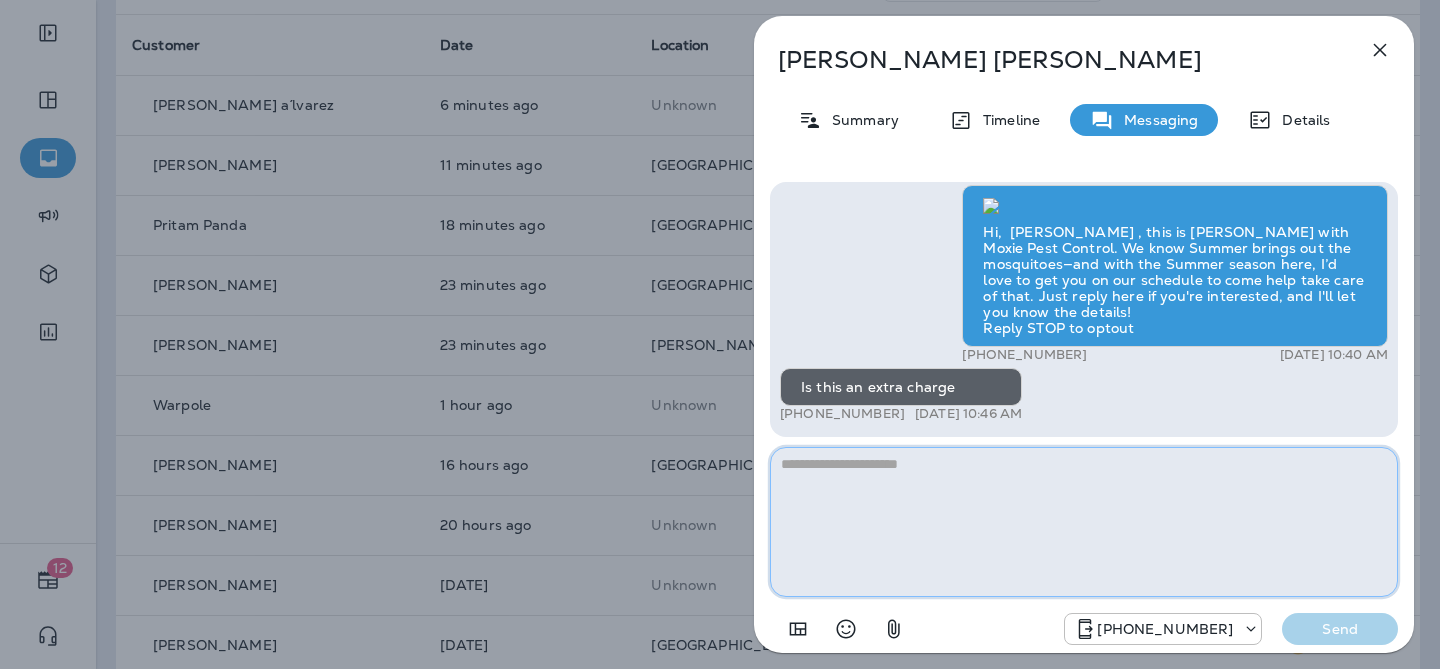 paste on "**********" 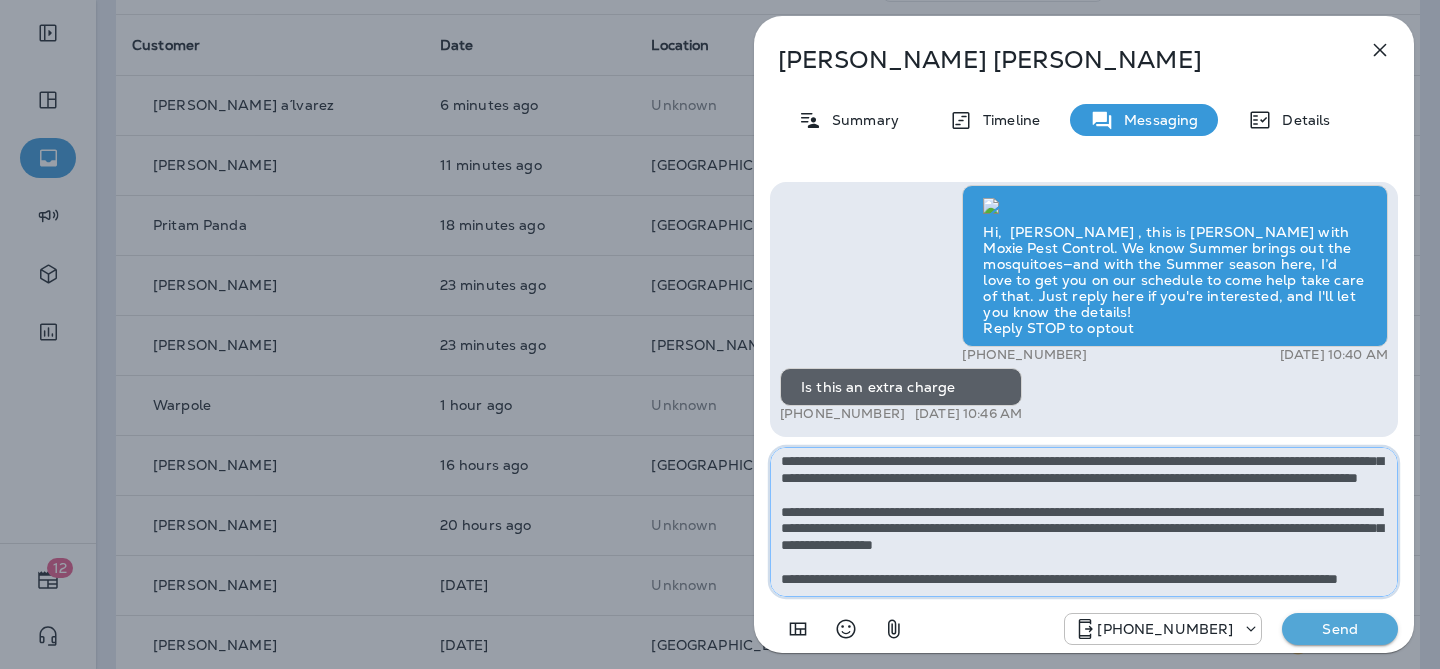 scroll, scrollTop: 120, scrollLeft: 0, axis: vertical 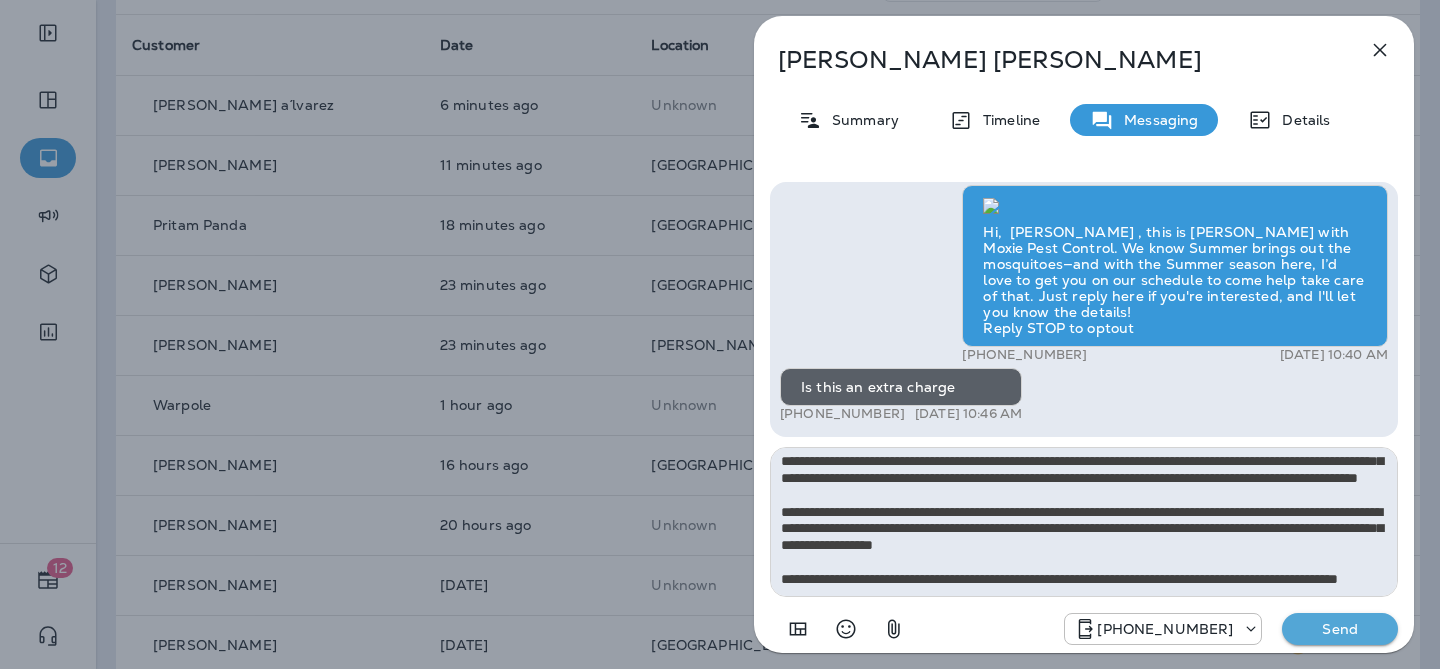 click on "Send" at bounding box center (1340, 629) 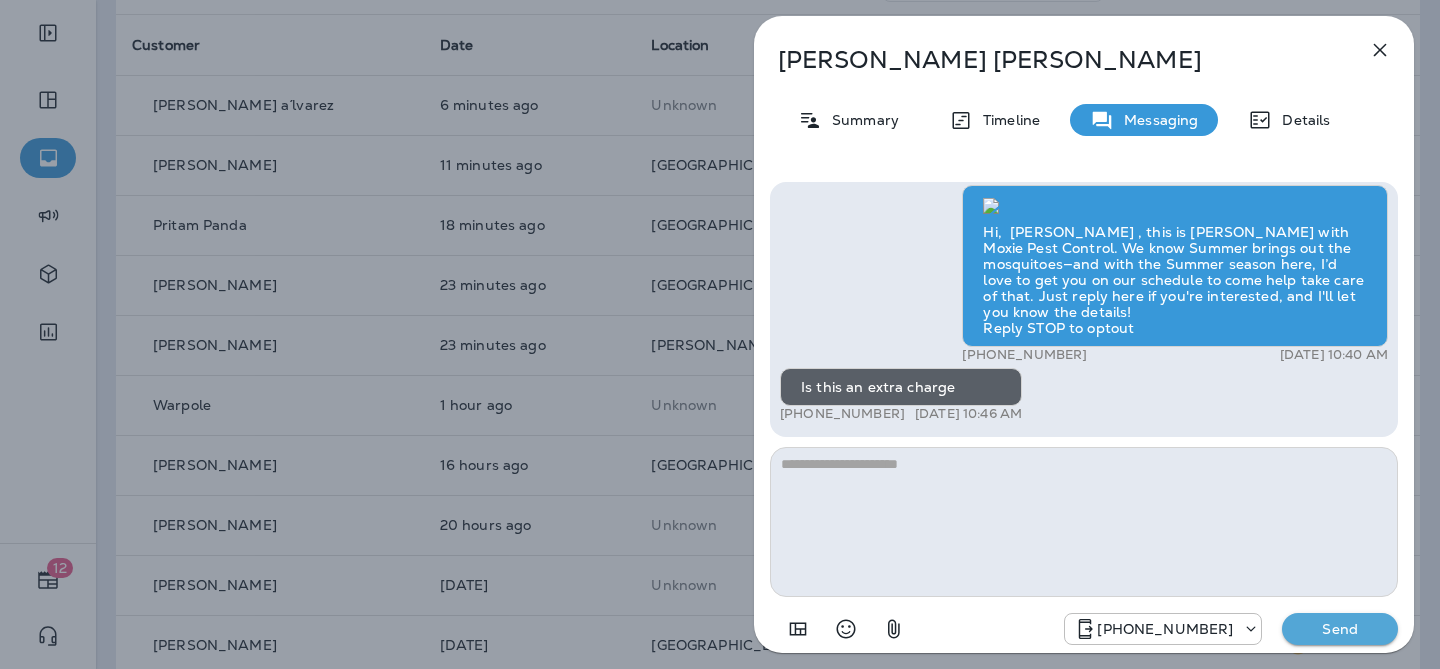 scroll, scrollTop: 0, scrollLeft: 0, axis: both 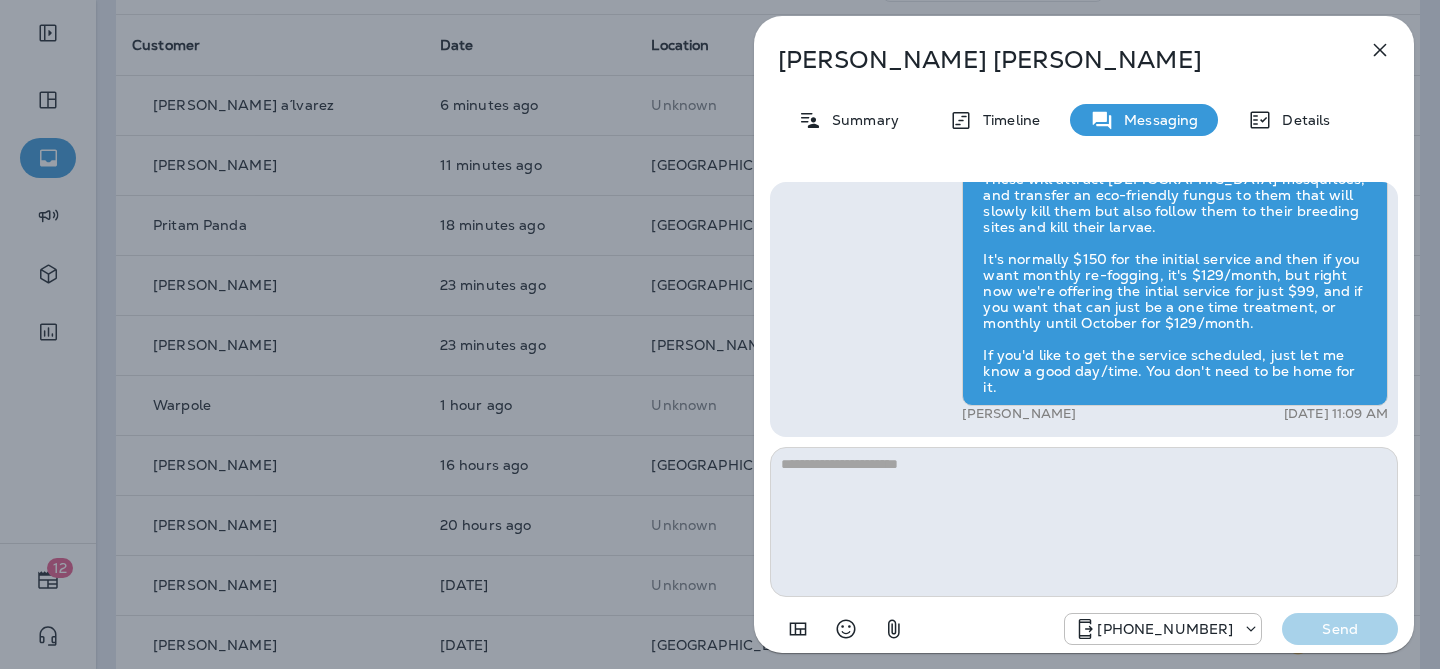 click 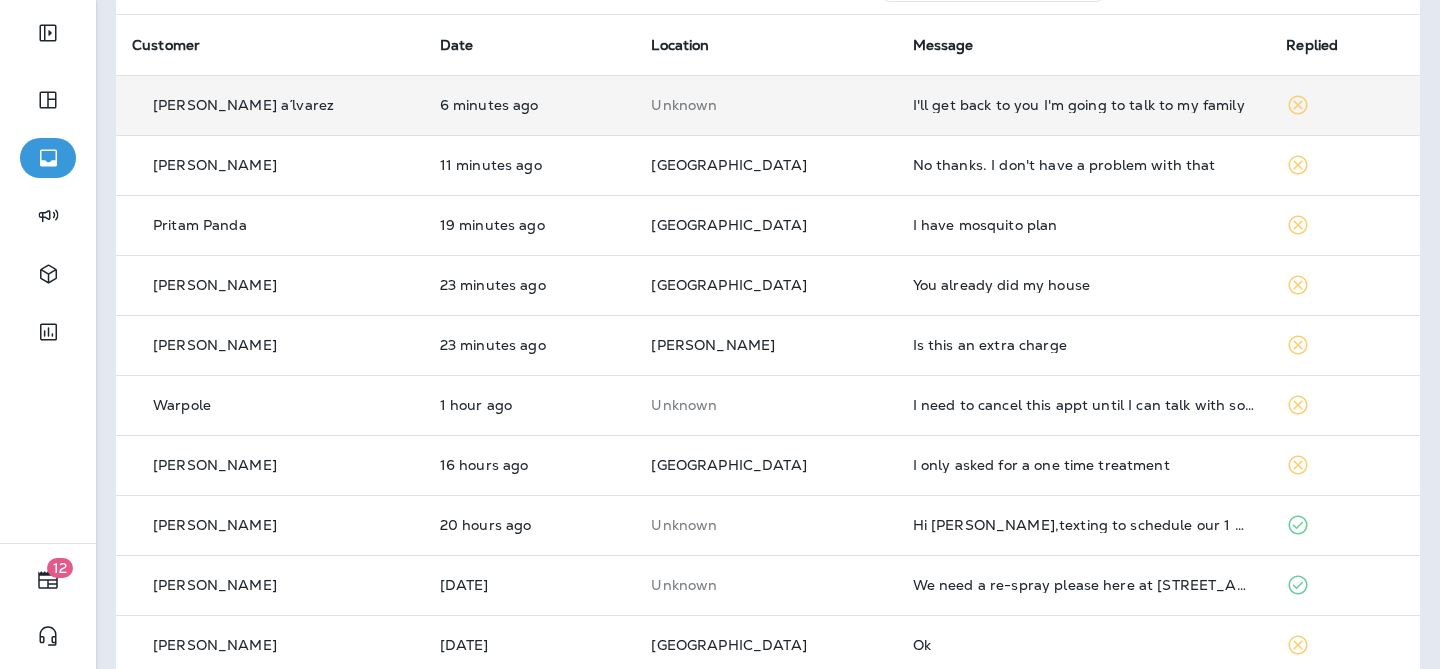 click on "I'll get back to you I'm going to talk to my family" at bounding box center (1084, 105) 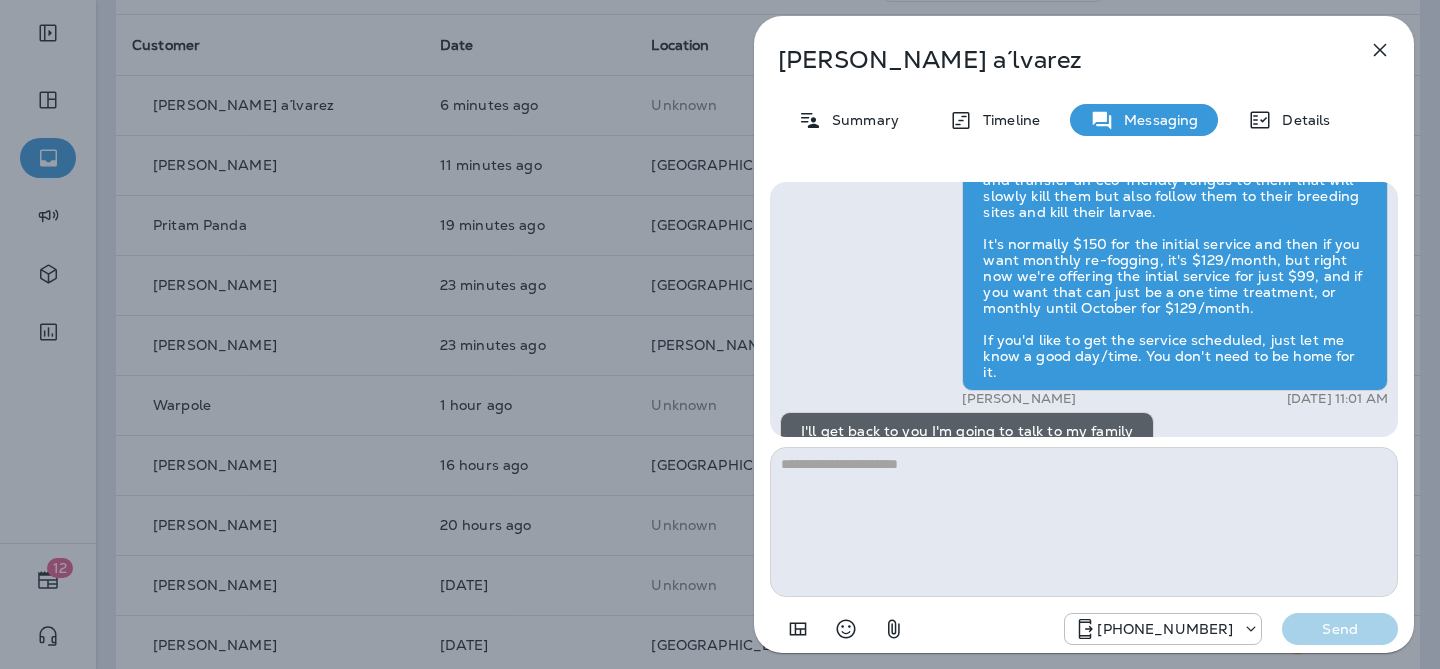 scroll, scrollTop: -46, scrollLeft: 0, axis: vertical 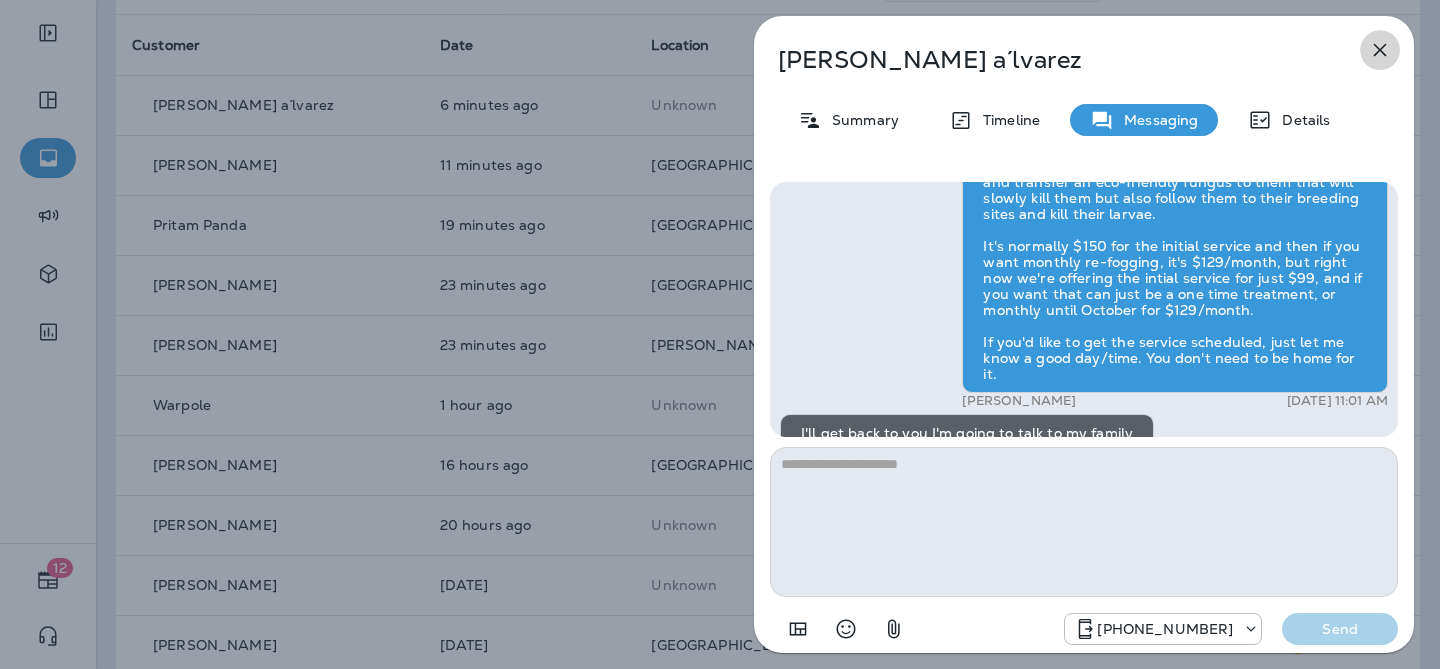 click 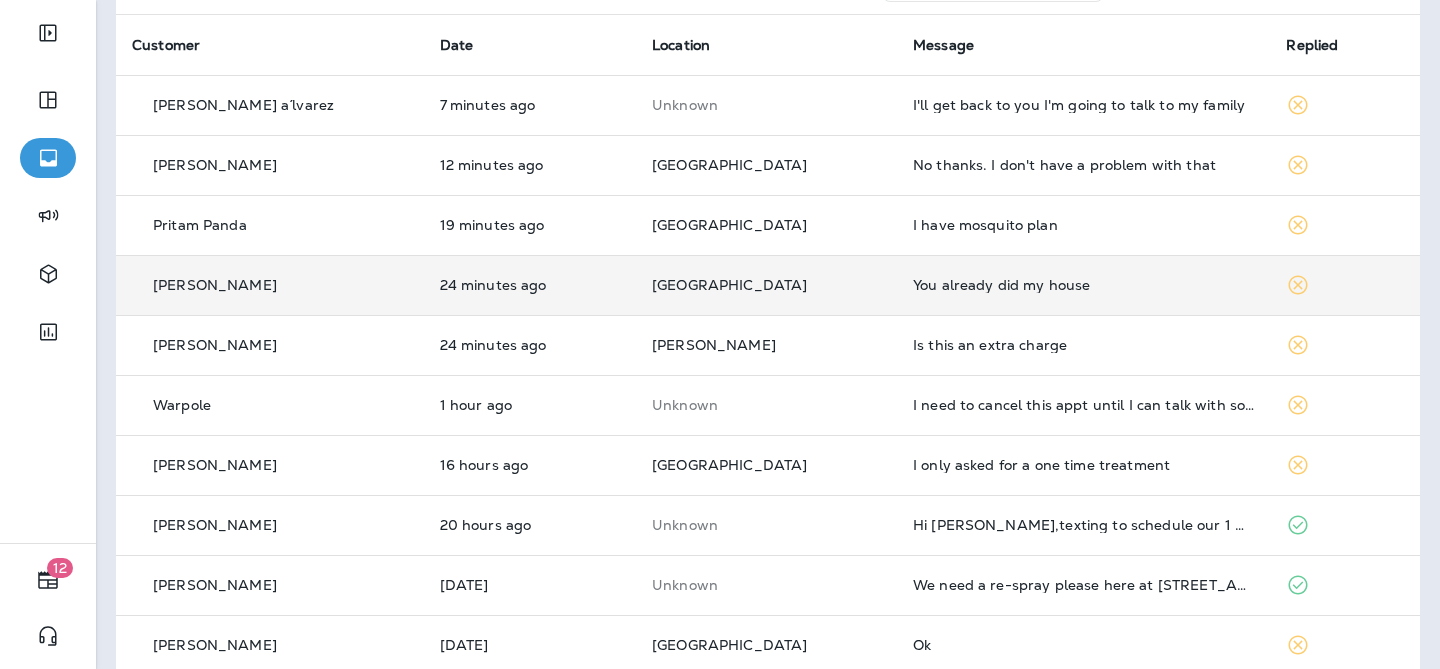 click on "You already did my house" at bounding box center [1084, 285] 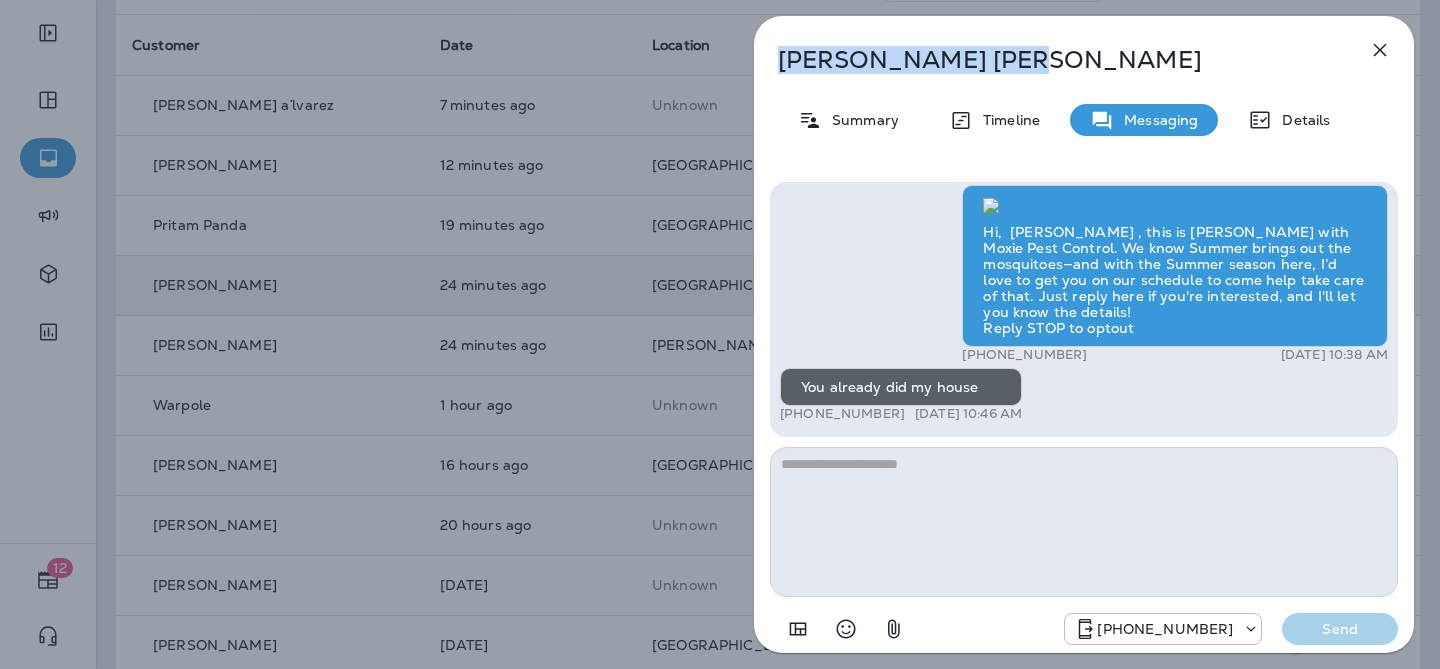 drag, startPoint x: 907, startPoint y: 64, endPoint x: 777, endPoint y: 61, distance: 130.0346 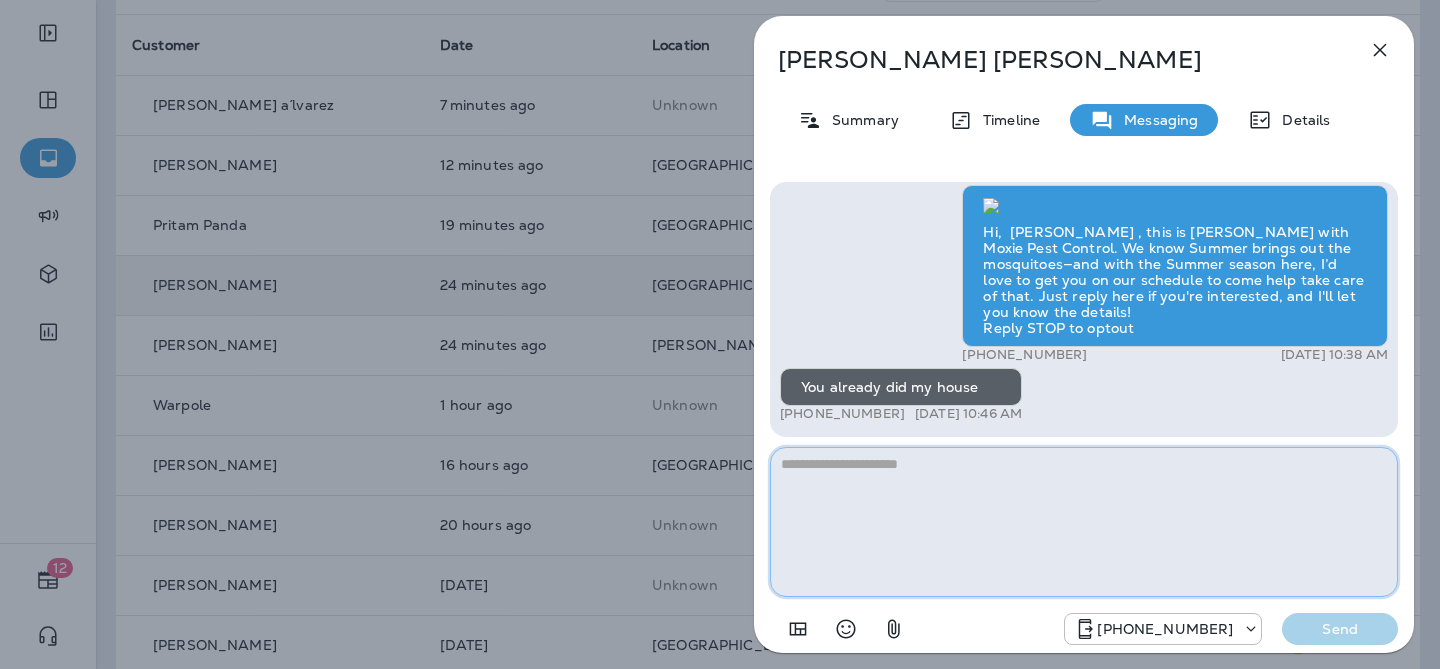 paste on "*********" 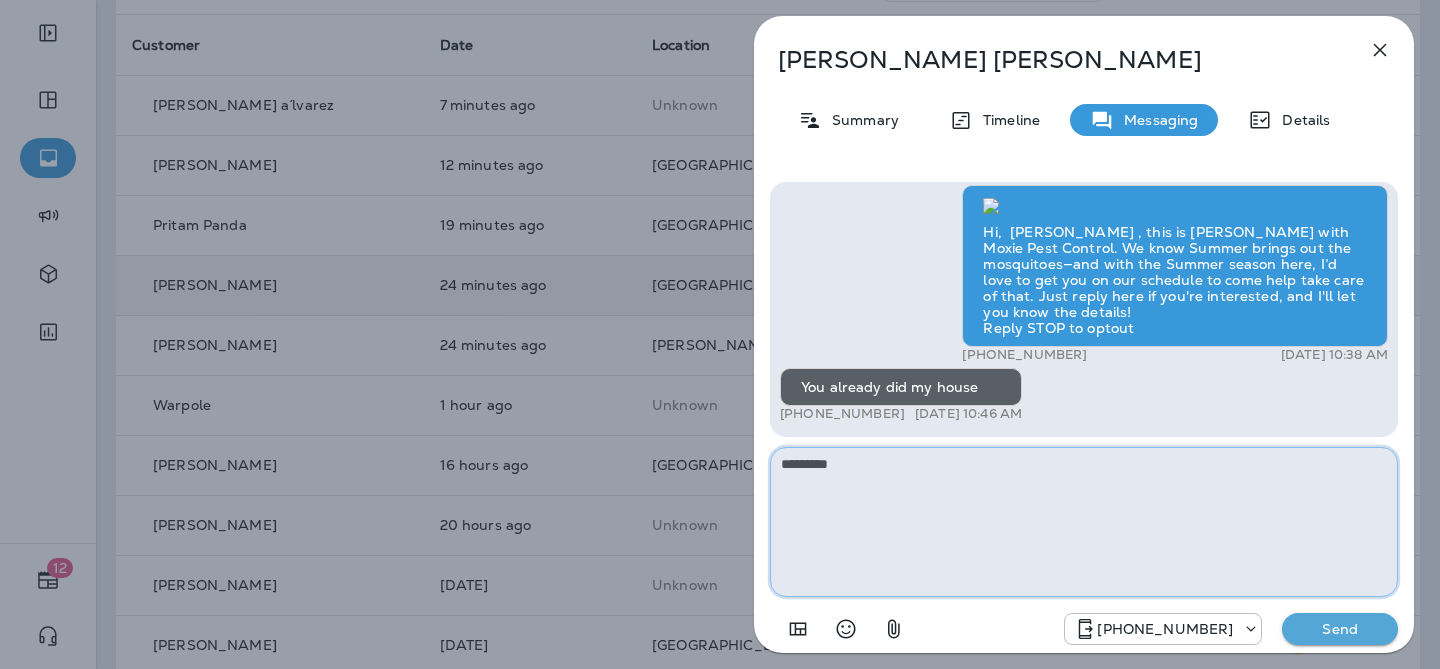 drag, startPoint x: 855, startPoint y: 472, endPoint x: 723, endPoint y: 472, distance: 132 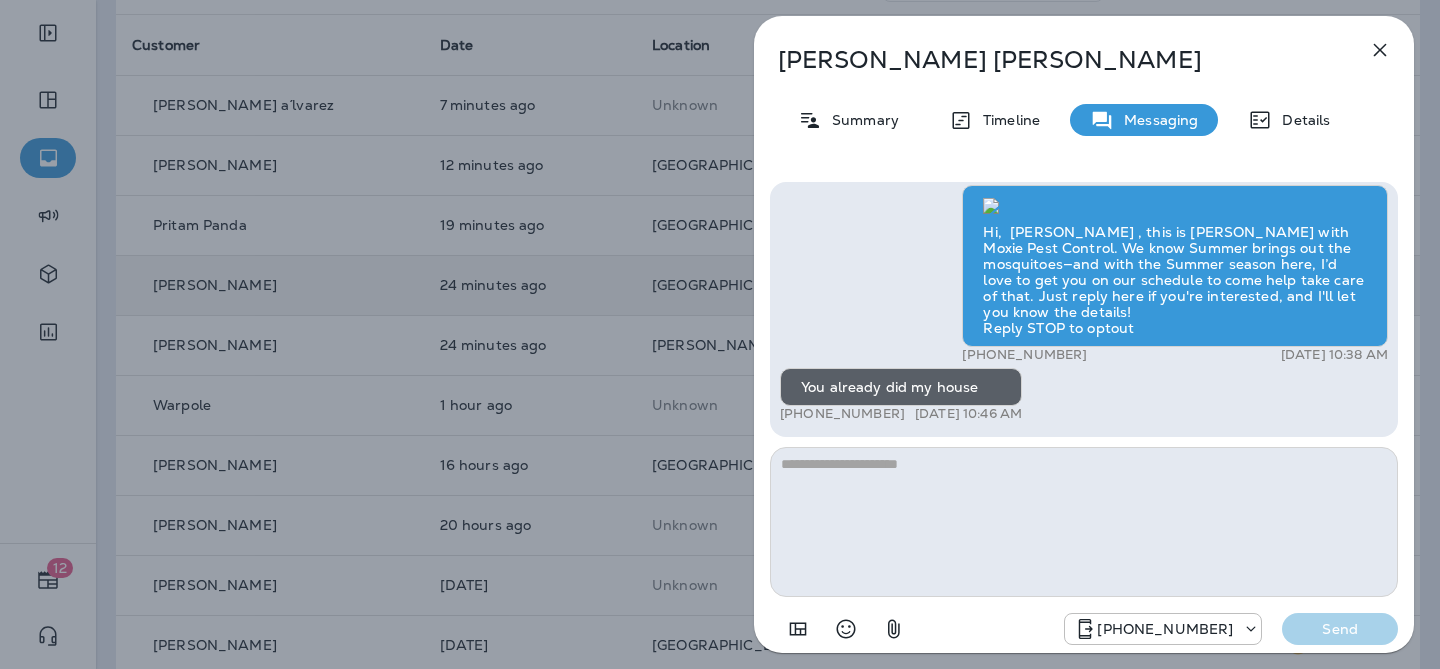 click on "Todd   Rowe Summary   Timeline   Messaging   Details   Hi,  Todd , this is Cameron with Moxie Pest Control. We know Summer brings out the mosquitoes—and with the Summer season here, I’d love to get you on our schedule to come help take care of that. Just reply here if you're interested, and I'll let you know the details!
Reply STOP to optout +18174823792 Jul 23, 2025 10:38 AM You already did my house +1 (330) 465-5766 Jul 23, 2025 10:46 AM +18174823792 Send" at bounding box center (720, 334) 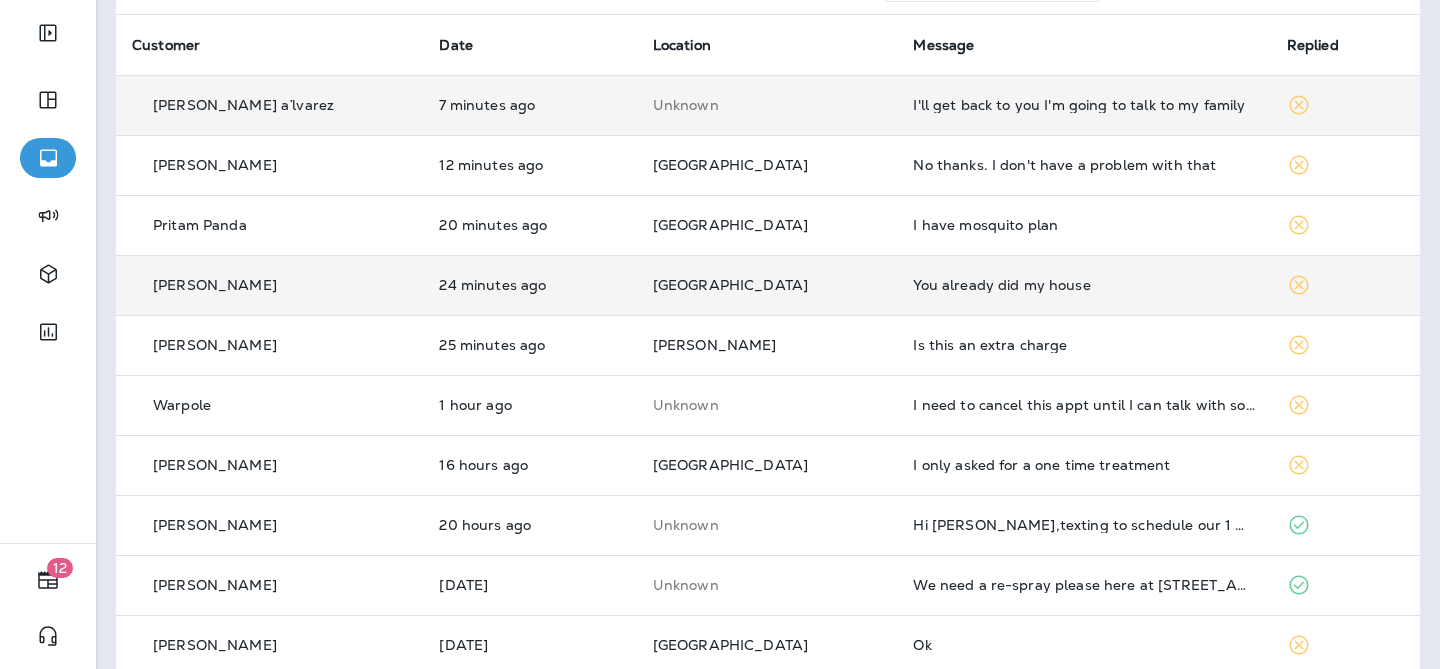click on "I'll get back to you I'm going to talk to my family" at bounding box center [1083, 105] 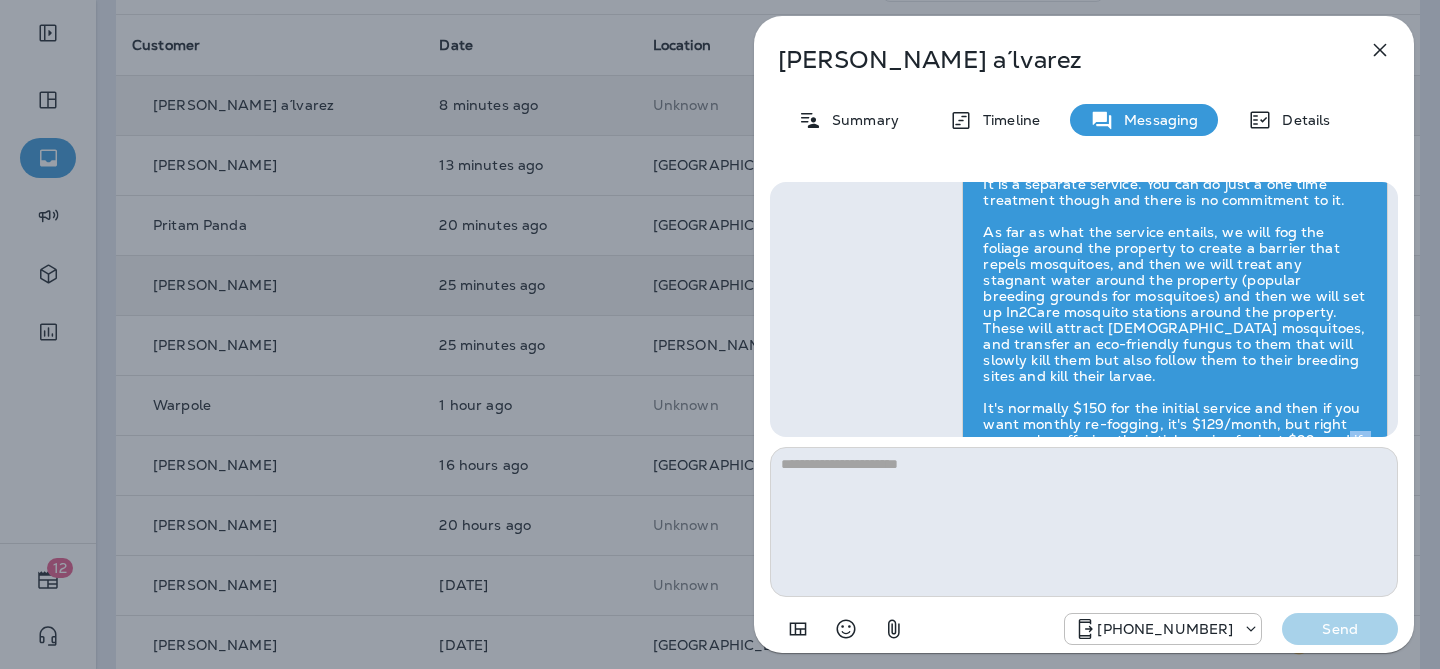 scroll, scrollTop: -147, scrollLeft: 0, axis: vertical 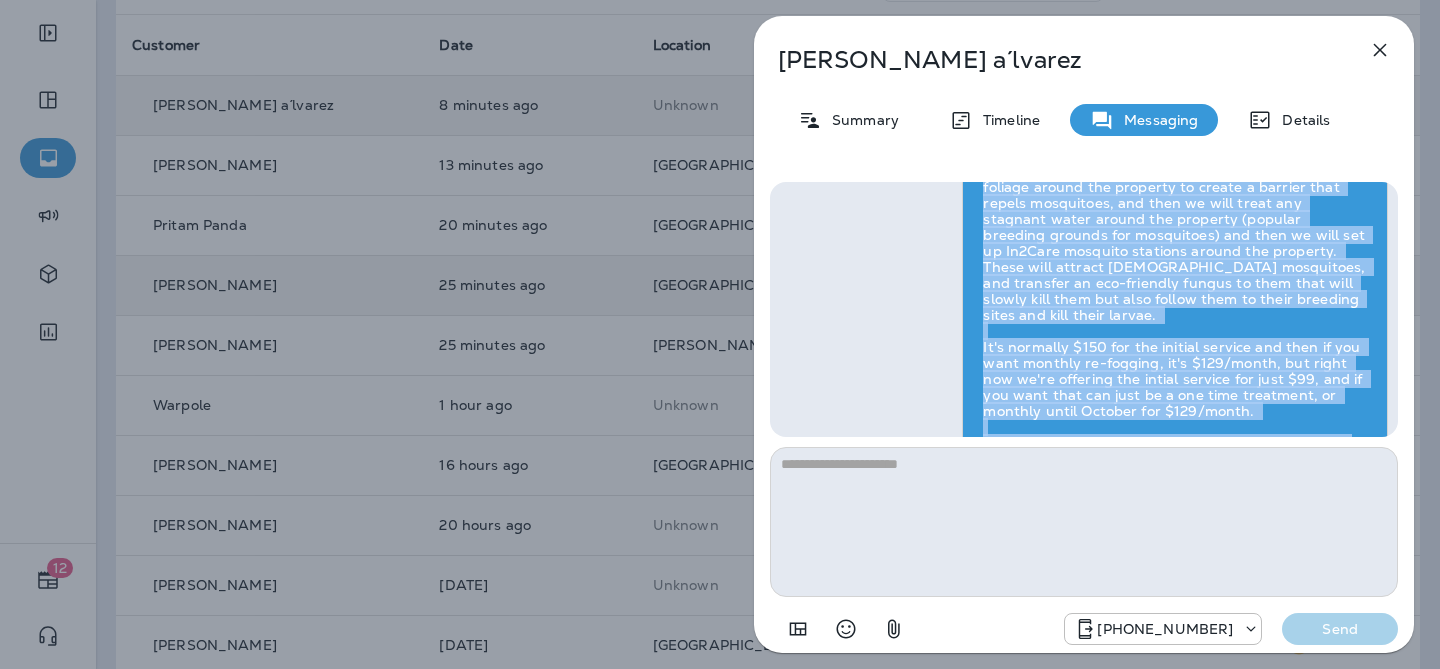 drag, startPoint x: 1360, startPoint y: 326, endPoint x: 984, endPoint y: 206, distance: 394.6847 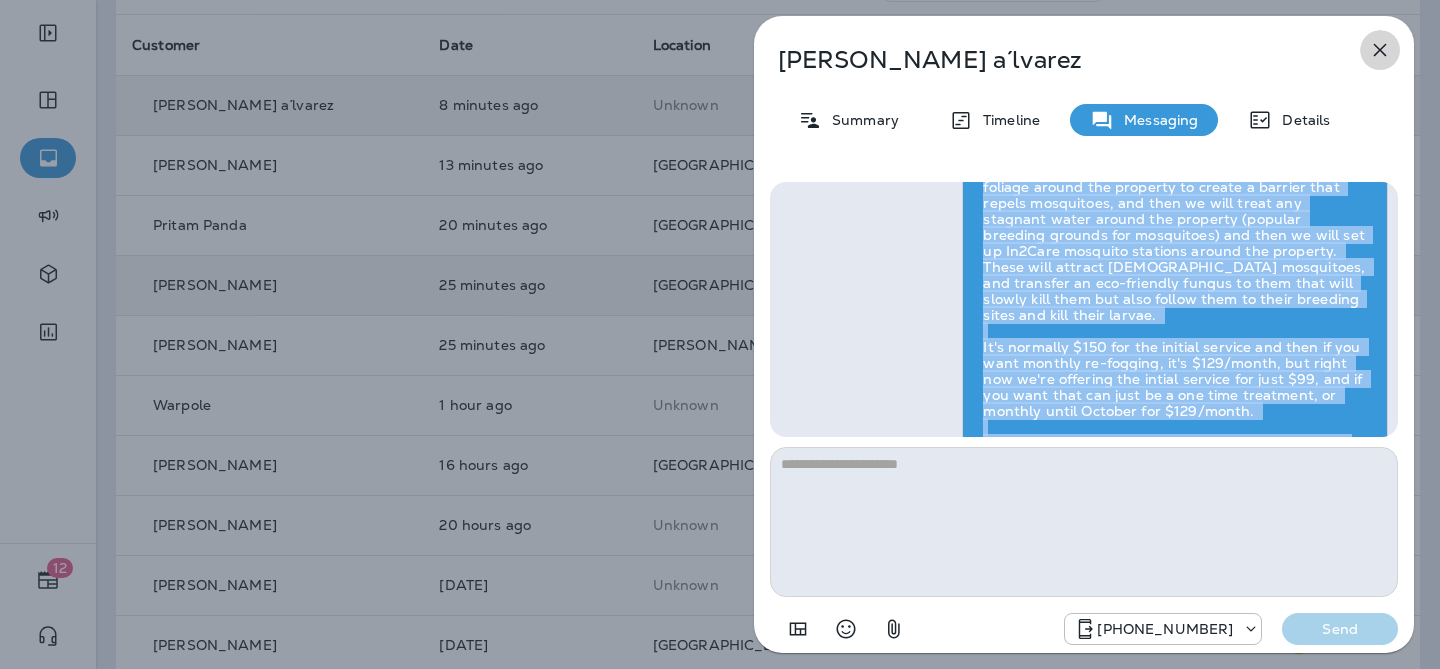 click 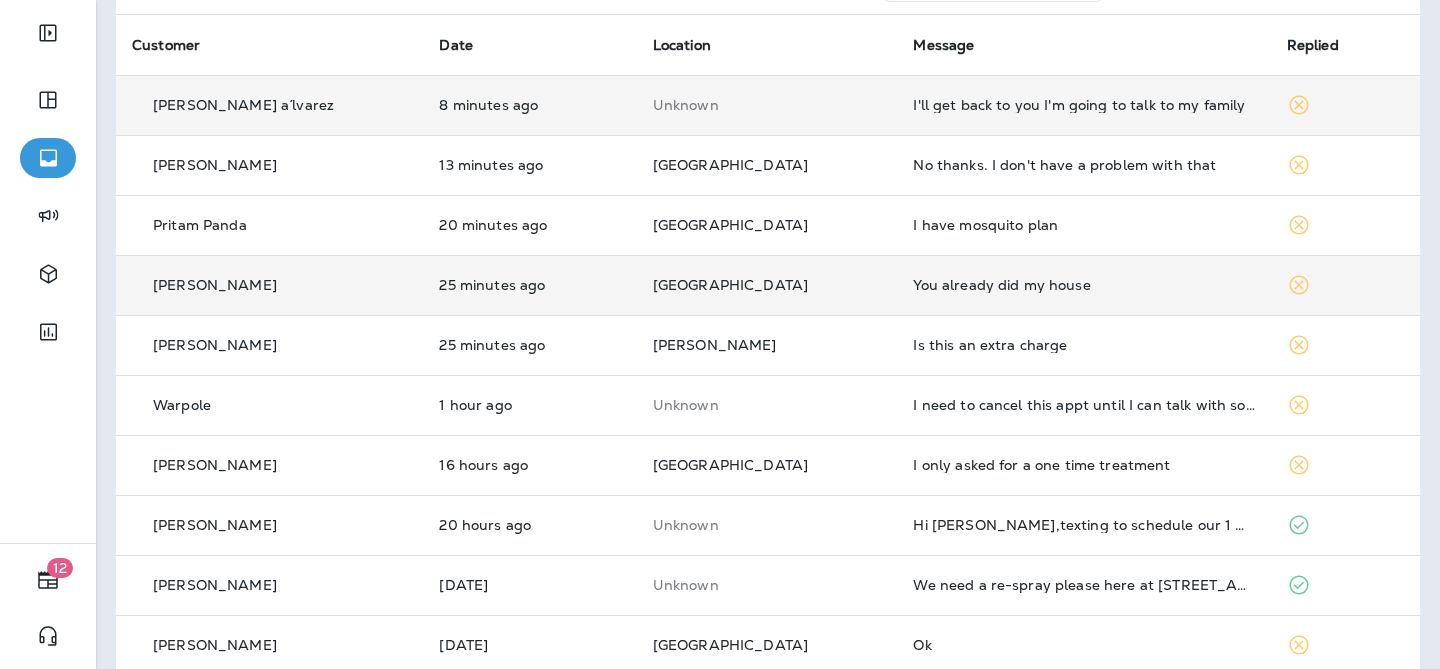click on "You already did my house" at bounding box center [1083, 285] 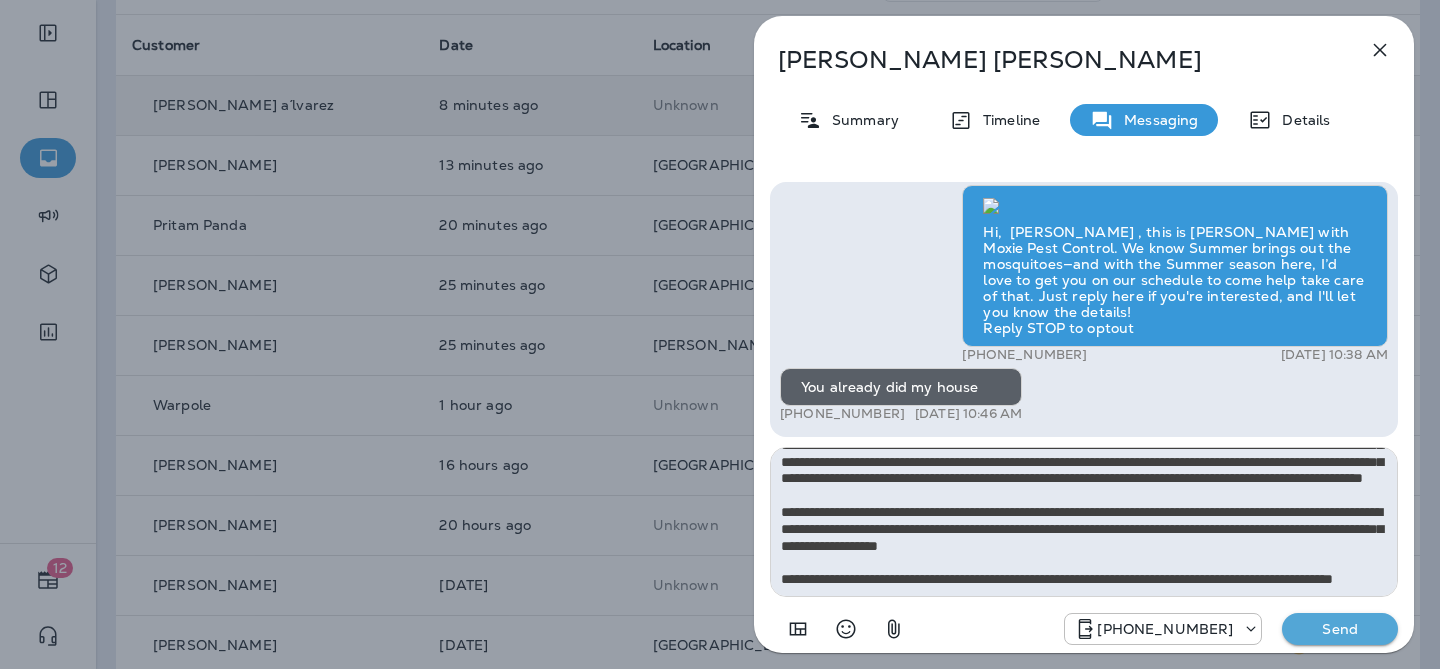 scroll, scrollTop: 43, scrollLeft: 0, axis: vertical 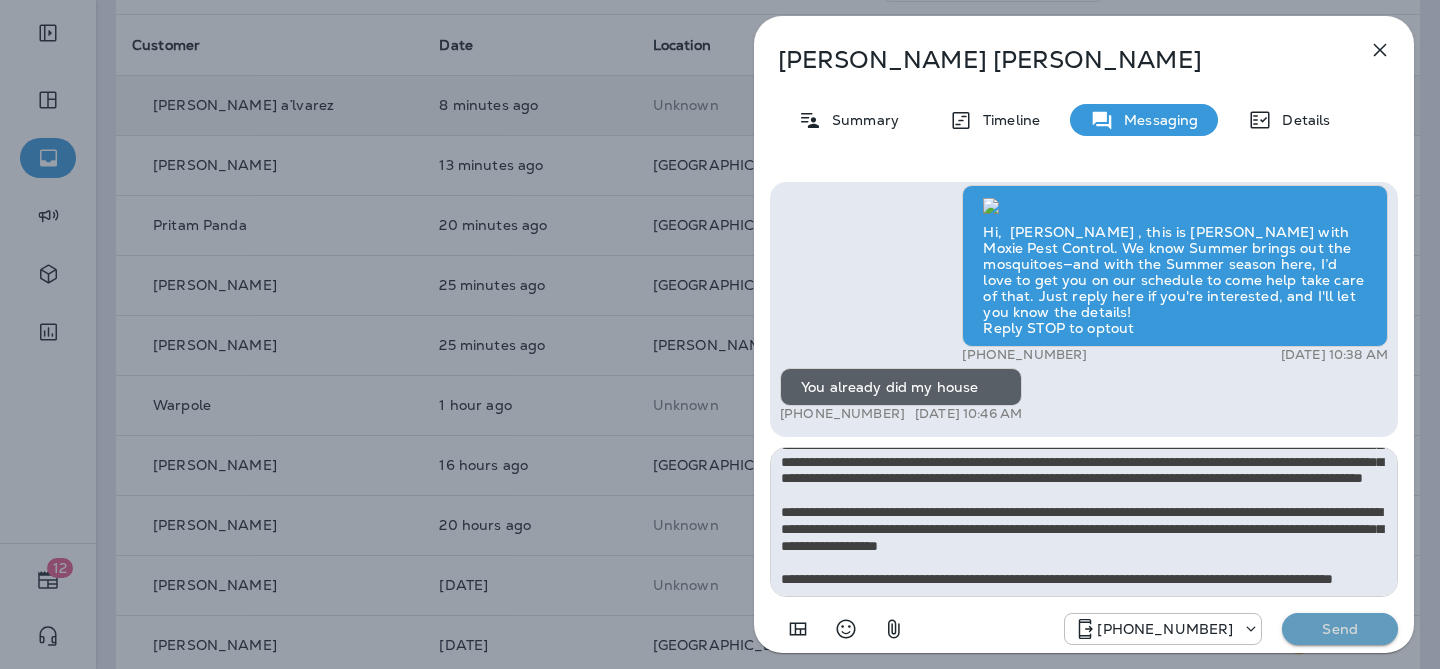 click on "Send" at bounding box center (1340, 629) 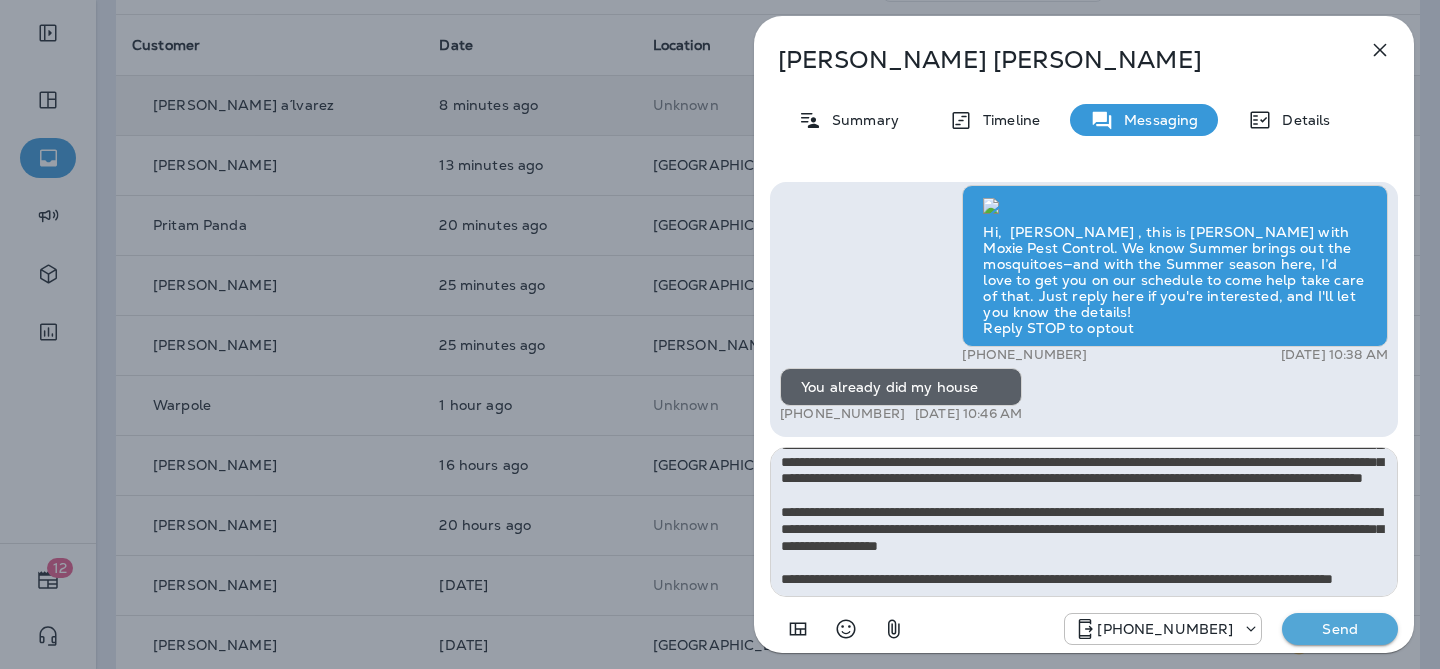 type 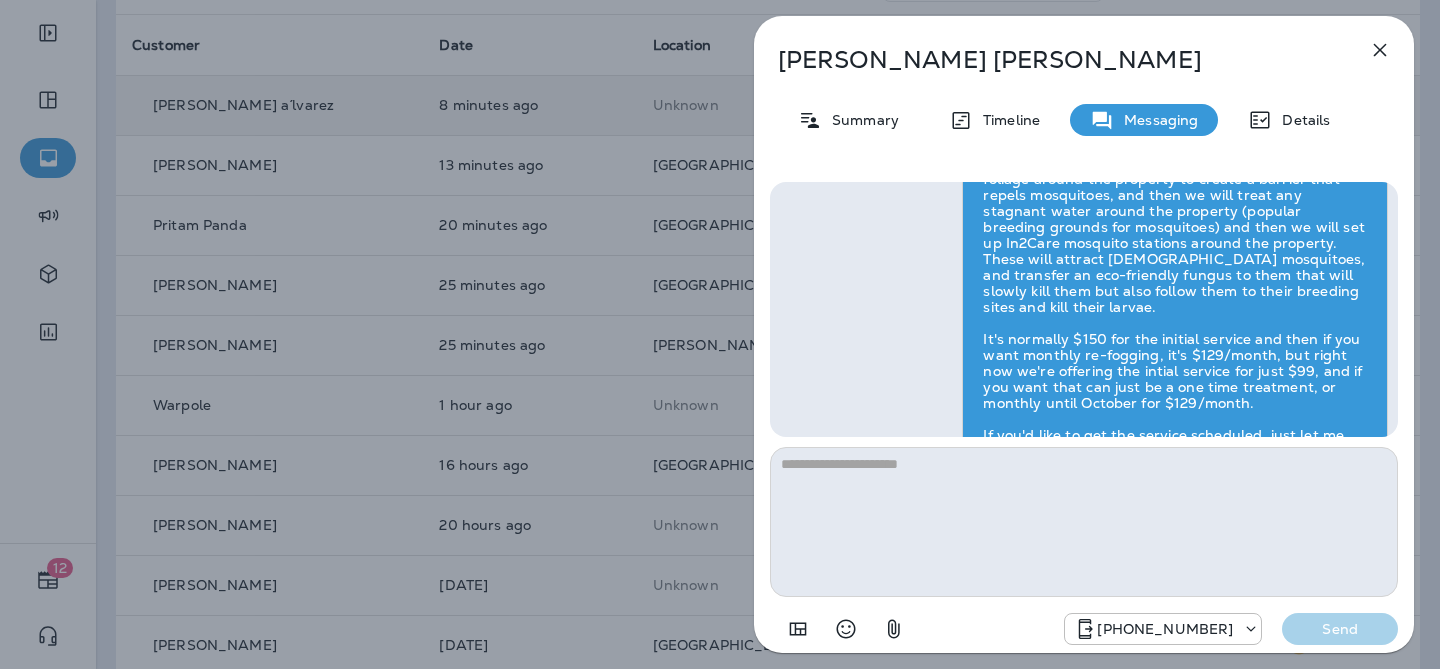 scroll, scrollTop: 0, scrollLeft: 0, axis: both 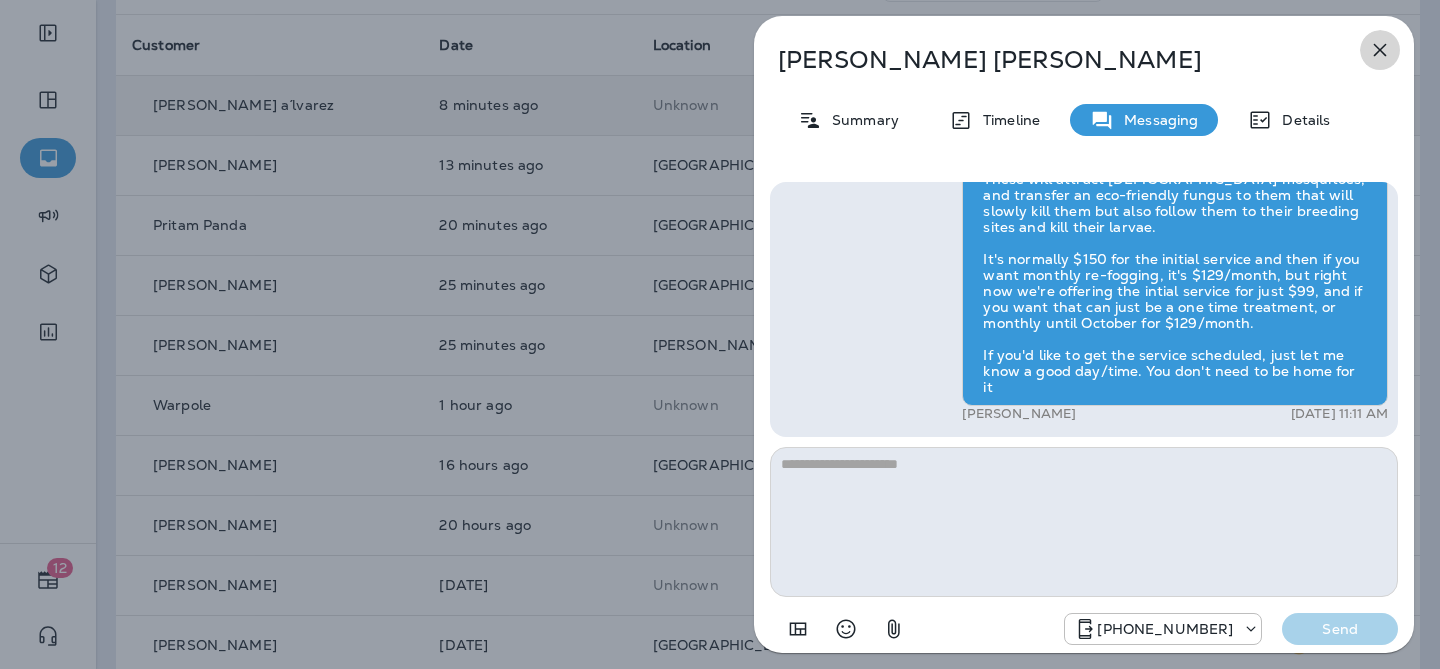 click 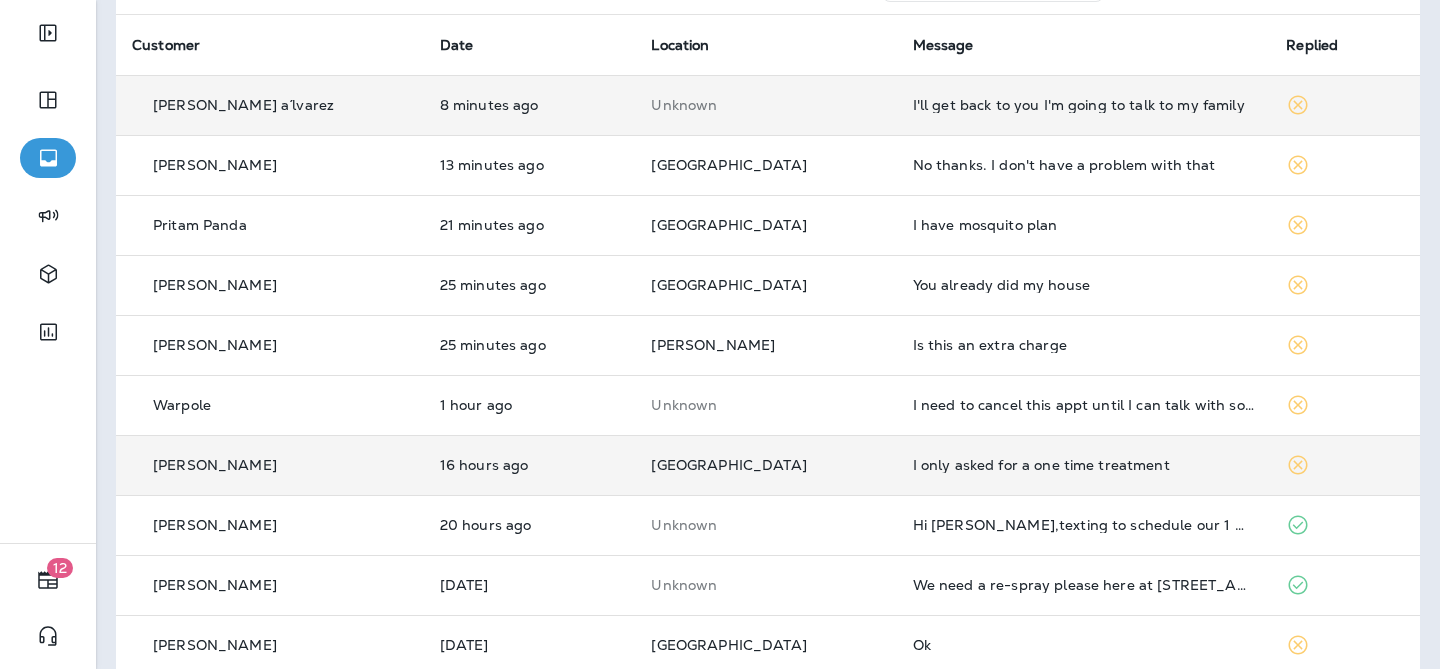 click on "I only asked for a one time treatment" at bounding box center (1084, 465) 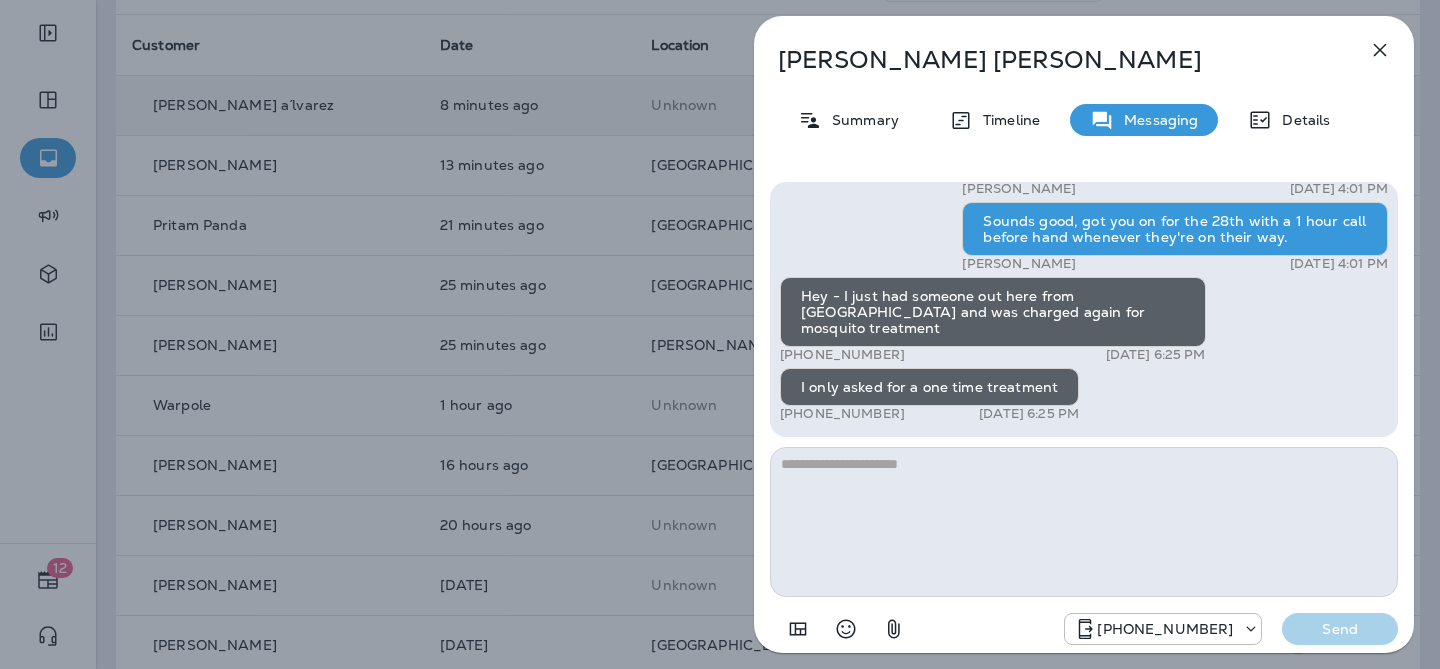 click 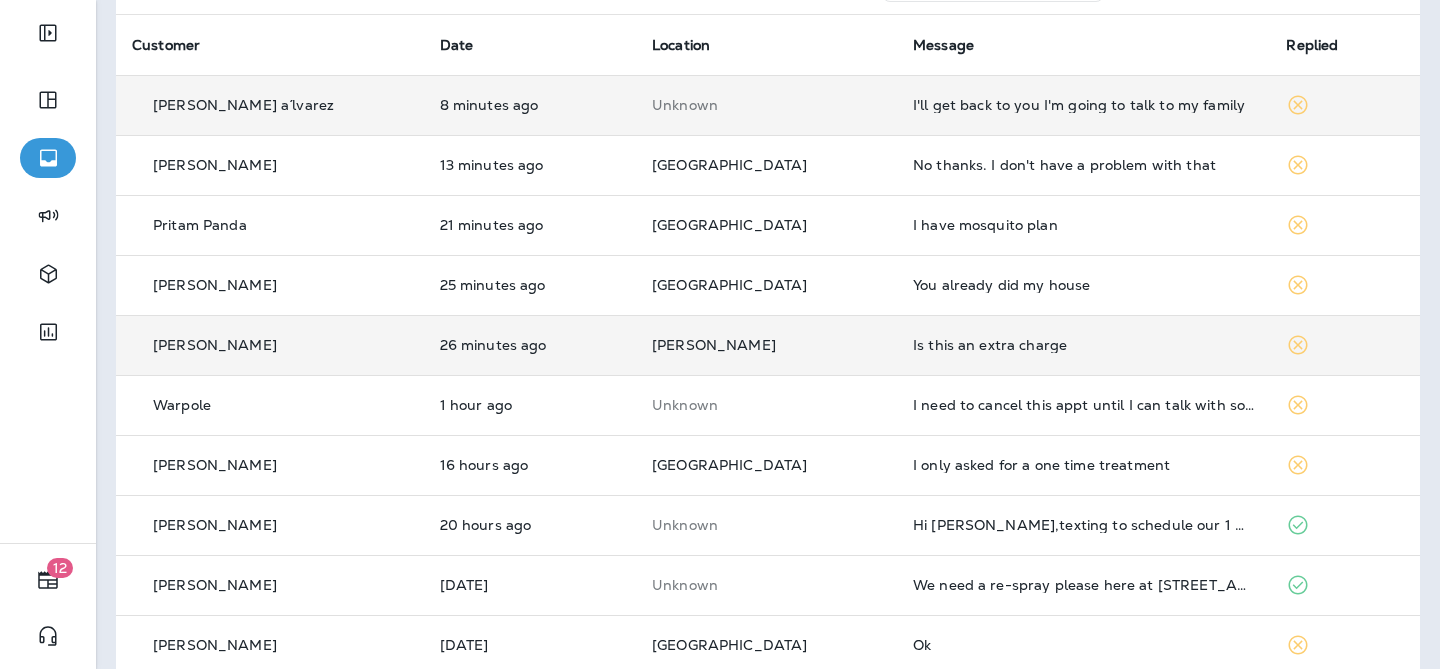 click on "[PERSON_NAME]" at bounding box center (766, 345) 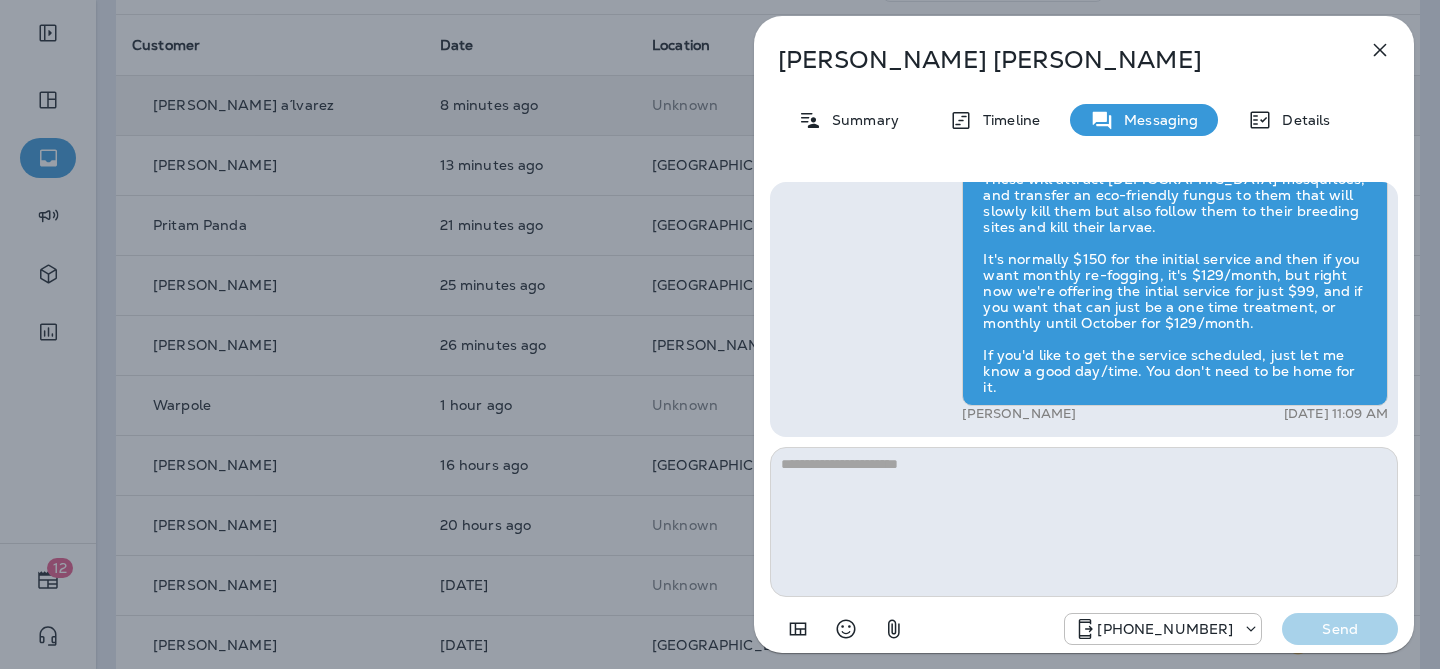 click 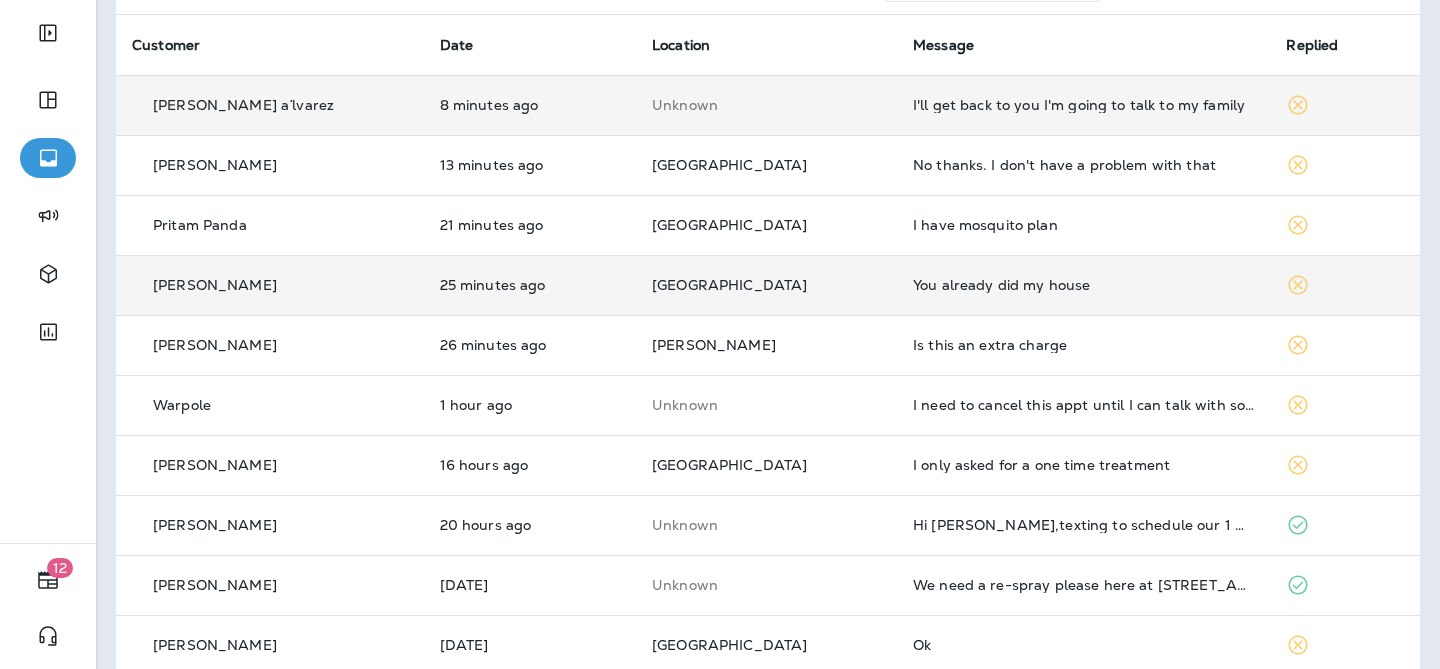 click on "You already did my house" at bounding box center [1084, 285] 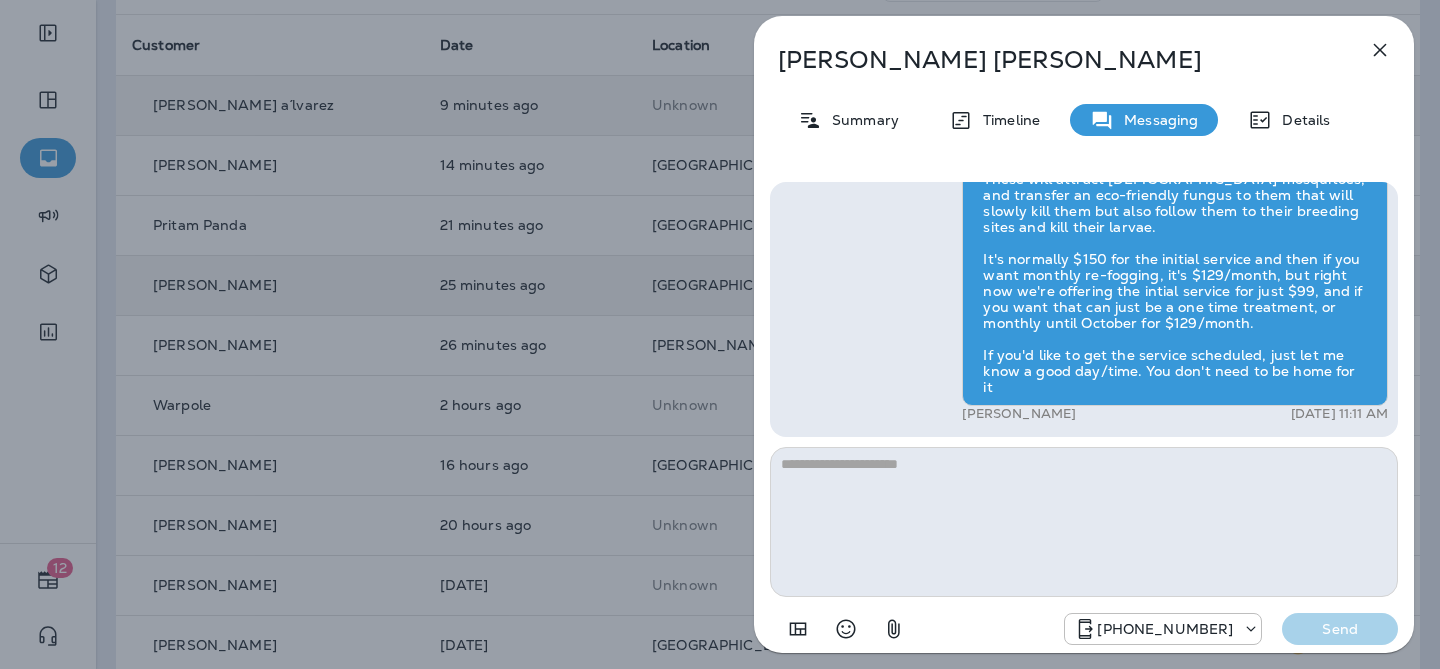 scroll, scrollTop: -354, scrollLeft: 0, axis: vertical 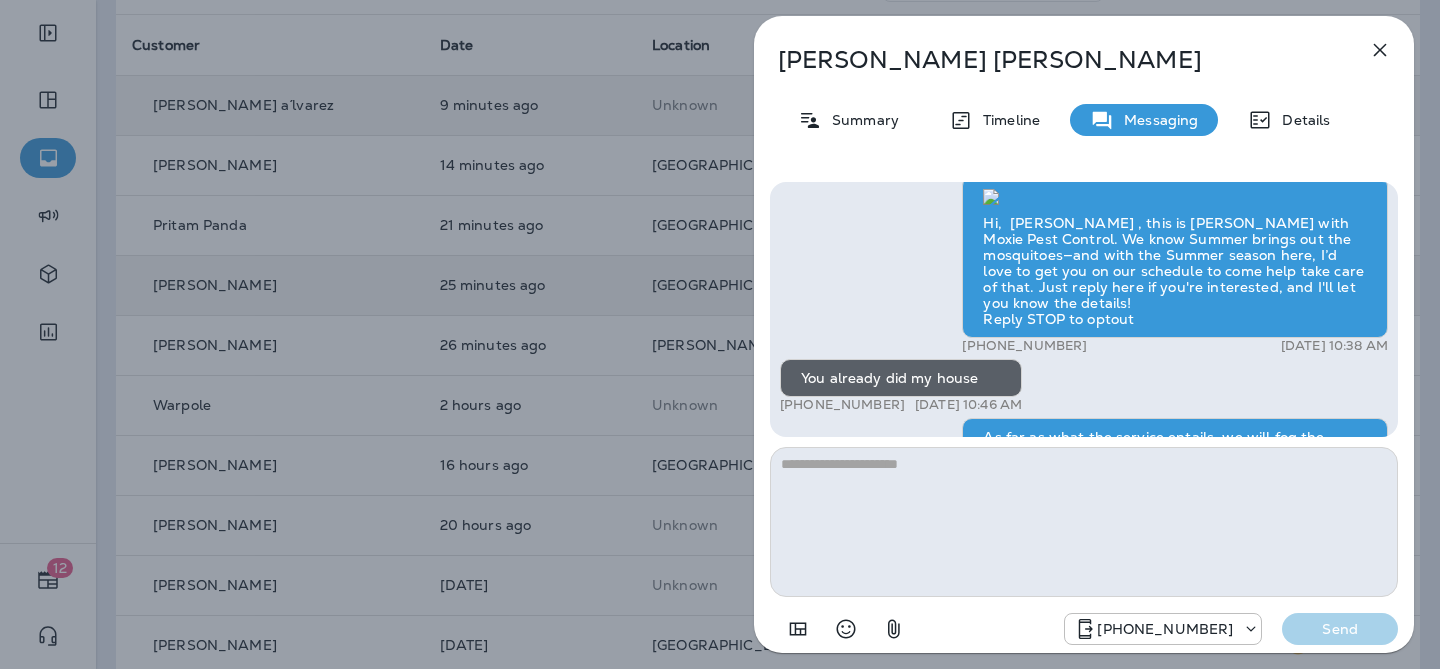 click at bounding box center [1380, 50] 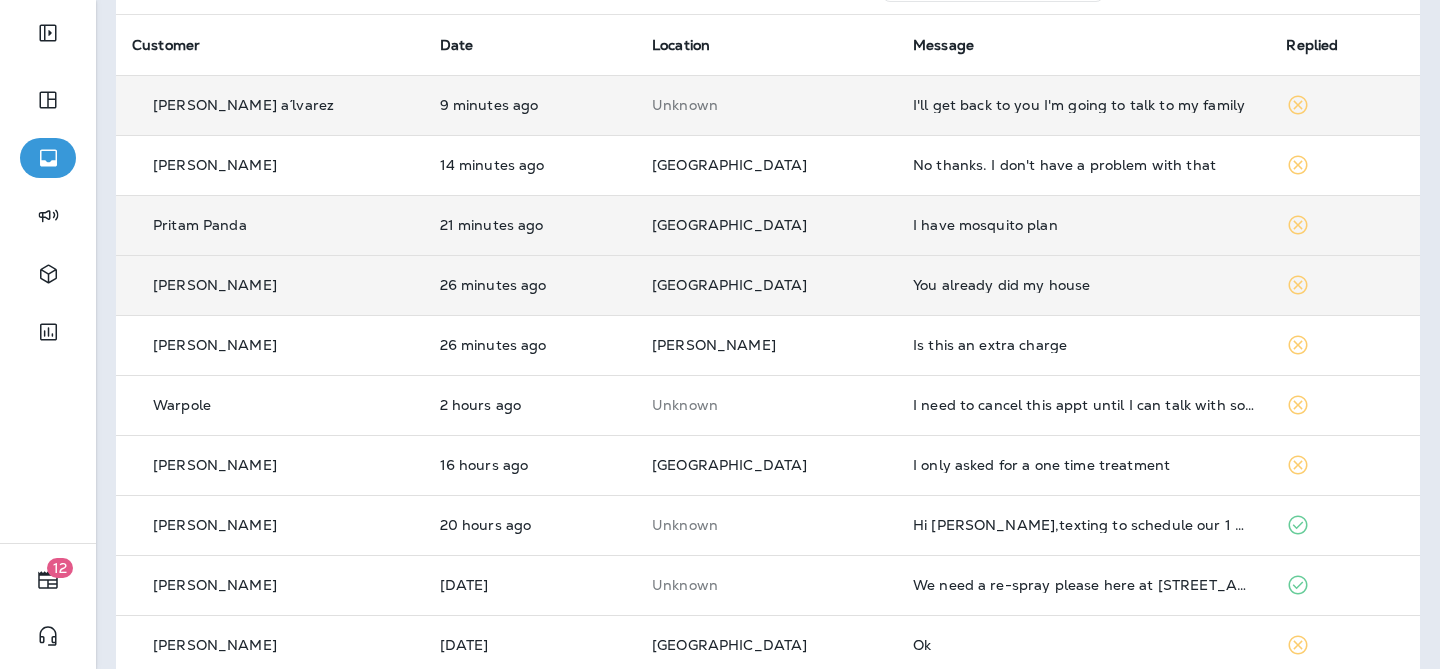 click on "I have mosquito plan" at bounding box center (1084, 225) 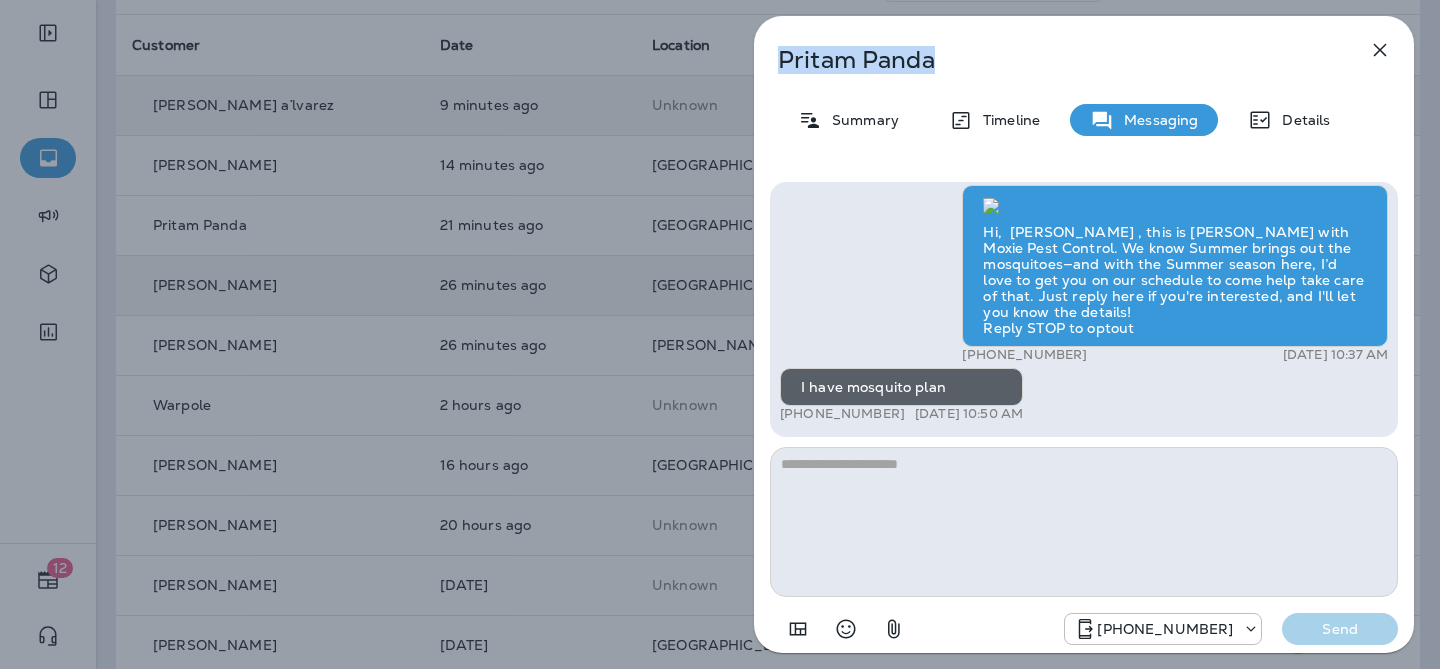 drag, startPoint x: 944, startPoint y: 66, endPoint x: 752, endPoint y: 66, distance: 192 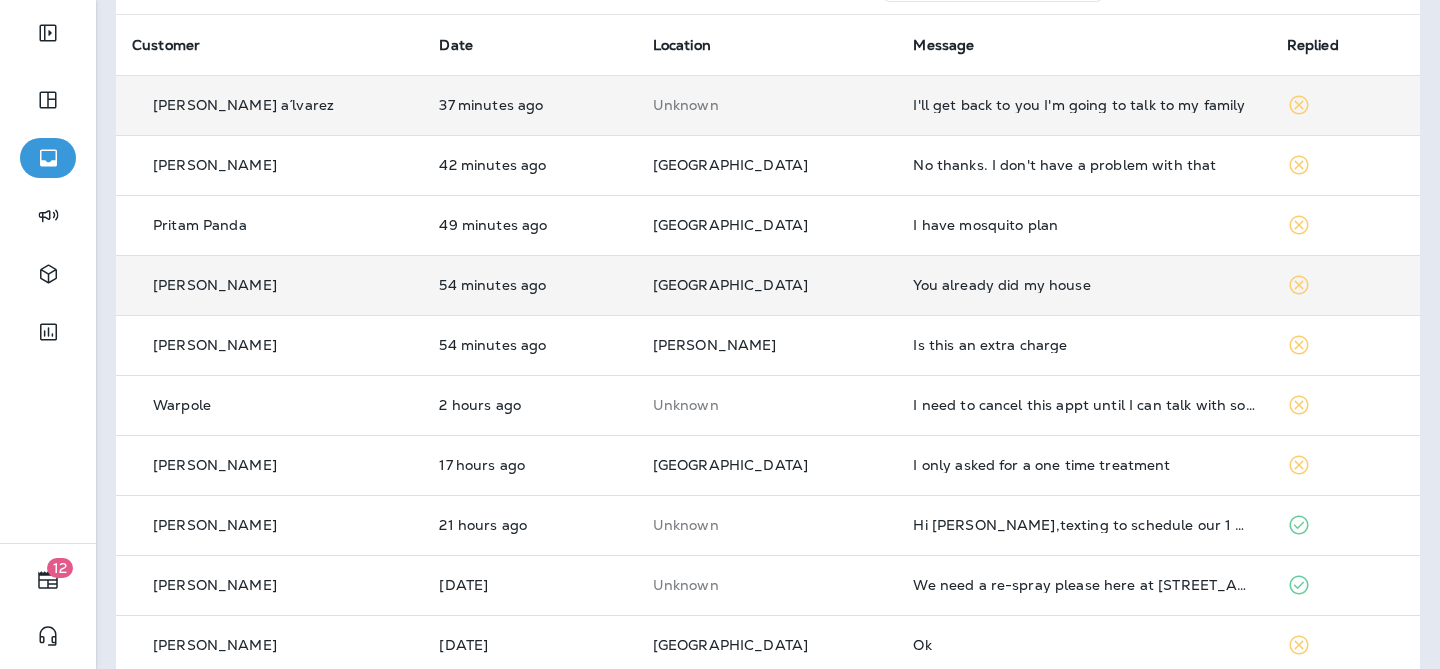 scroll, scrollTop: 0, scrollLeft: 0, axis: both 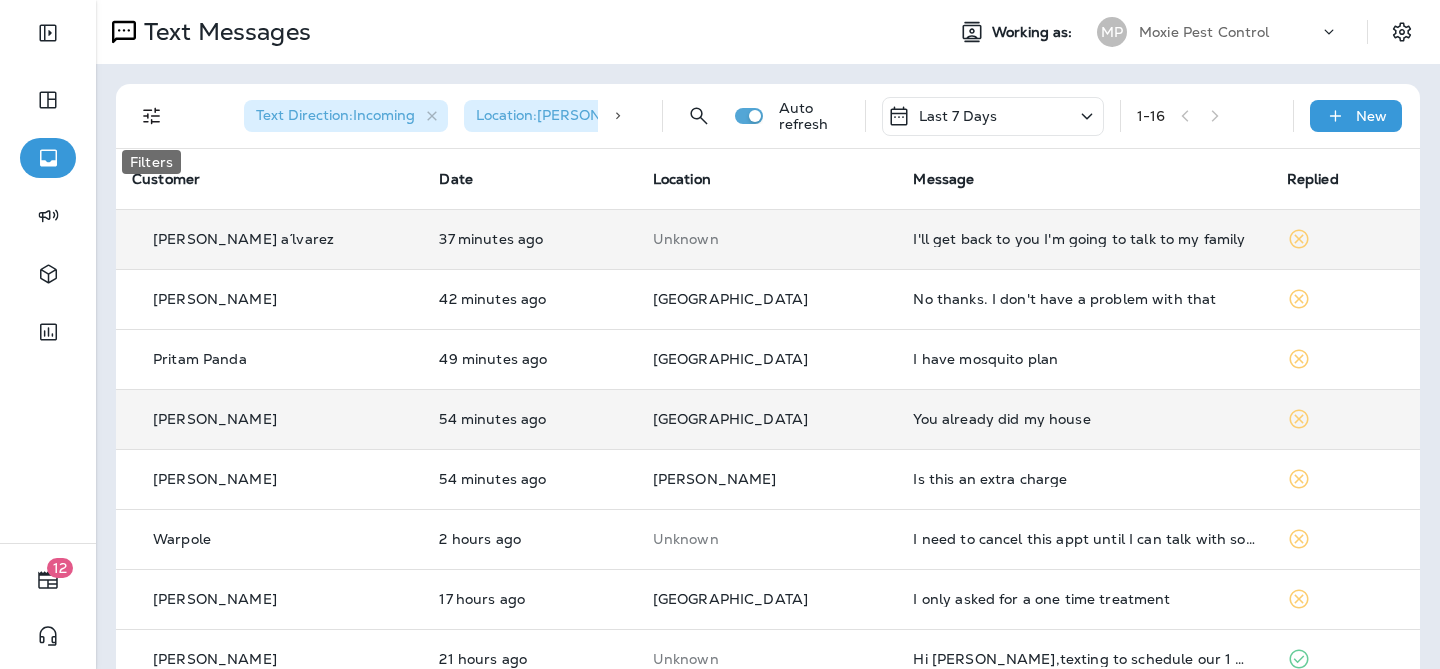 click 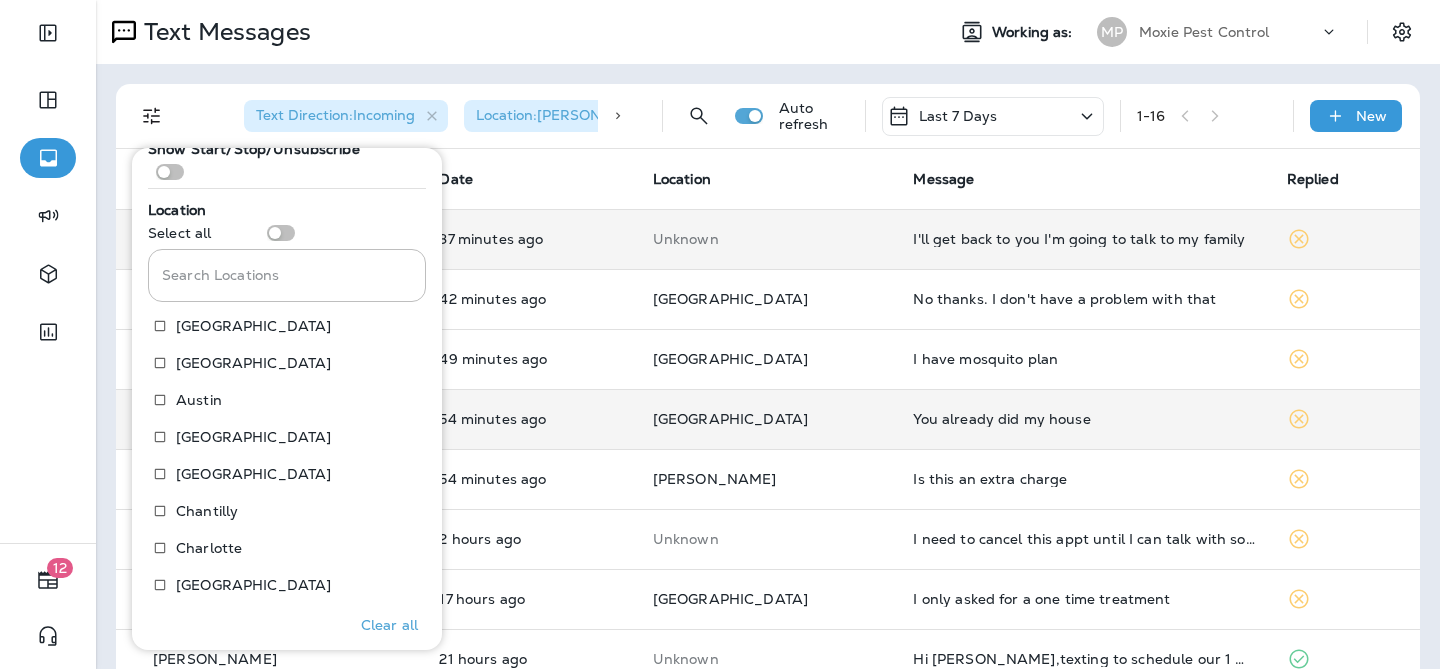 scroll, scrollTop: 489, scrollLeft: 0, axis: vertical 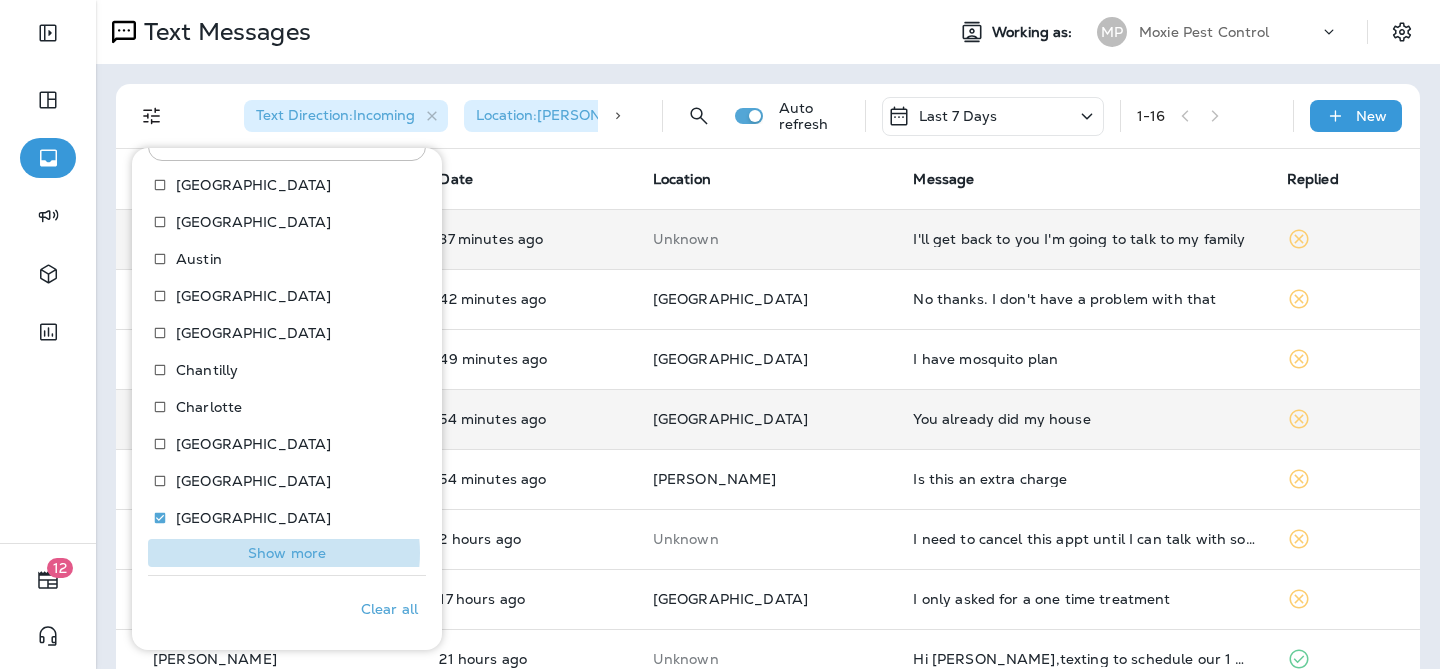 click on "Show more" at bounding box center (287, 553) 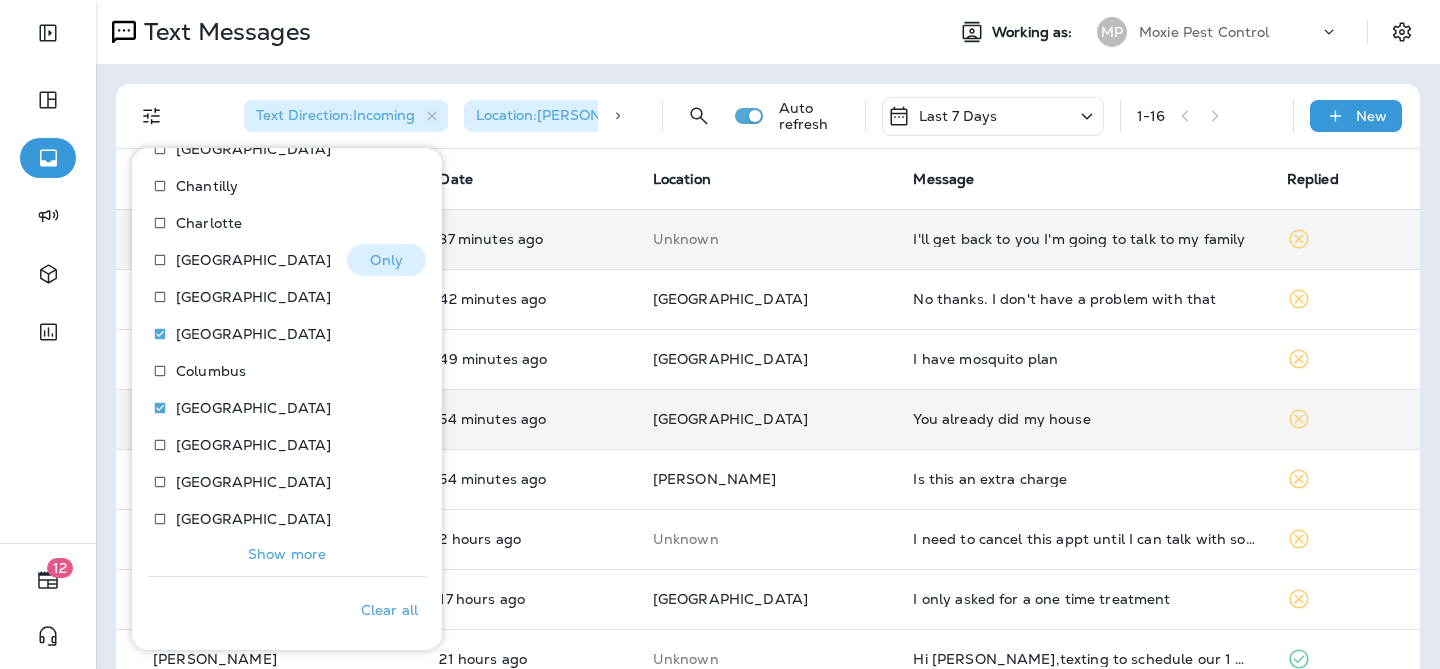 scroll, scrollTop: 674, scrollLeft: 0, axis: vertical 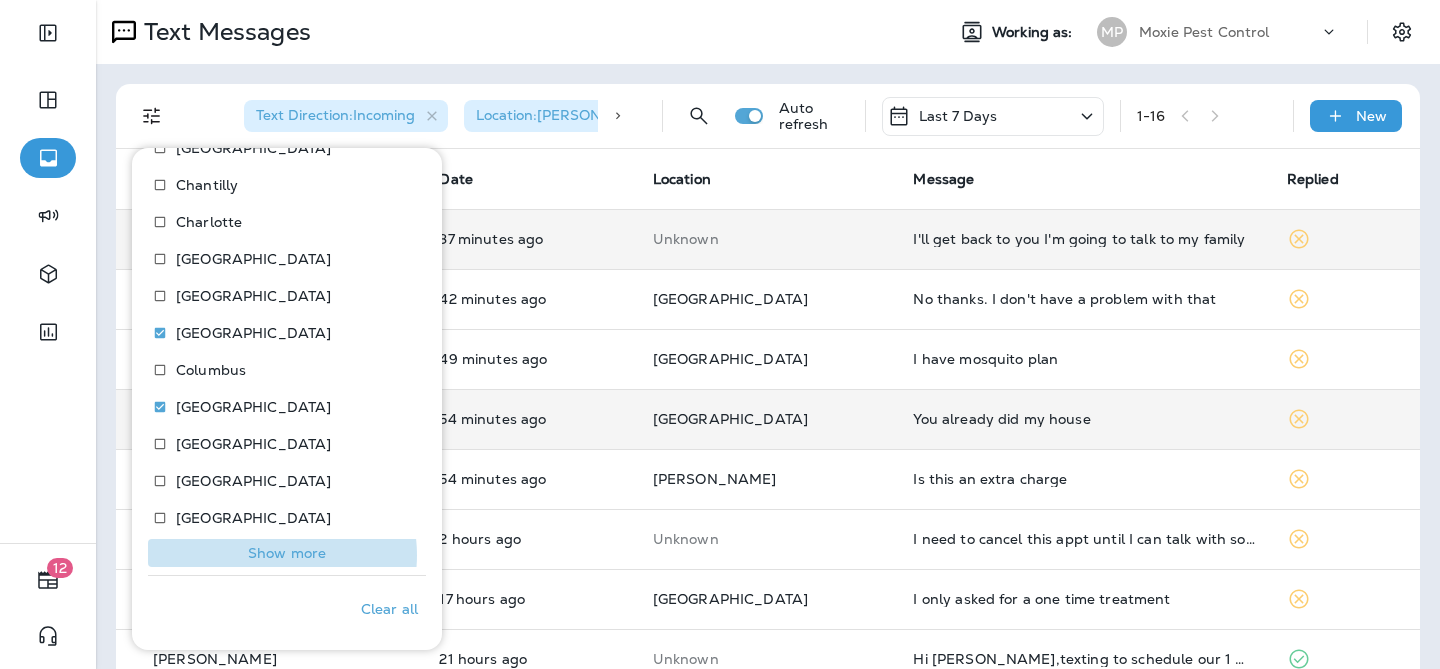click on "Show more" at bounding box center (287, 553) 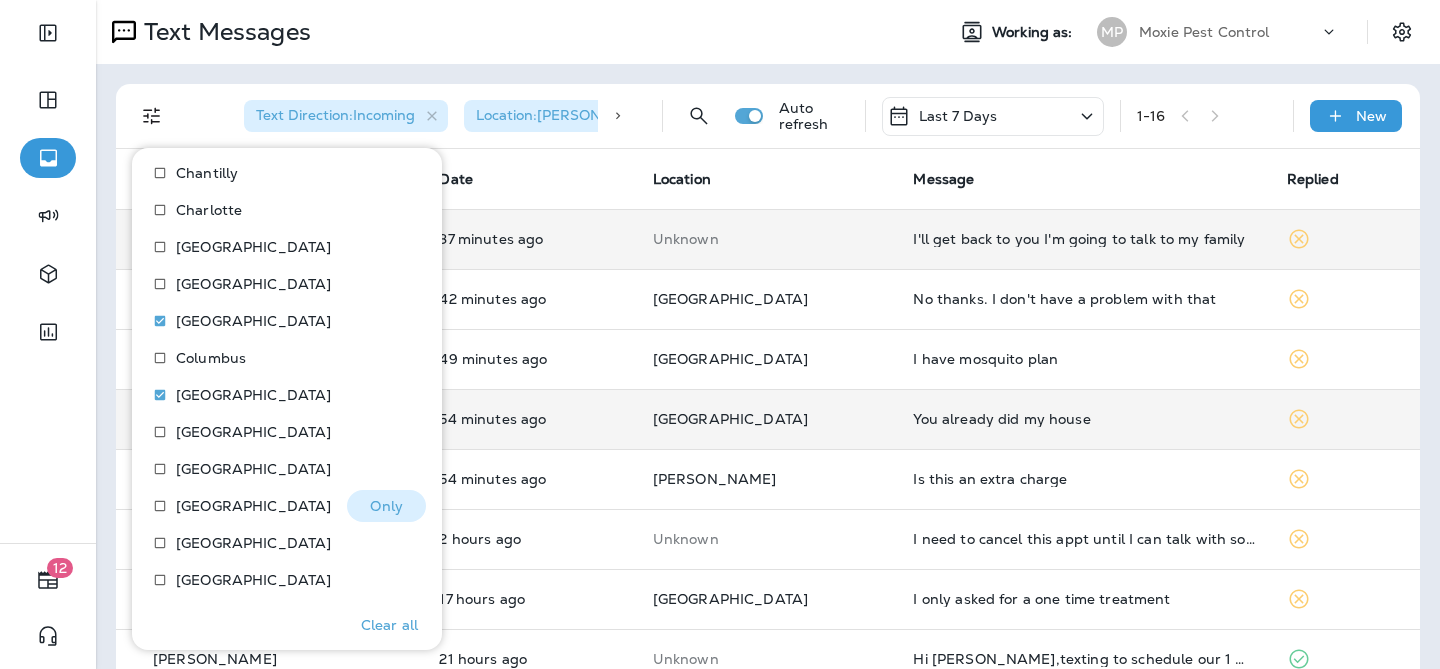 scroll, scrollTop: 700, scrollLeft: 0, axis: vertical 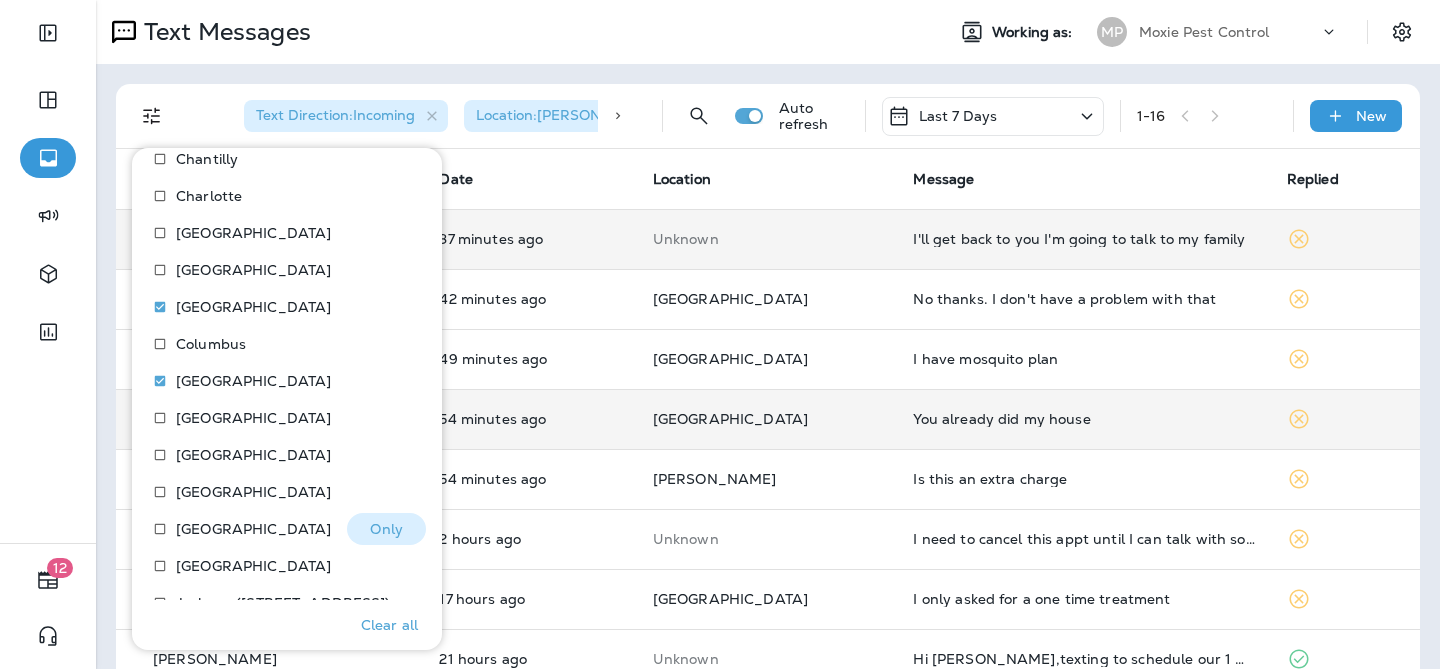 click on "[GEOGRAPHIC_DATA]" at bounding box center [253, 529] 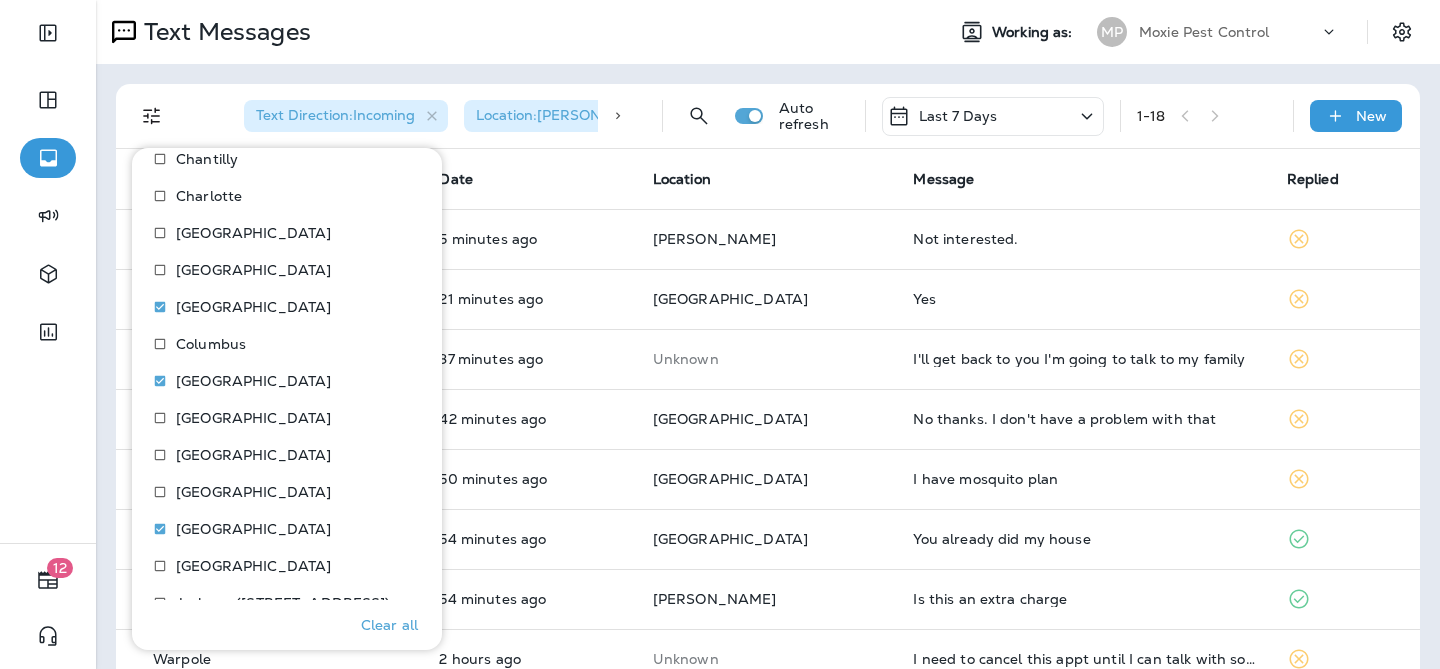 click on "Text Messages" at bounding box center (512, 32) 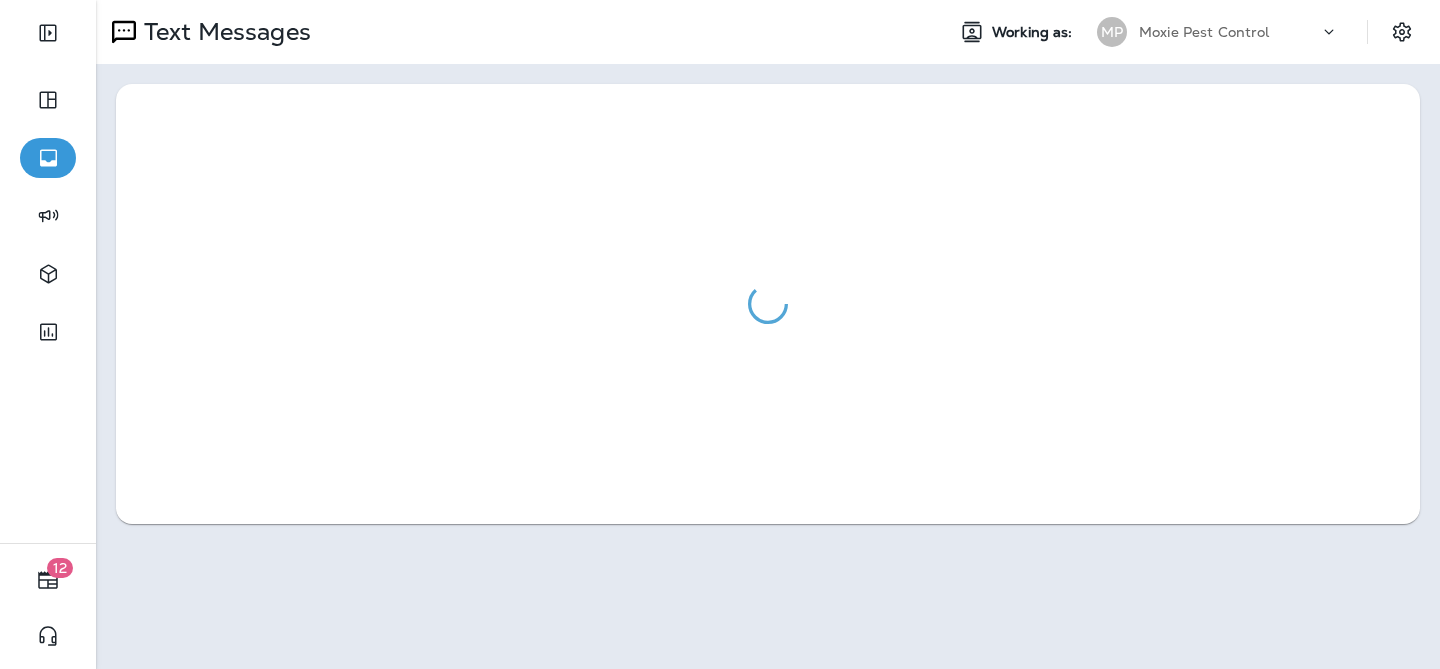 scroll, scrollTop: 0, scrollLeft: 0, axis: both 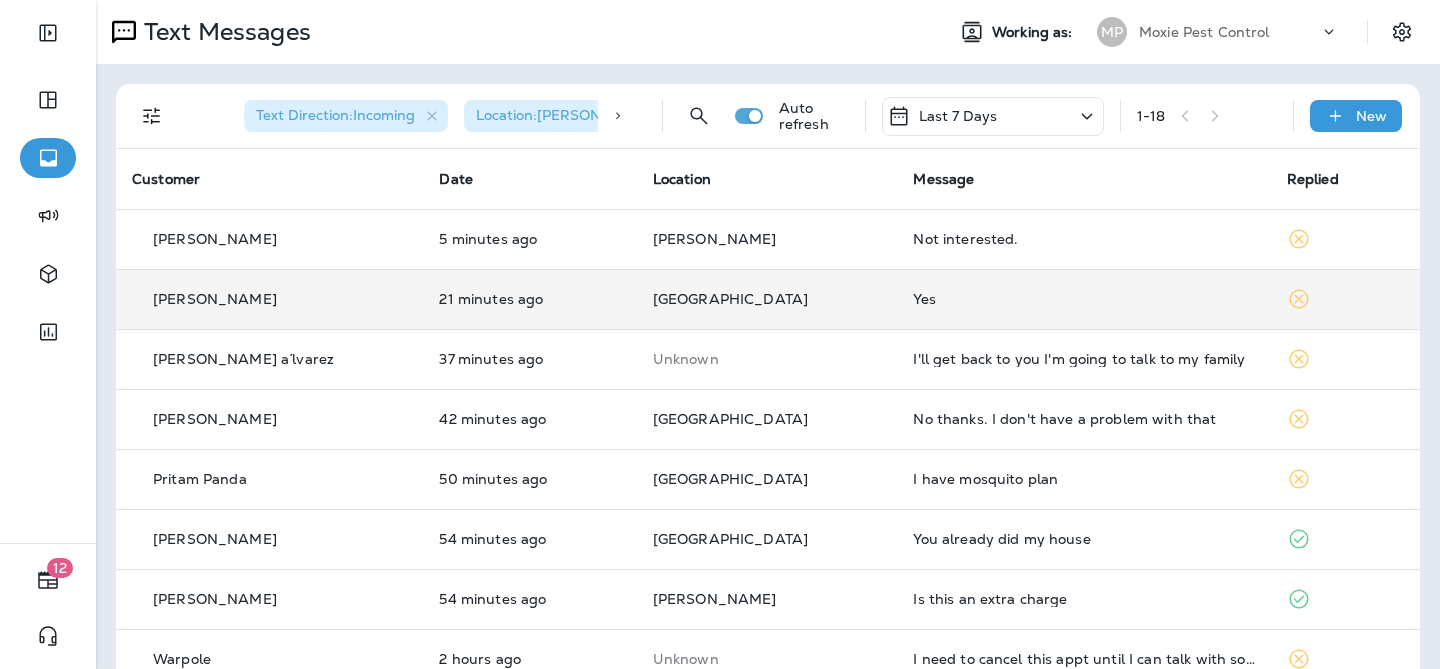 click on "Yes" at bounding box center [1083, 299] 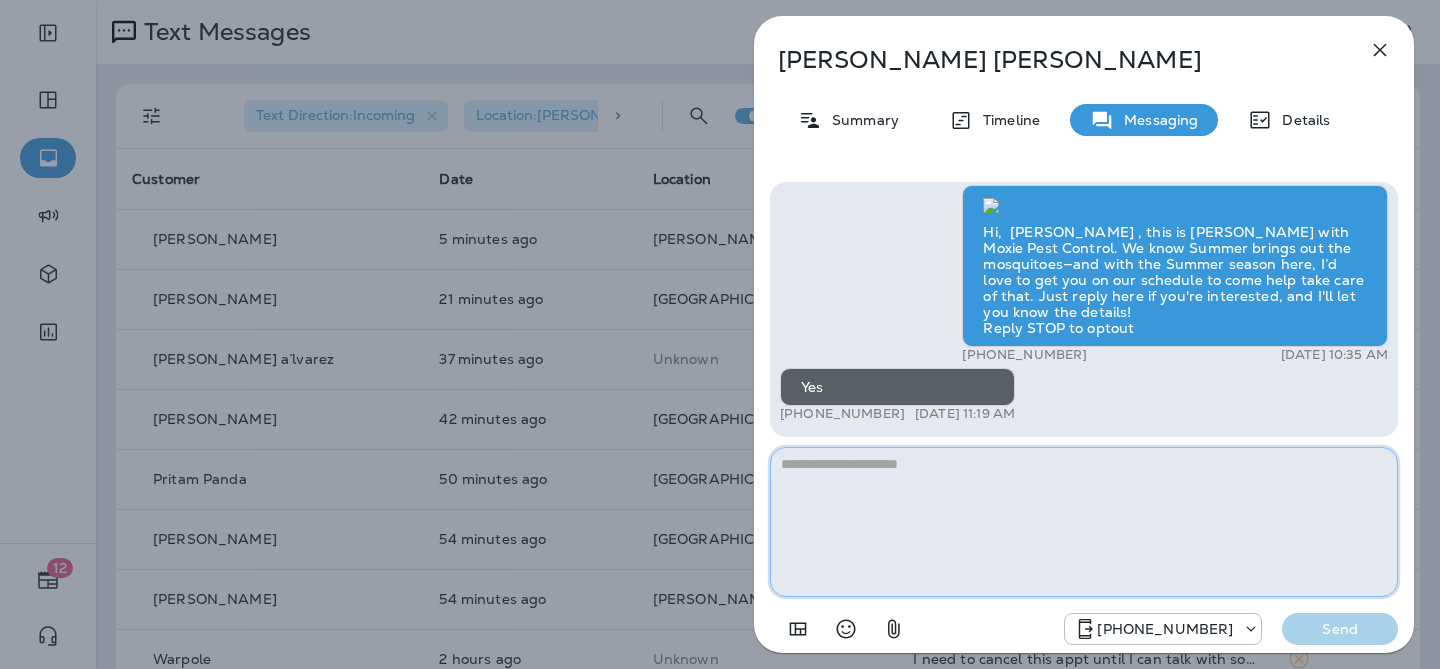 paste on "**********" 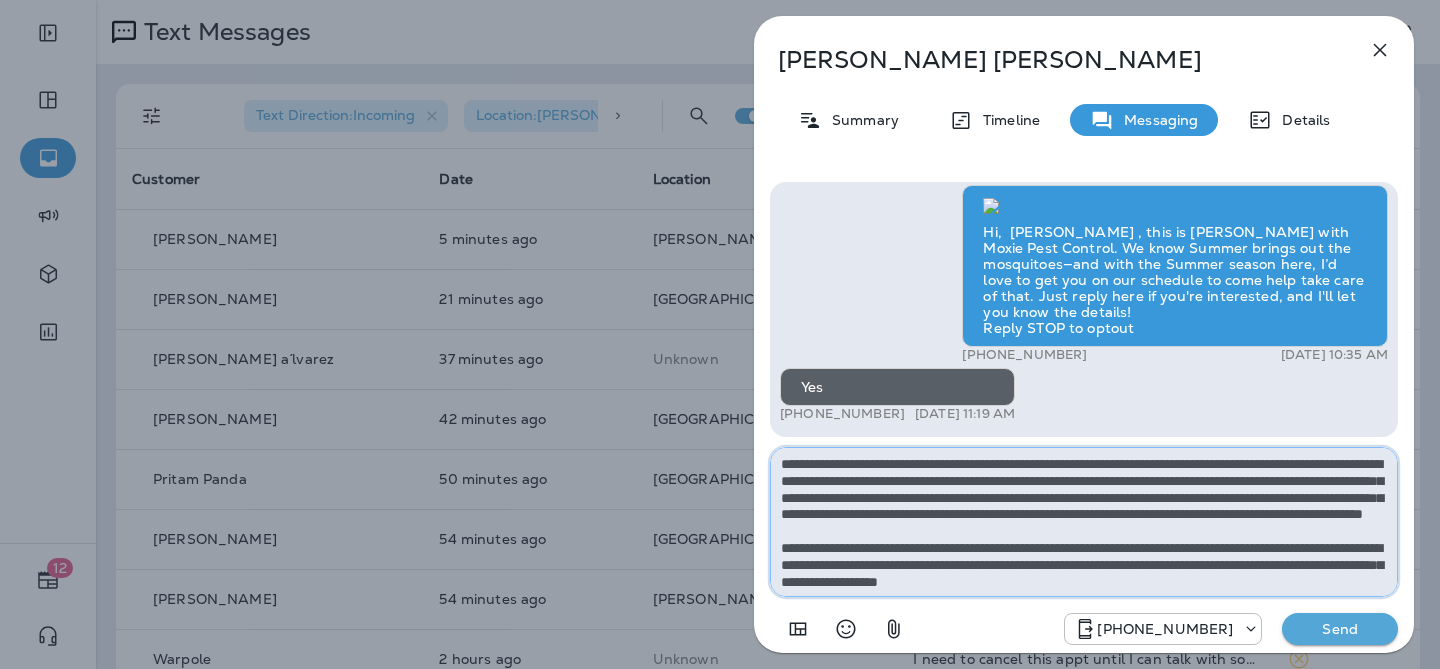 scroll, scrollTop: 61, scrollLeft: 0, axis: vertical 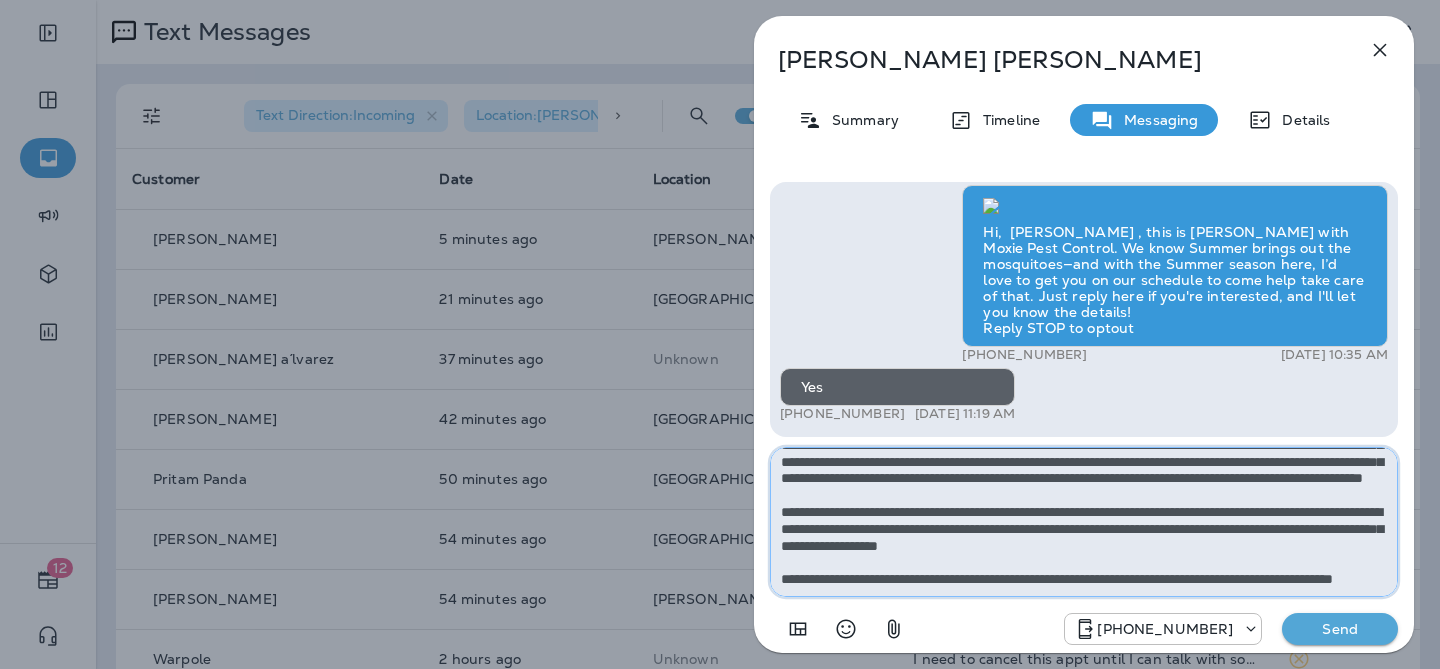 type on "**********" 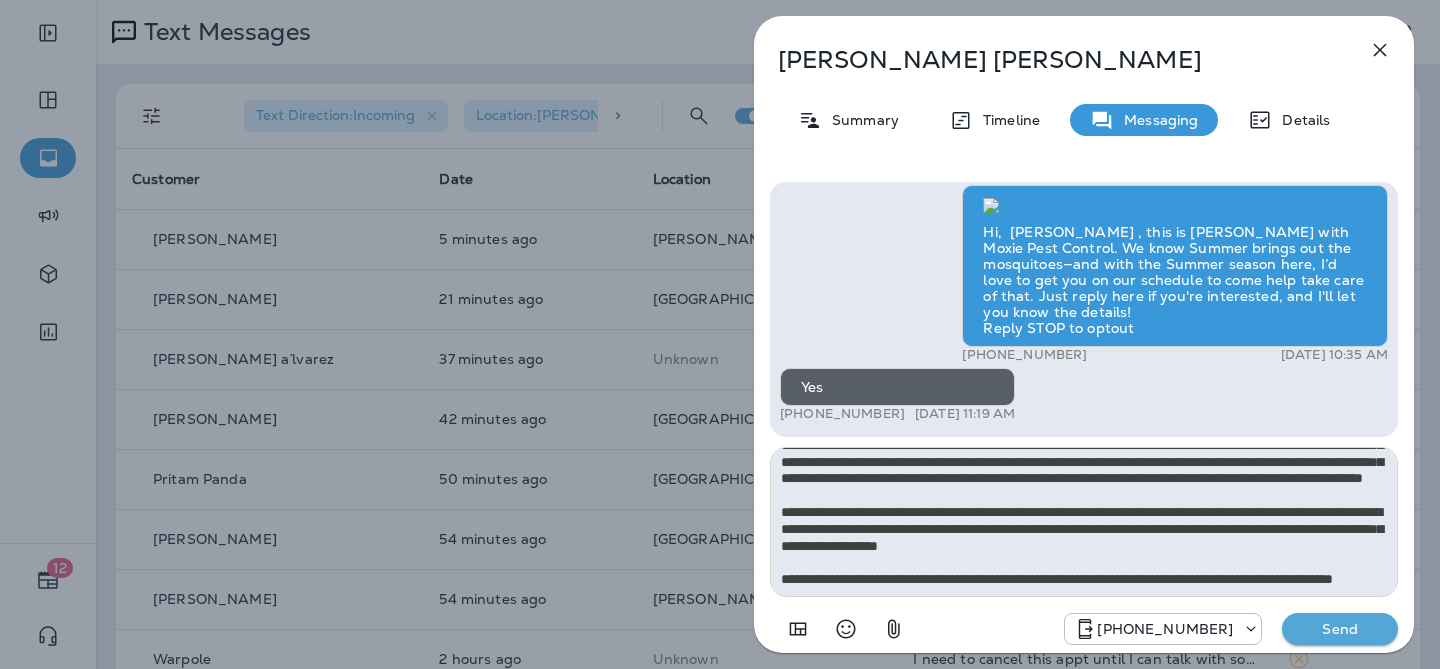 click on "Send" at bounding box center [1340, 629] 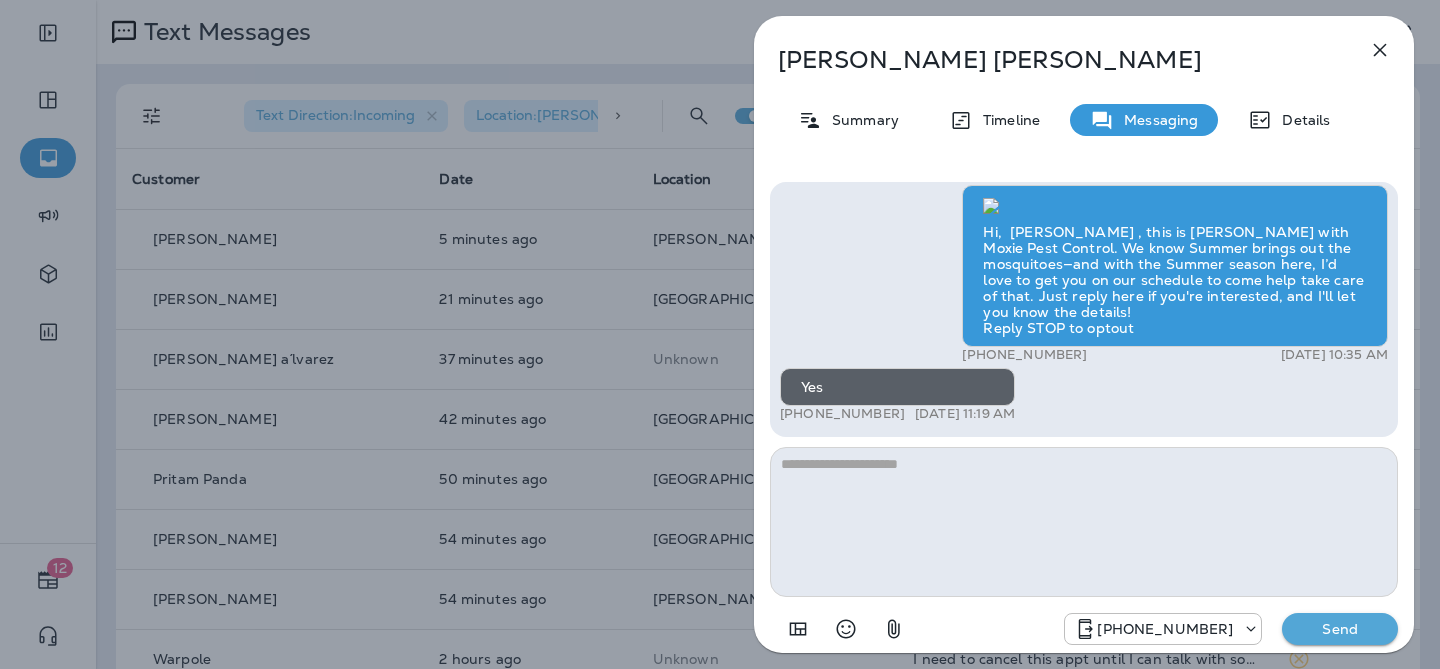 scroll, scrollTop: 0, scrollLeft: 0, axis: both 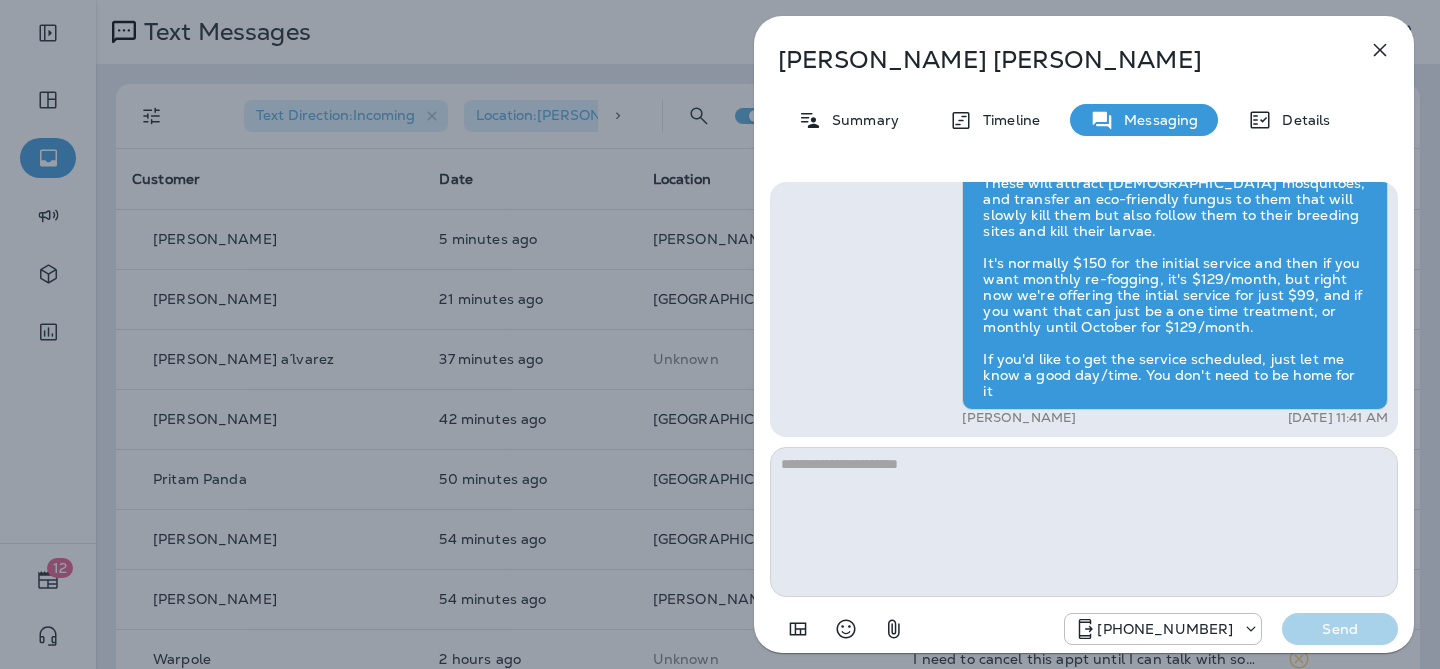 click 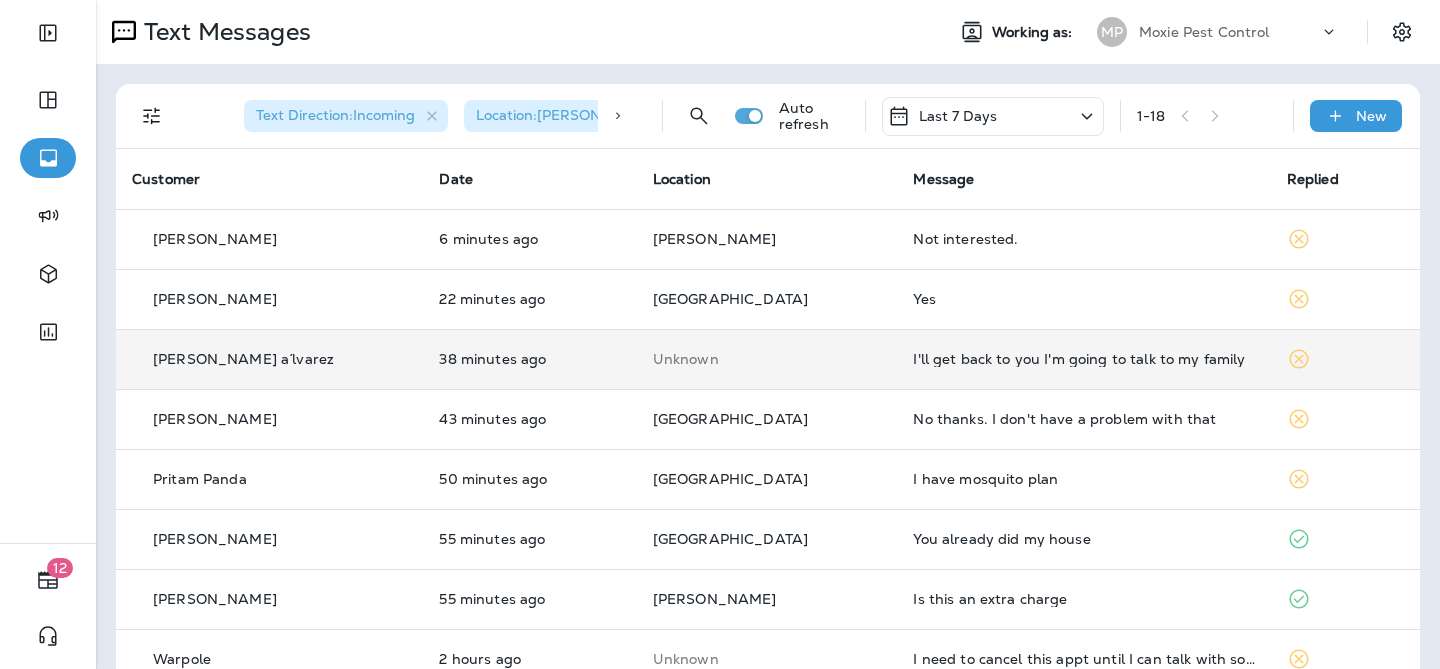 click on "I'll get back to you I'm going to talk to my family" at bounding box center (1083, 359) 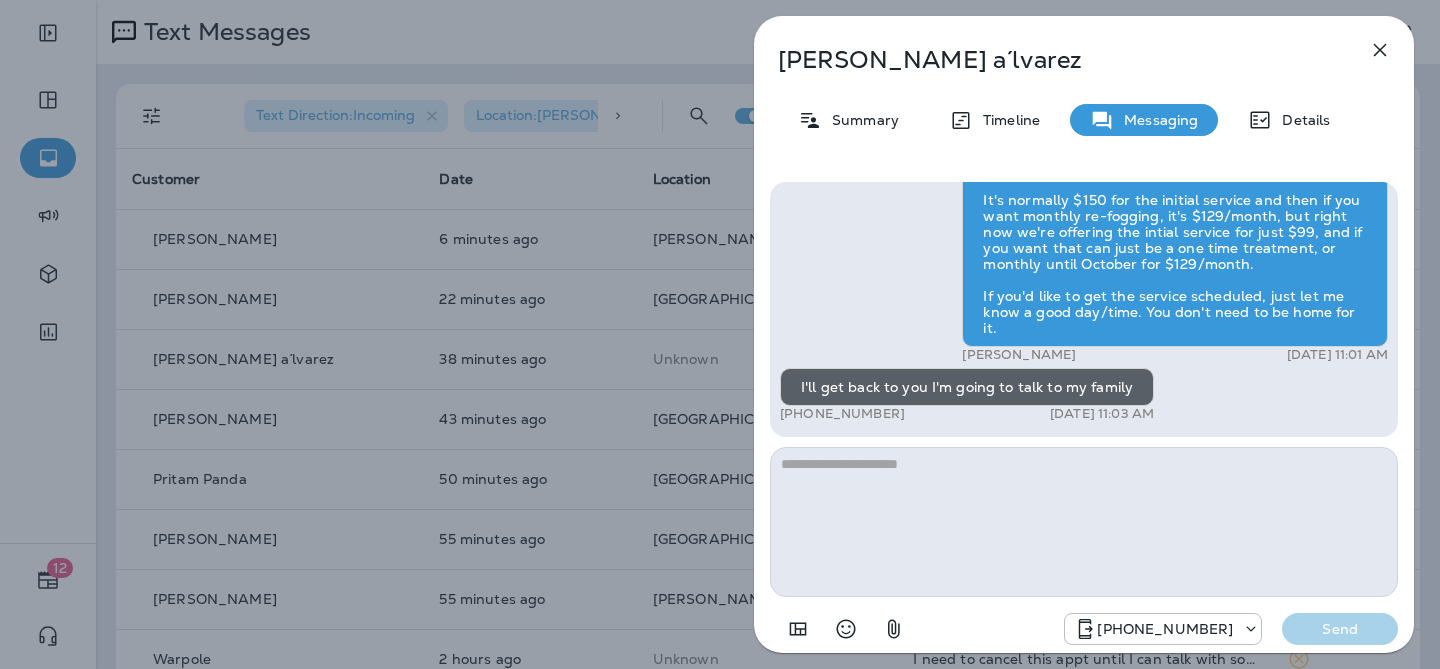 click 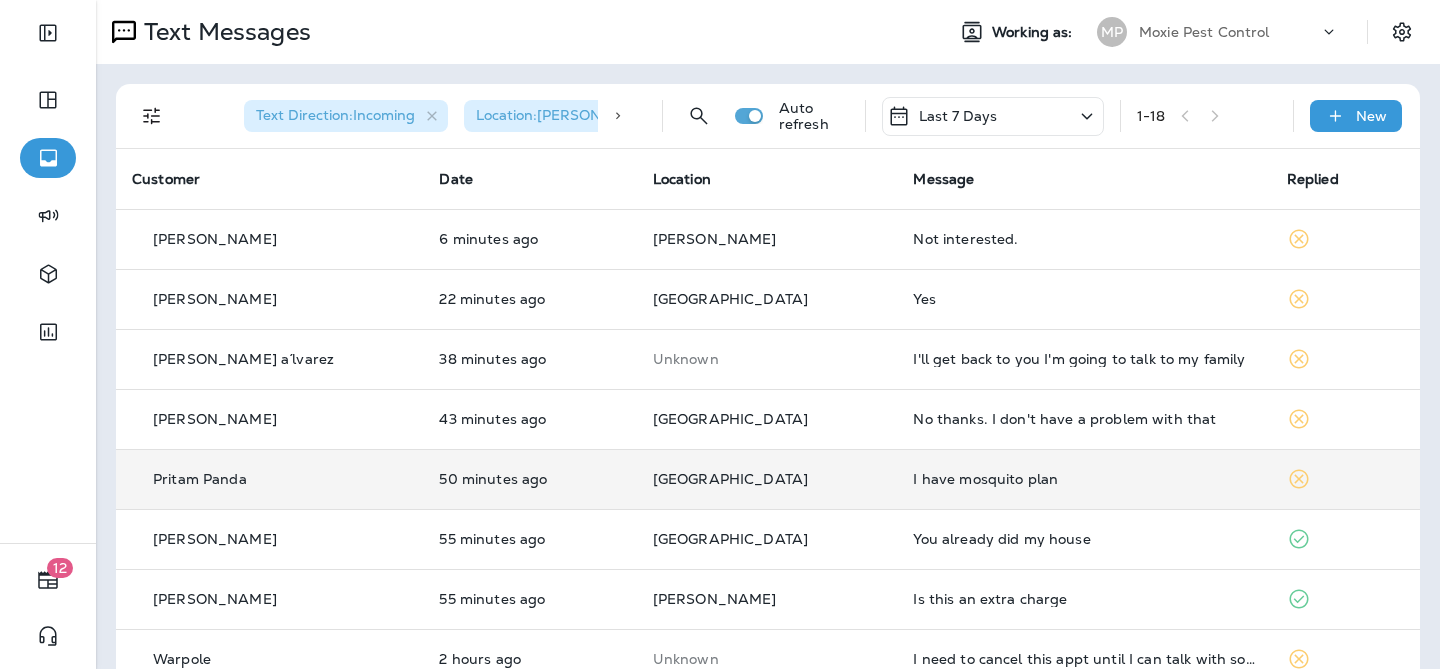 click on "I have mosquito plan" at bounding box center (1083, 479) 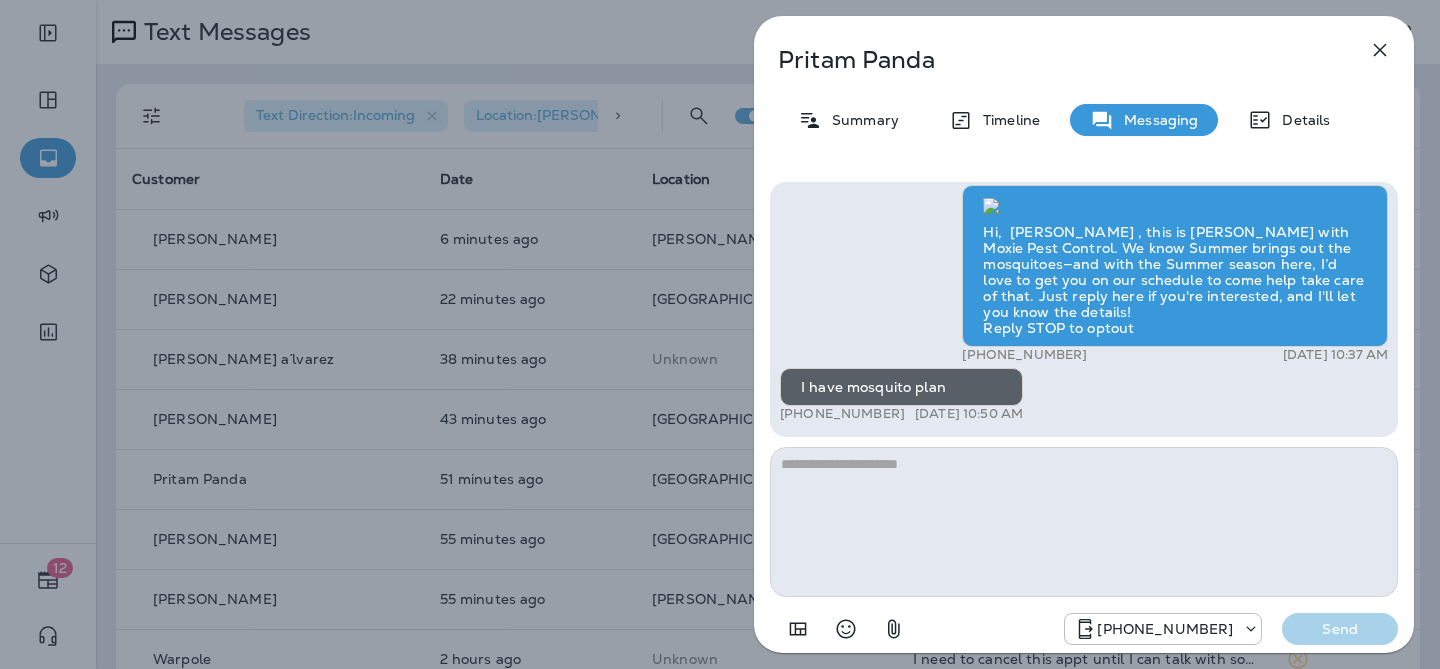 click 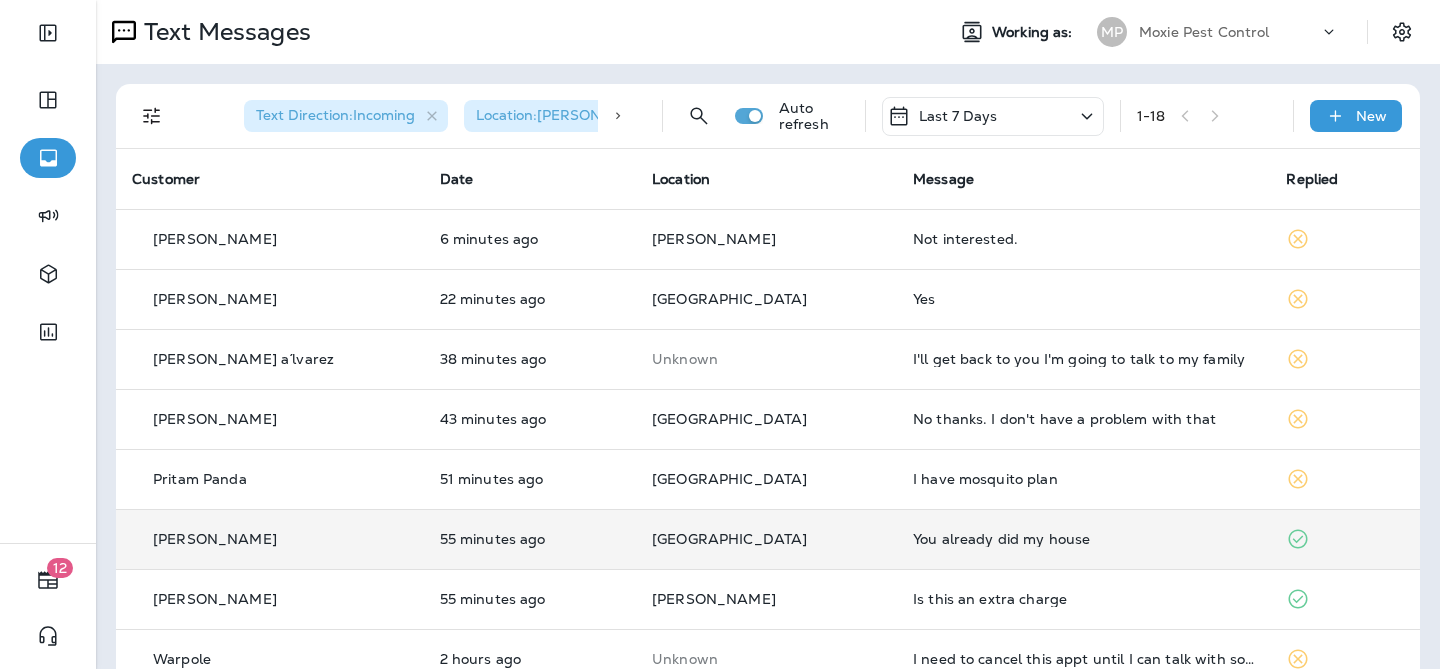 click on "You already did my house" at bounding box center (1084, 539) 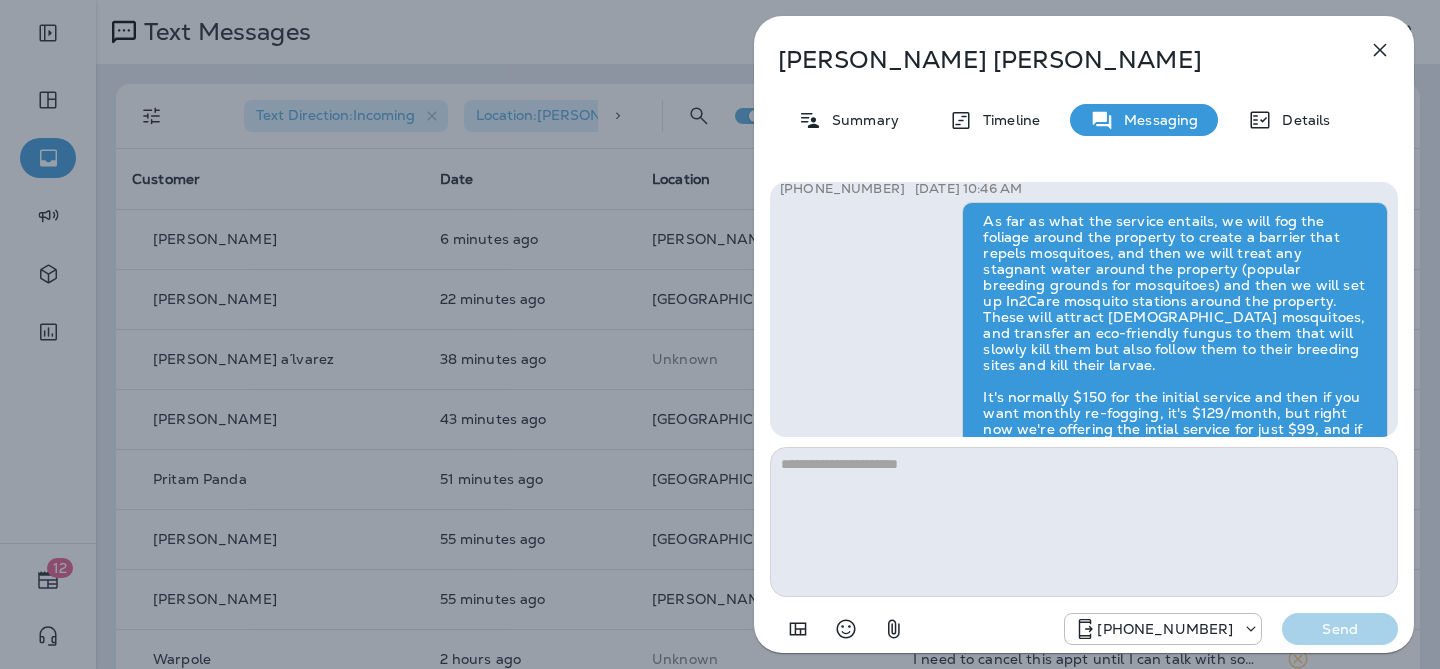 scroll, scrollTop: -135, scrollLeft: 0, axis: vertical 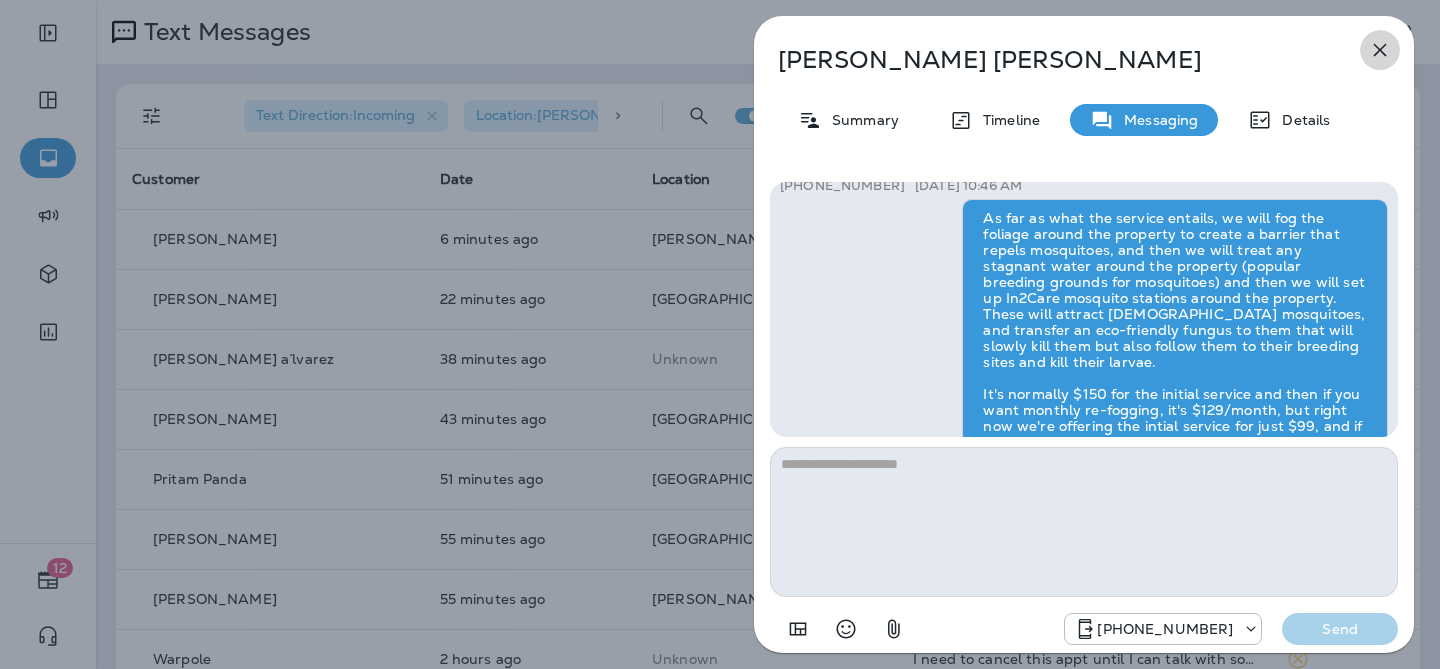 click 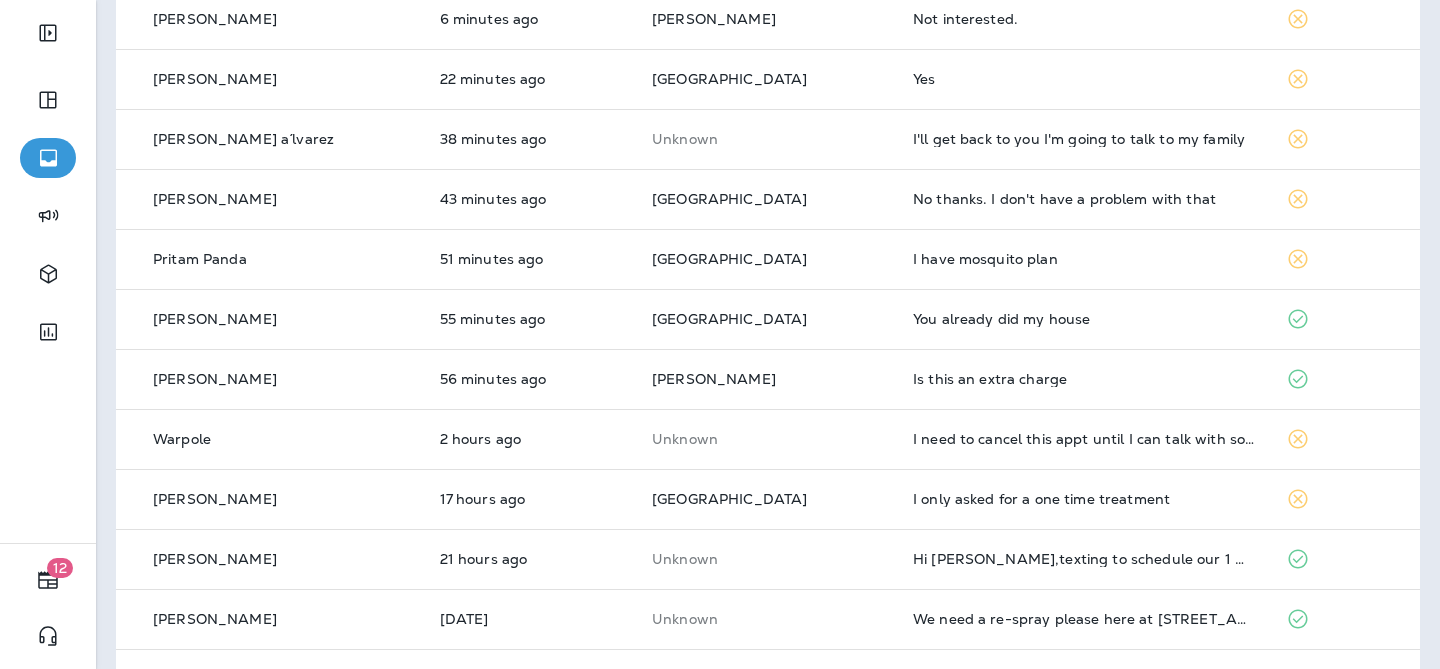 scroll, scrollTop: 606, scrollLeft: 0, axis: vertical 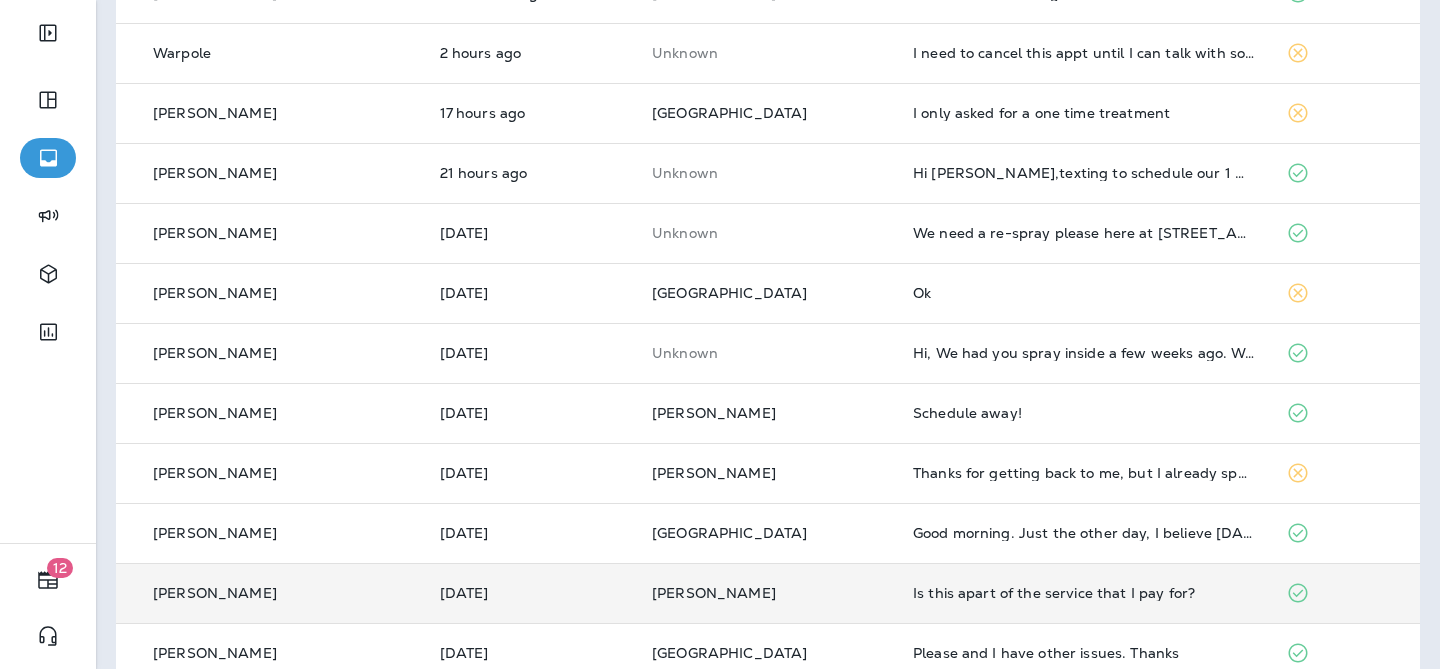 click on "Is this apart of the service that I pay for?" at bounding box center [1084, 593] 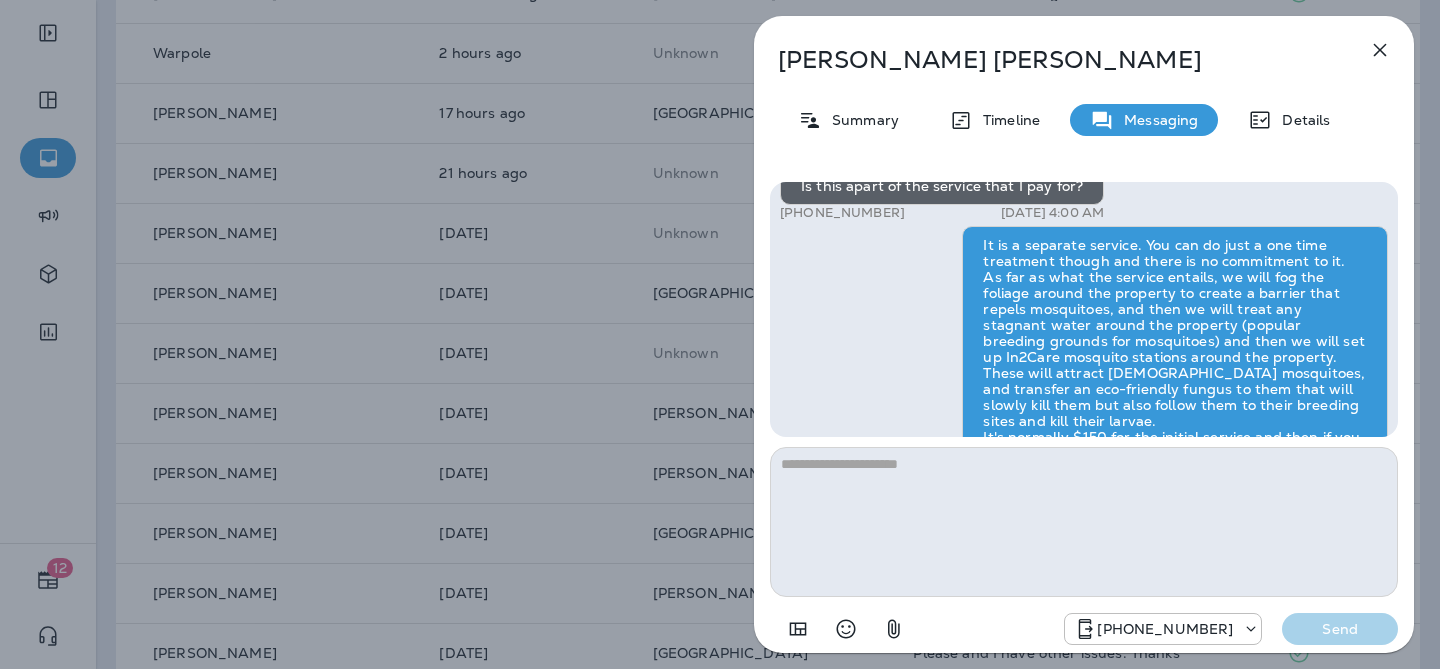 scroll, scrollTop: -161, scrollLeft: 0, axis: vertical 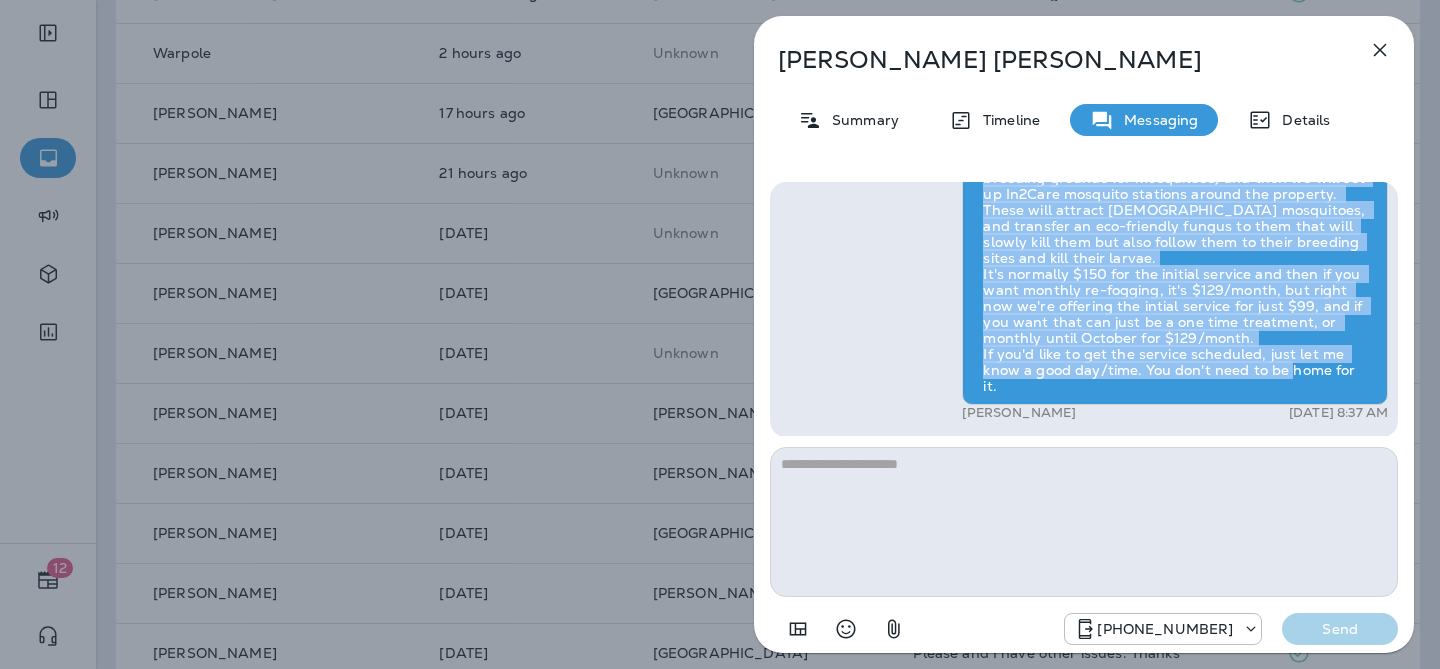 drag, startPoint x: 983, startPoint y: 276, endPoint x: 1366, endPoint y: 392, distance: 400.1812 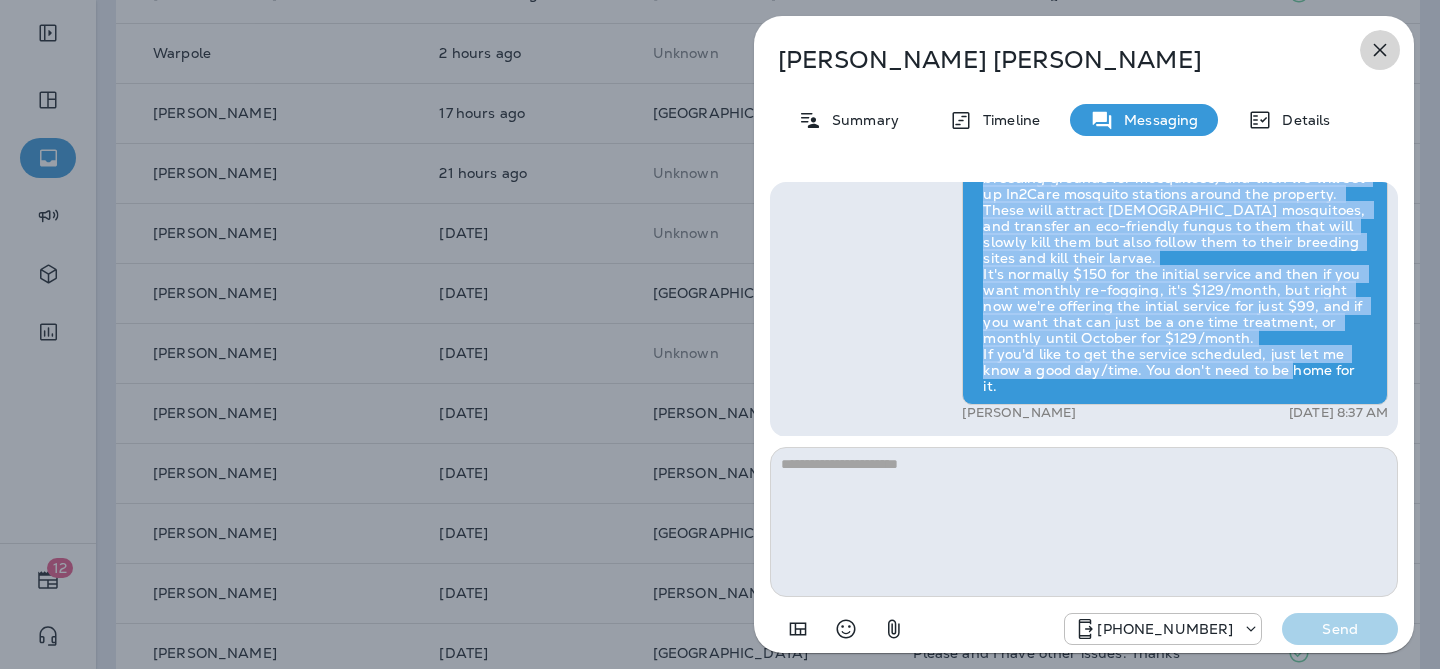click 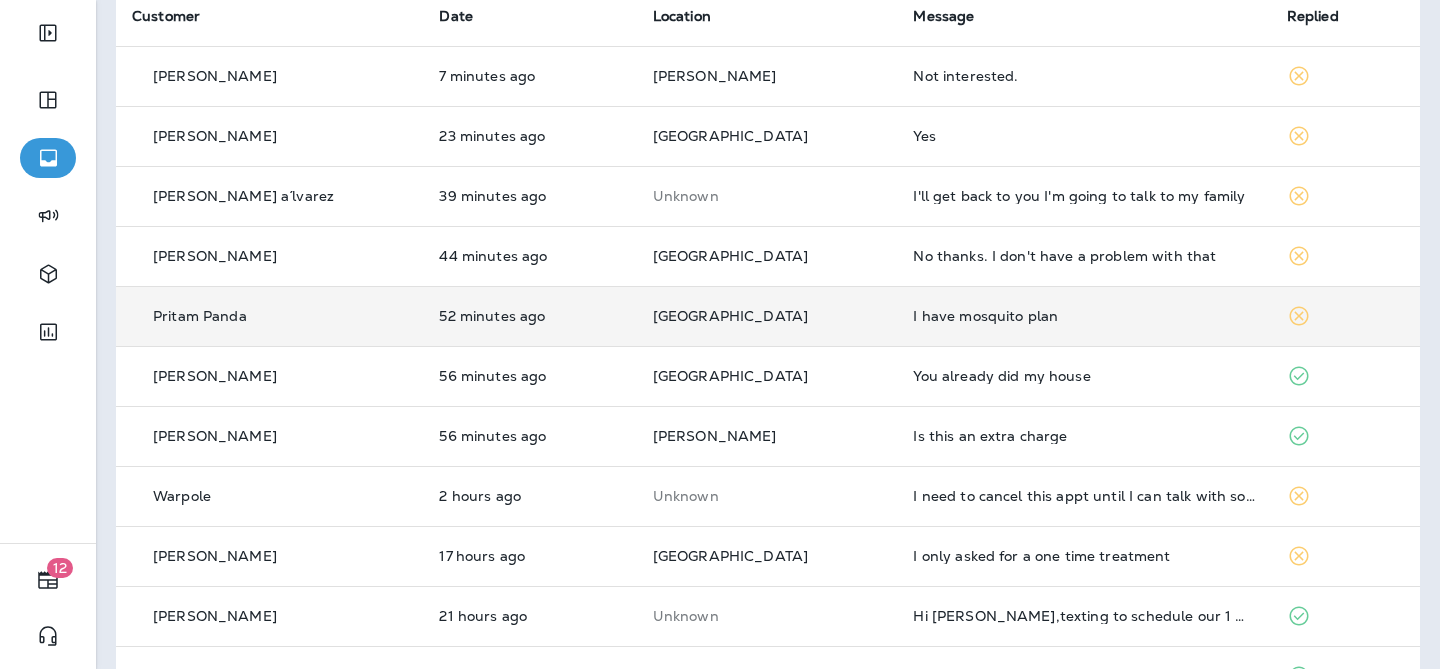 scroll, scrollTop: 0, scrollLeft: 0, axis: both 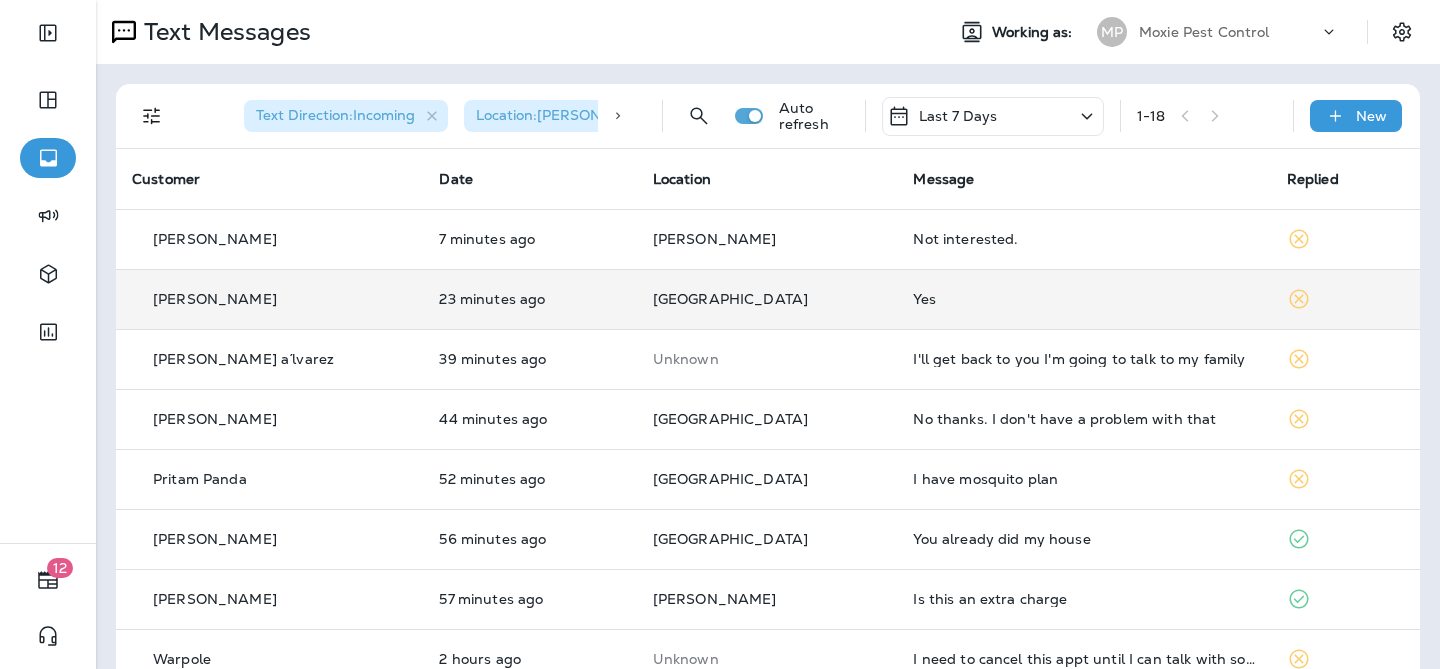 click on "[GEOGRAPHIC_DATA]" at bounding box center [767, 299] 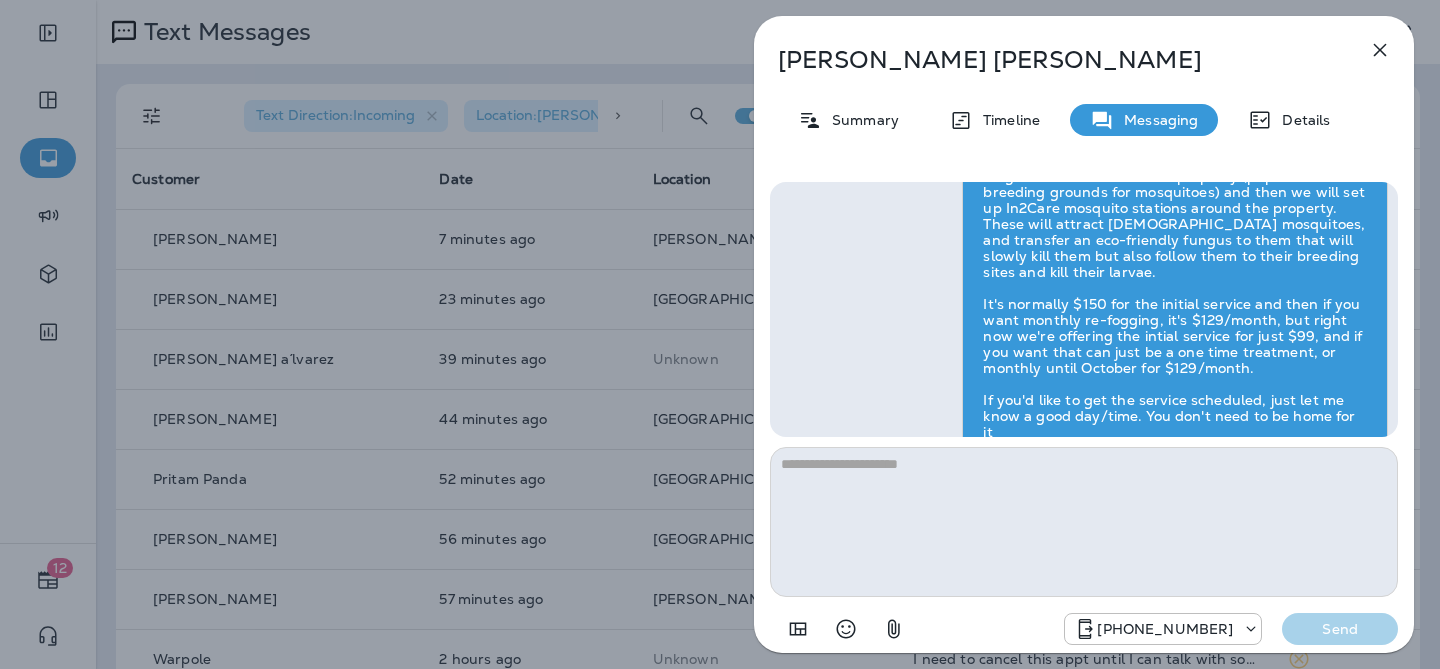 scroll, scrollTop: -13, scrollLeft: 0, axis: vertical 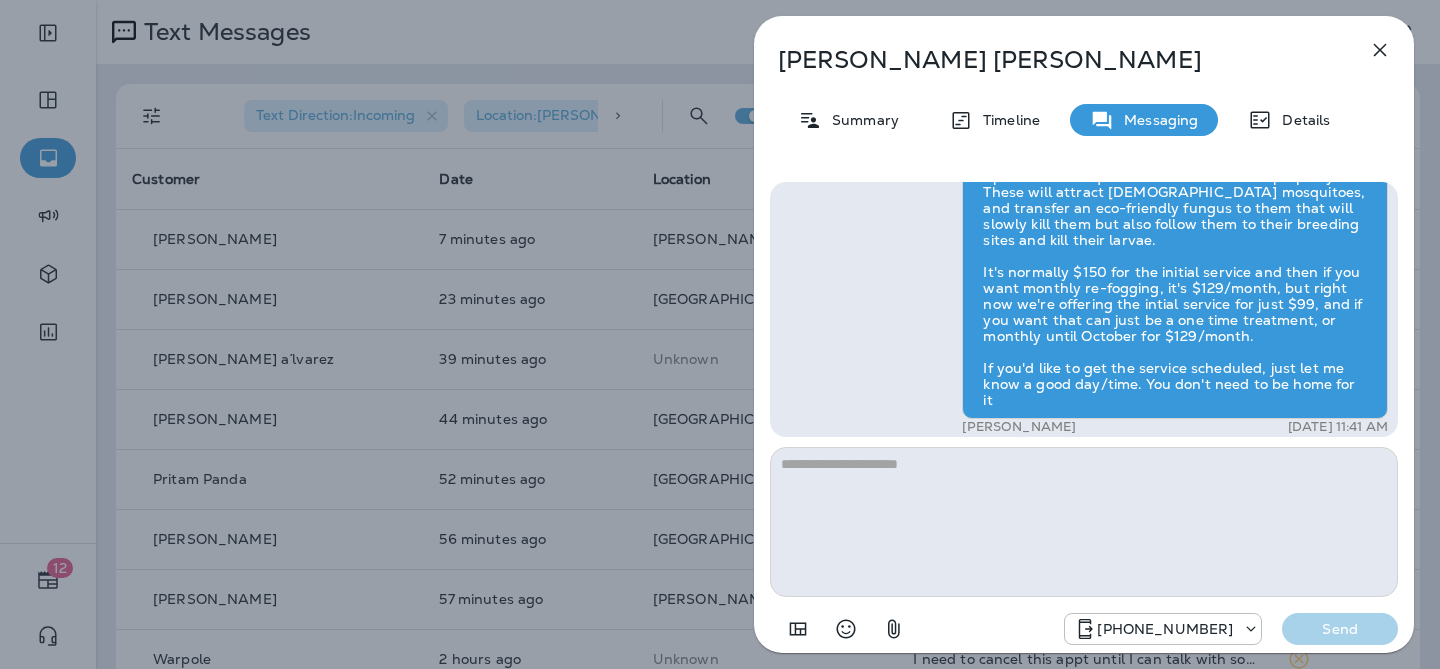 click 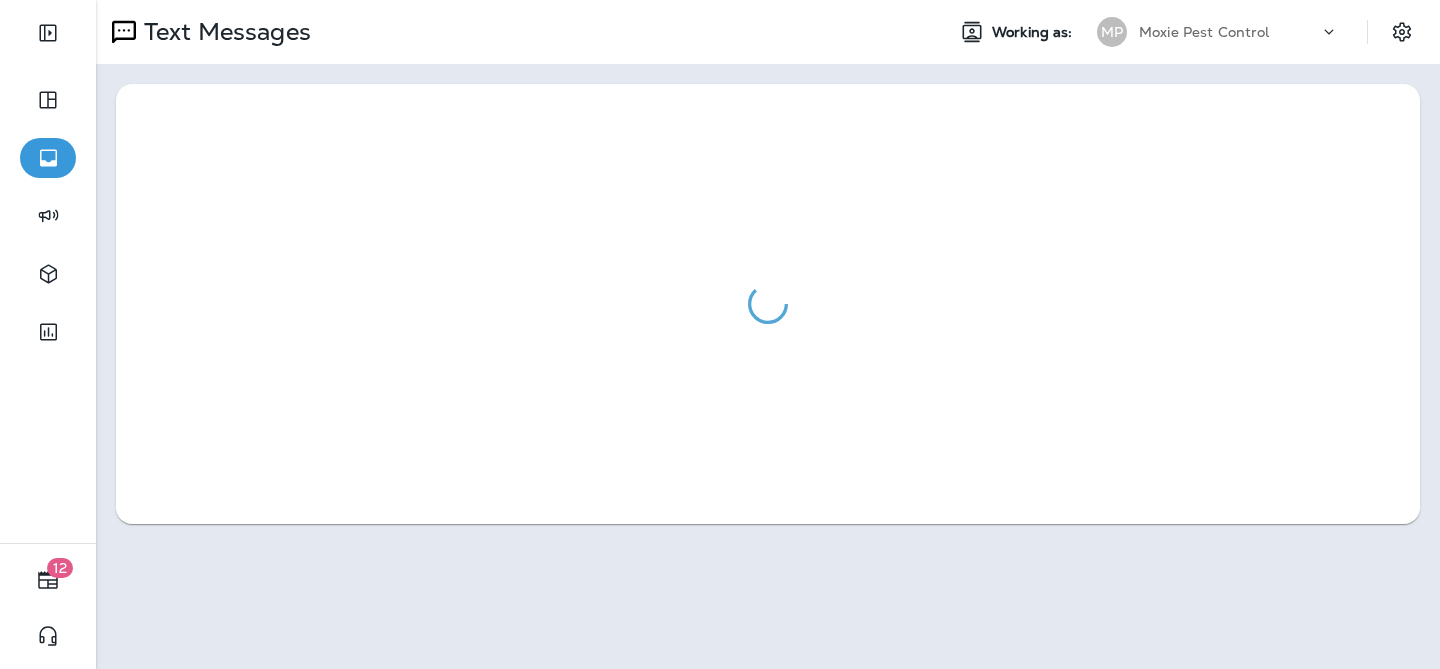 scroll, scrollTop: 0, scrollLeft: 0, axis: both 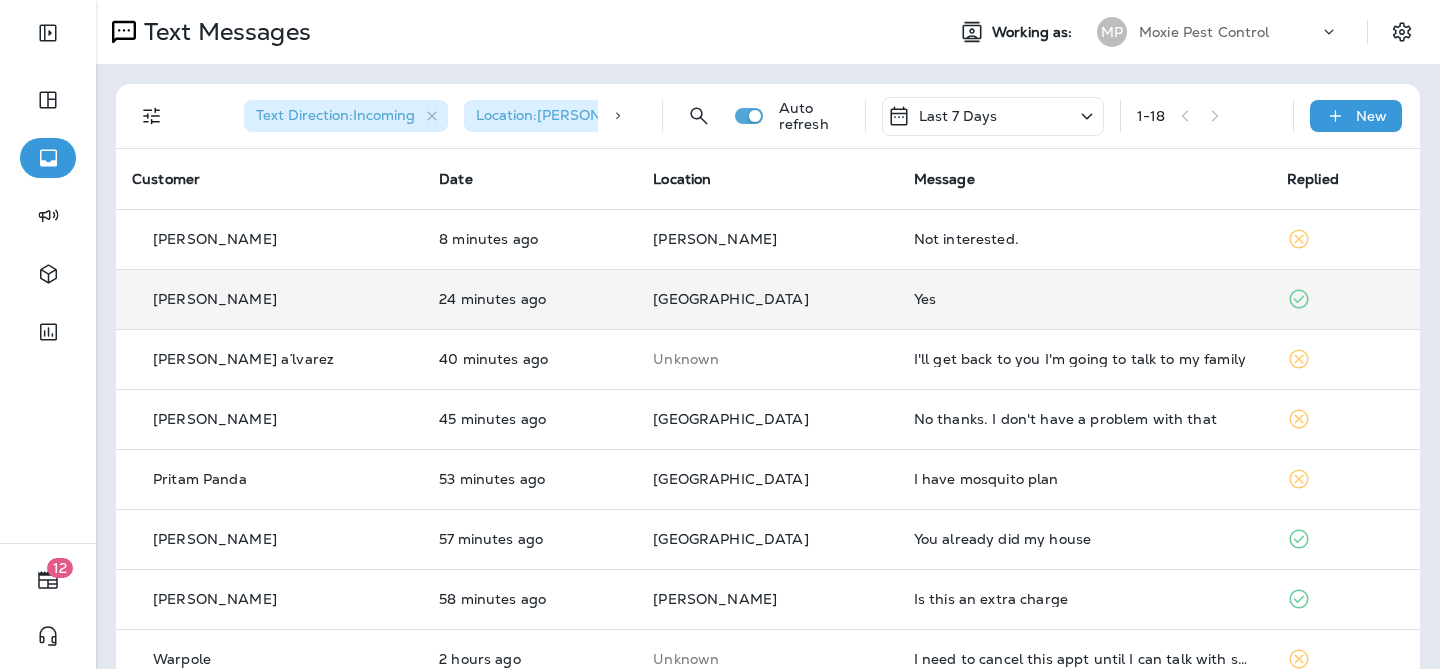 click on "[GEOGRAPHIC_DATA]" at bounding box center (767, 299) 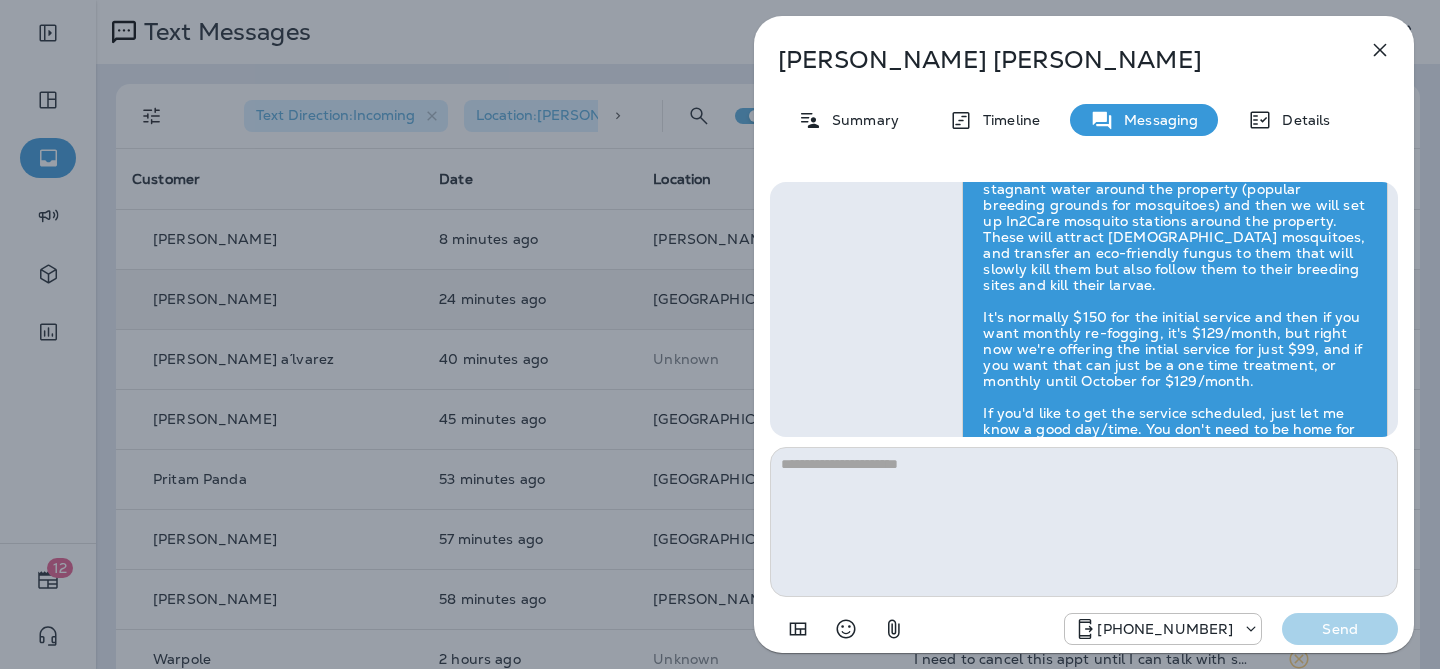 scroll, scrollTop: 0, scrollLeft: 0, axis: both 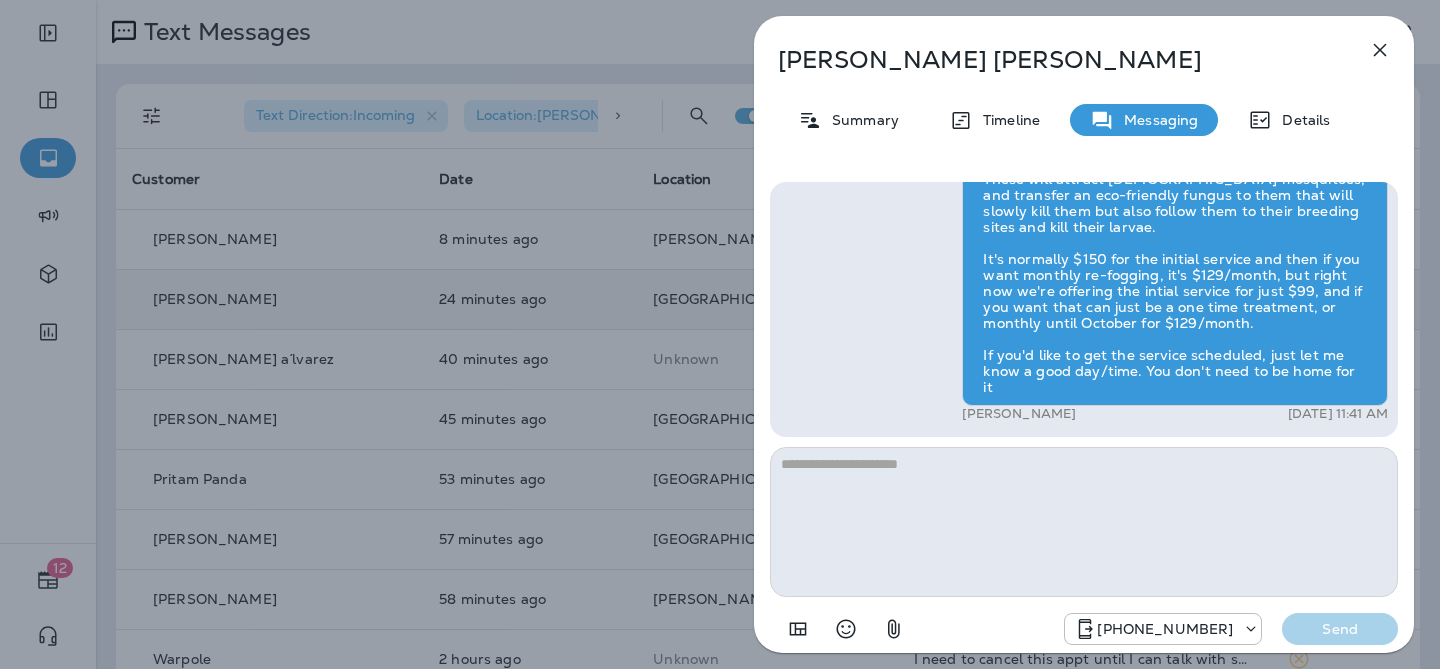 click 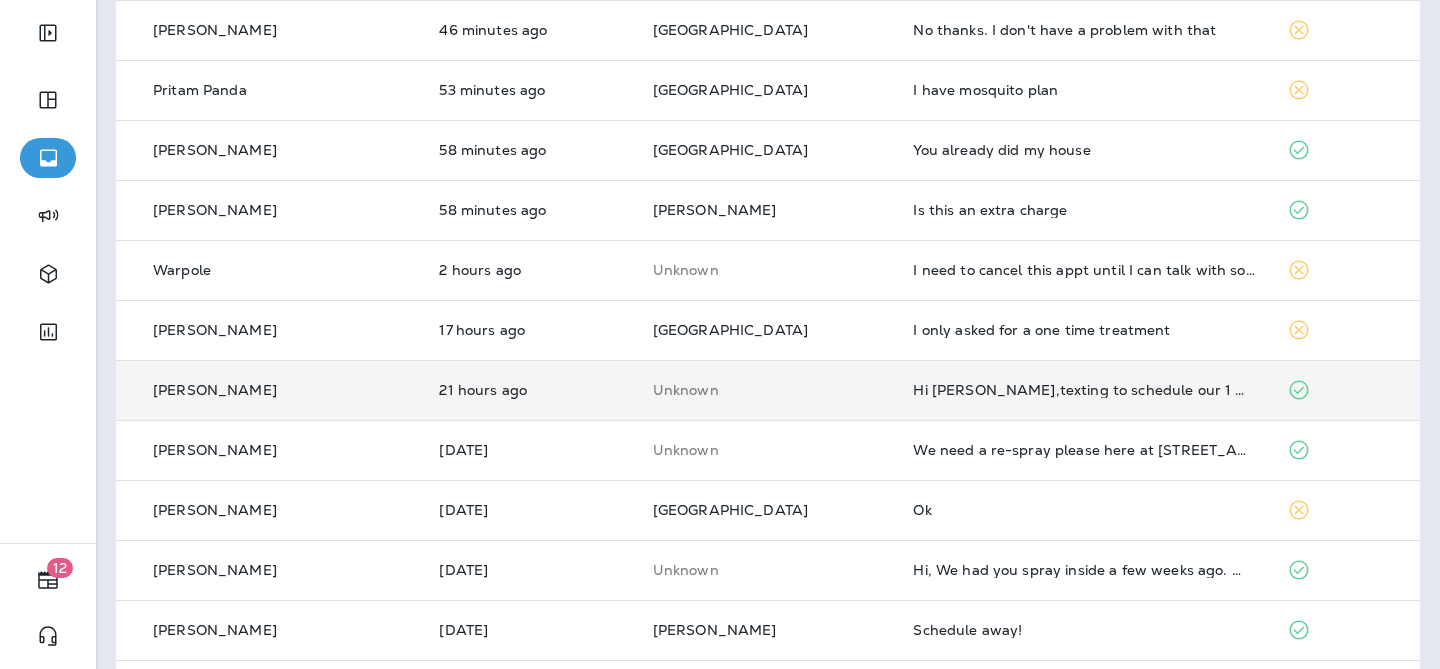 scroll, scrollTop: 0, scrollLeft: 0, axis: both 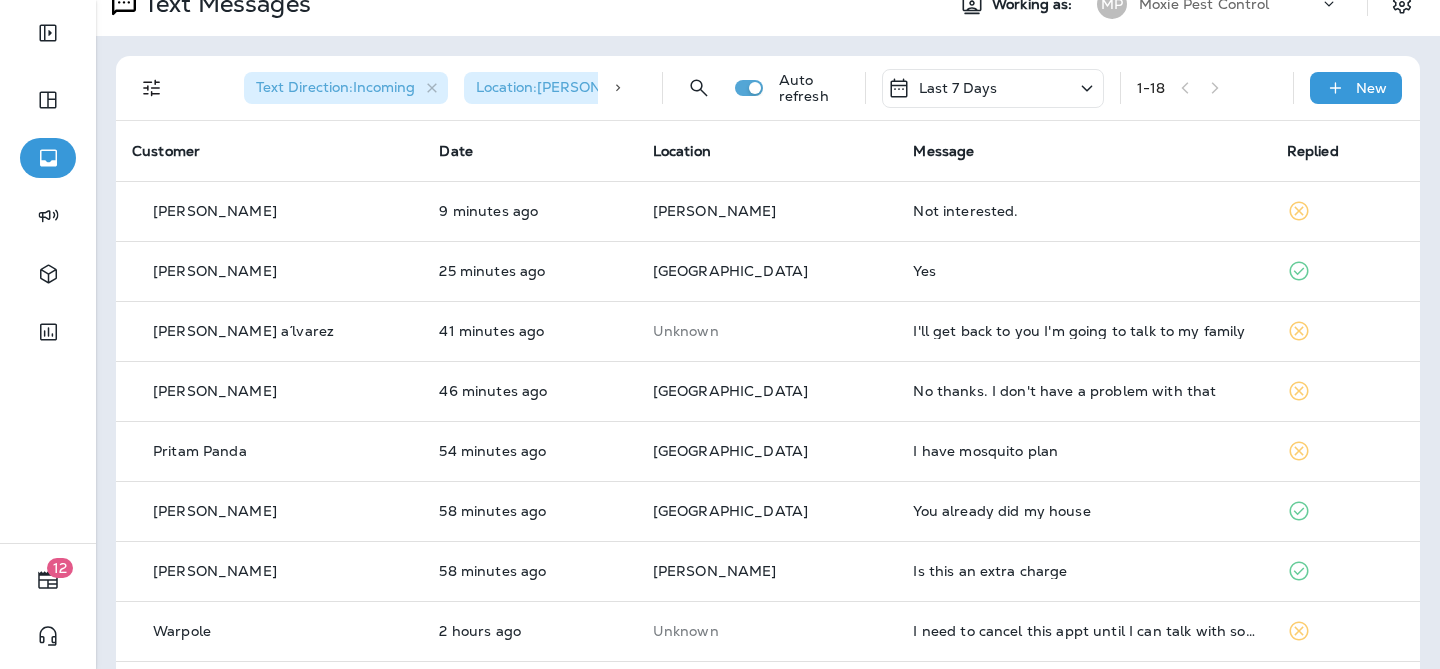 click 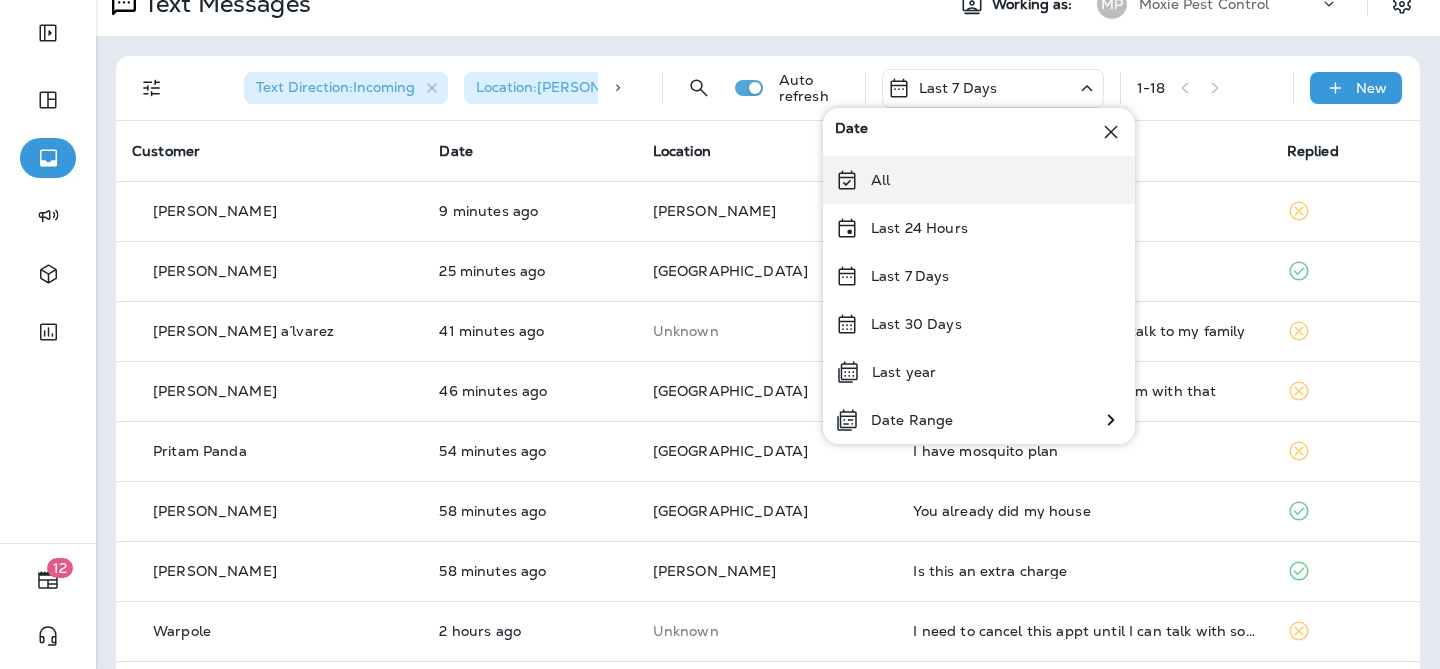 click on "All" at bounding box center (979, 180) 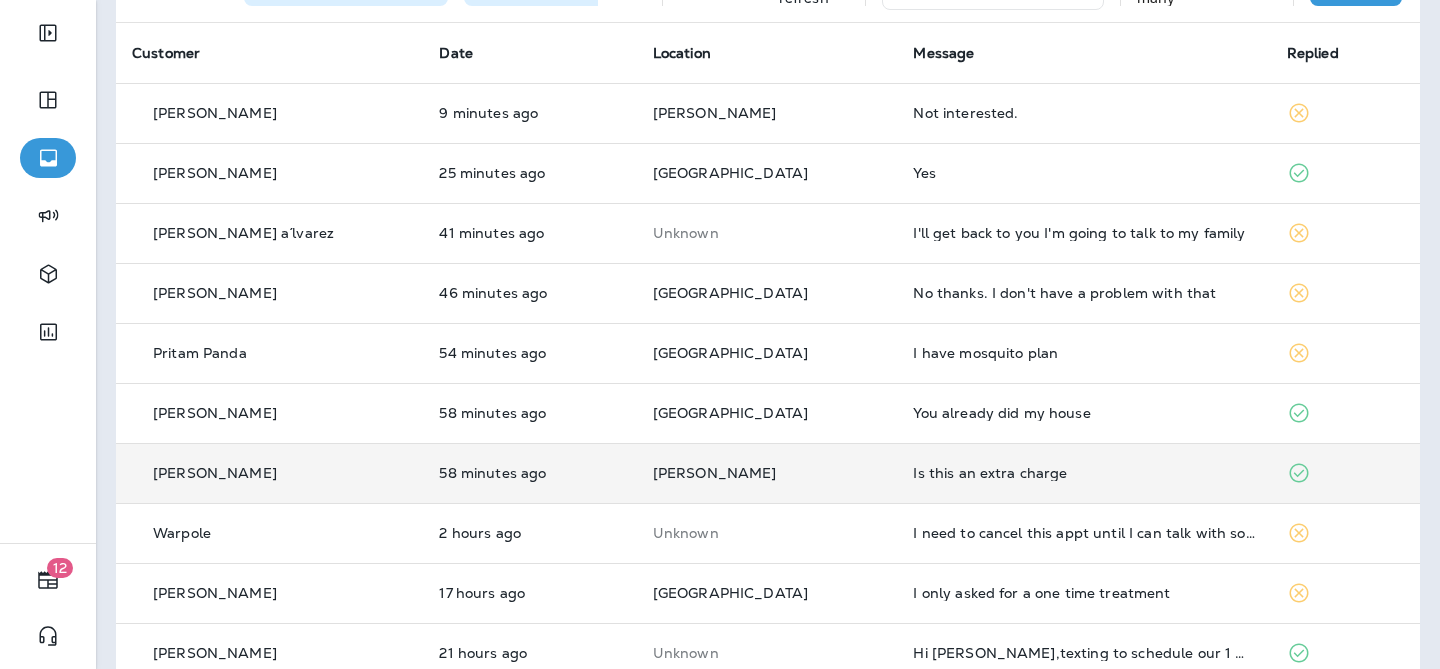 scroll, scrollTop: 761, scrollLeft: 0, axis: vertical 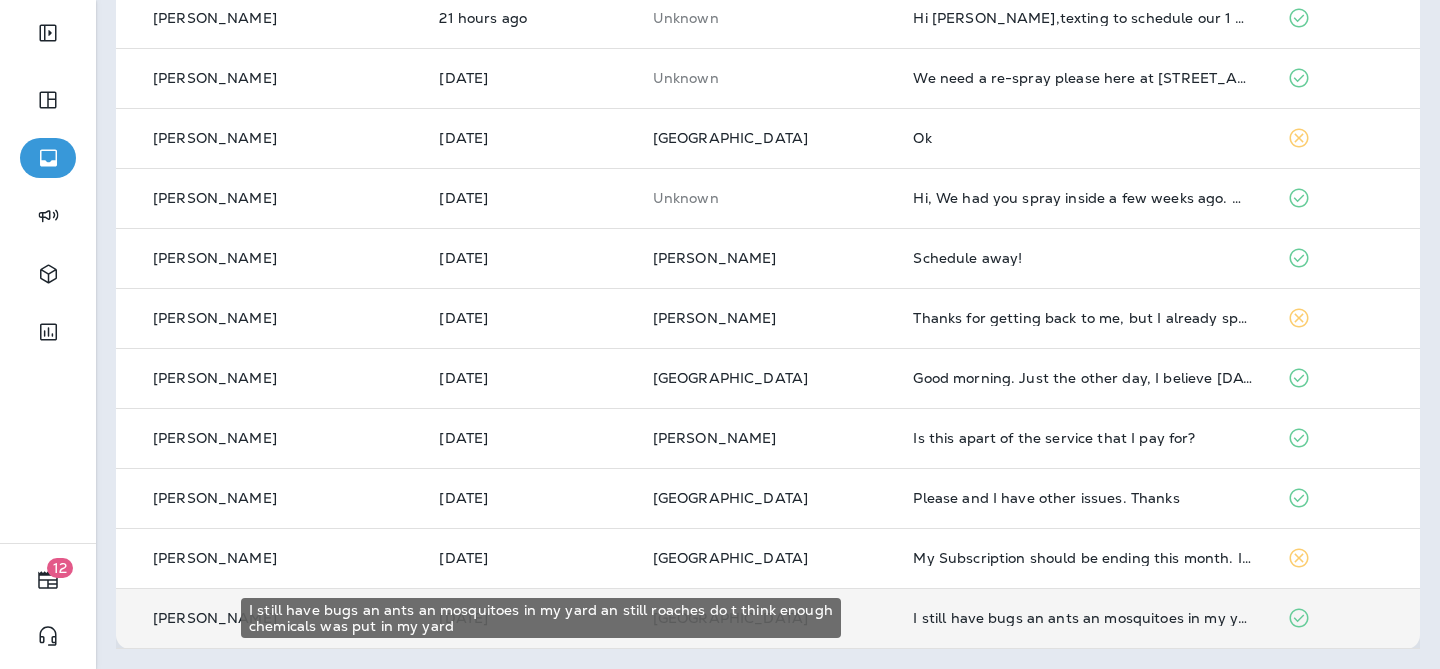 click on "I still have bugs an ants an mosquitoes in my yard an still roaches do t think enough chemicals was put in my yard" at bounding box center (1083, 618) 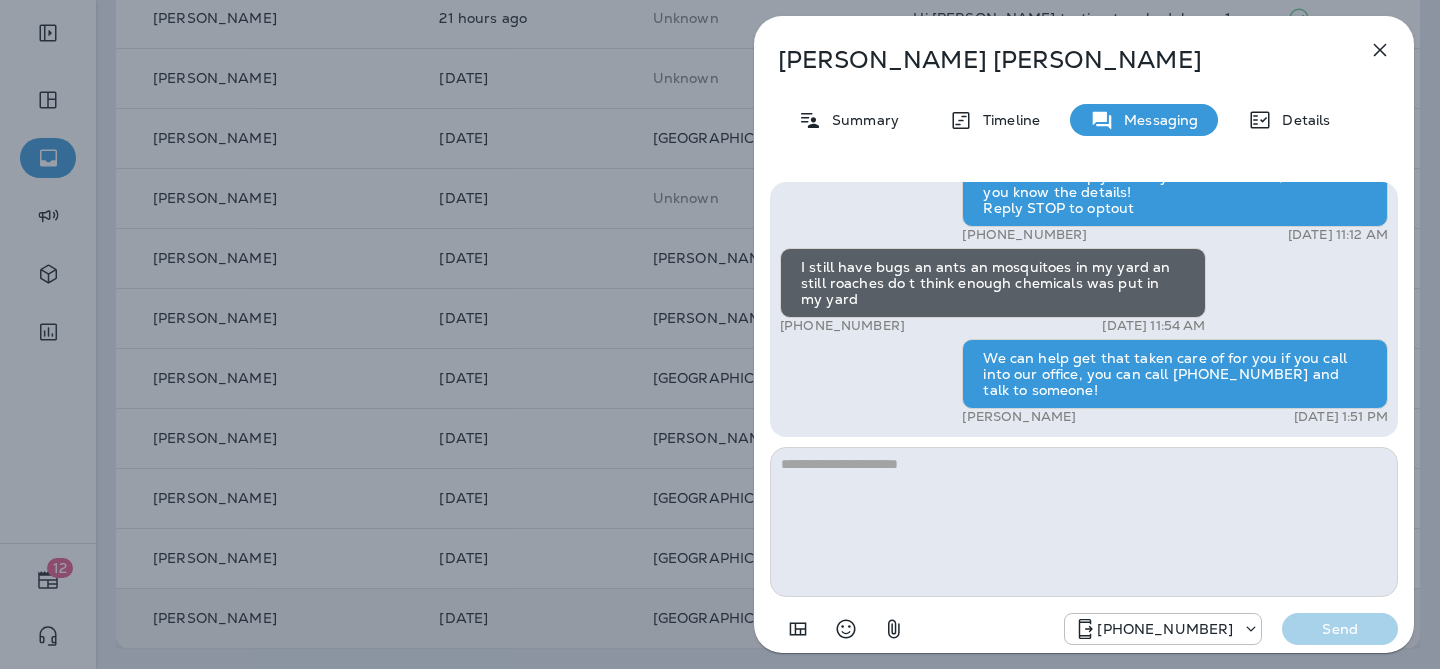 scroll, scrollTop: 1, scrollLeft: 0, axis: vertical 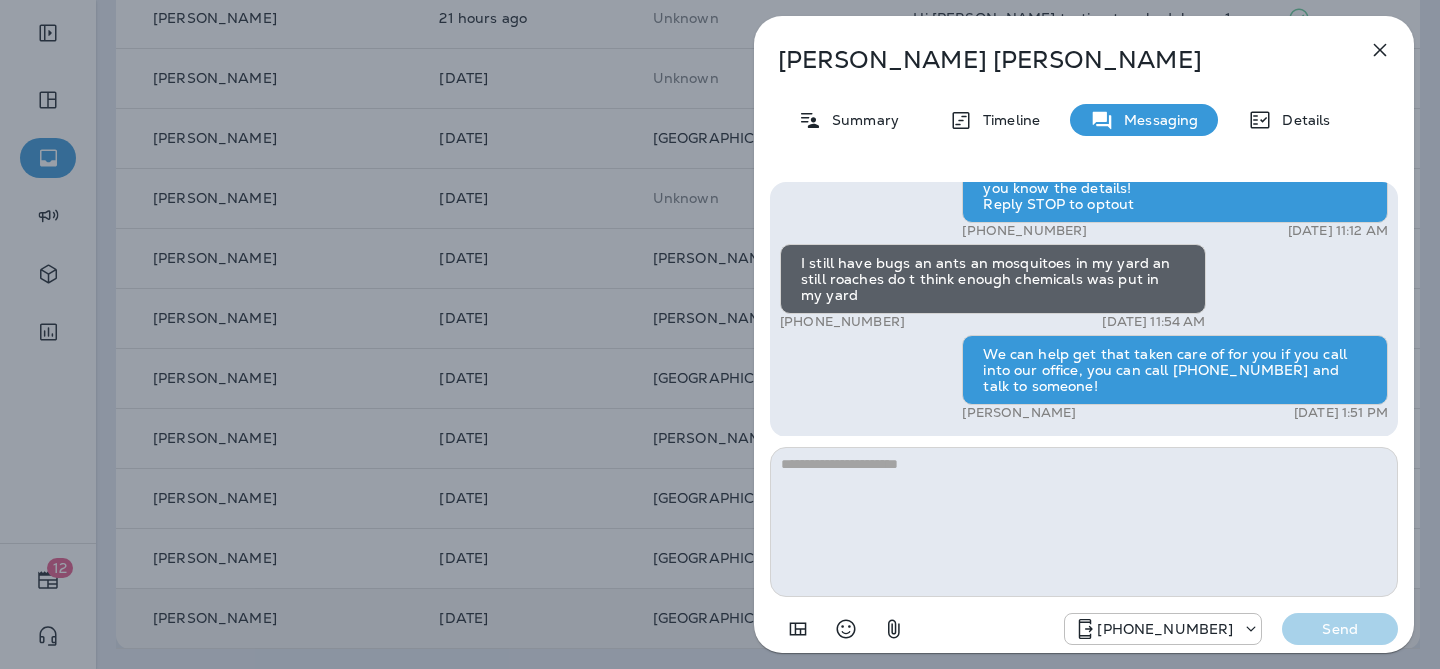 click 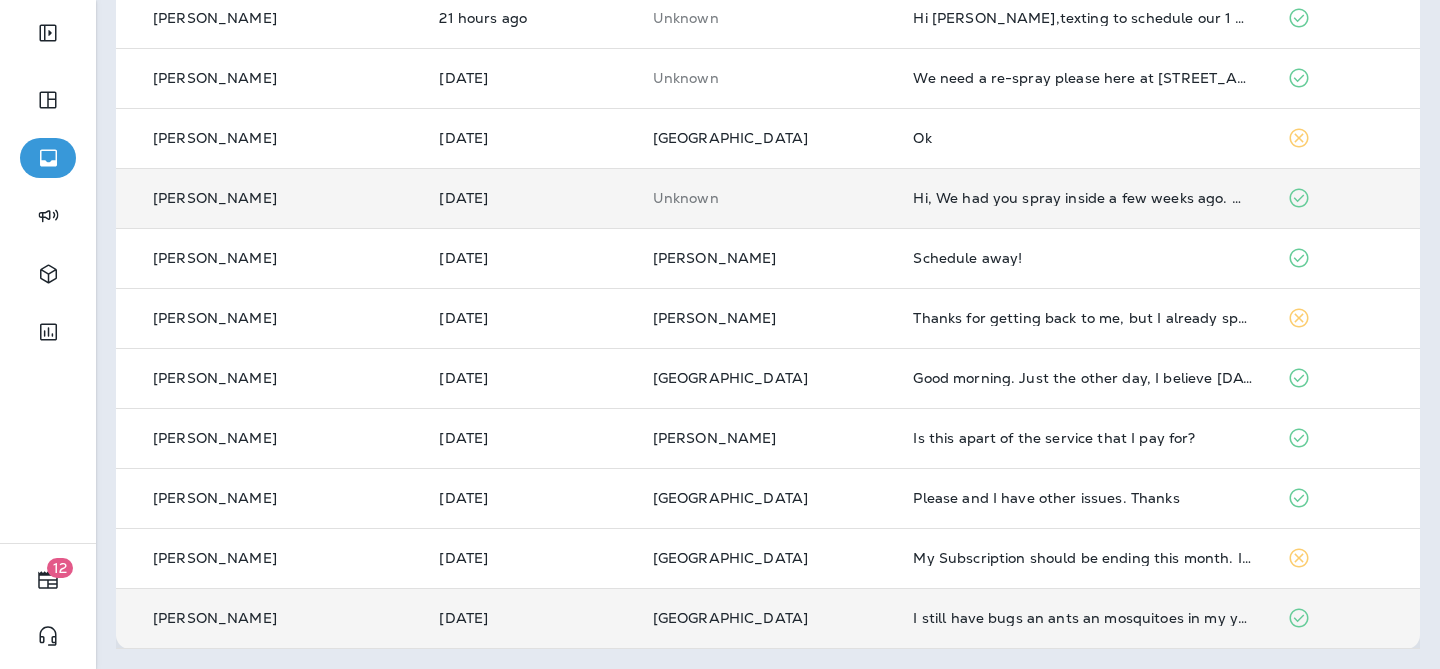scroll, scrollTop: 0, scrollLeft: 0, axis: both 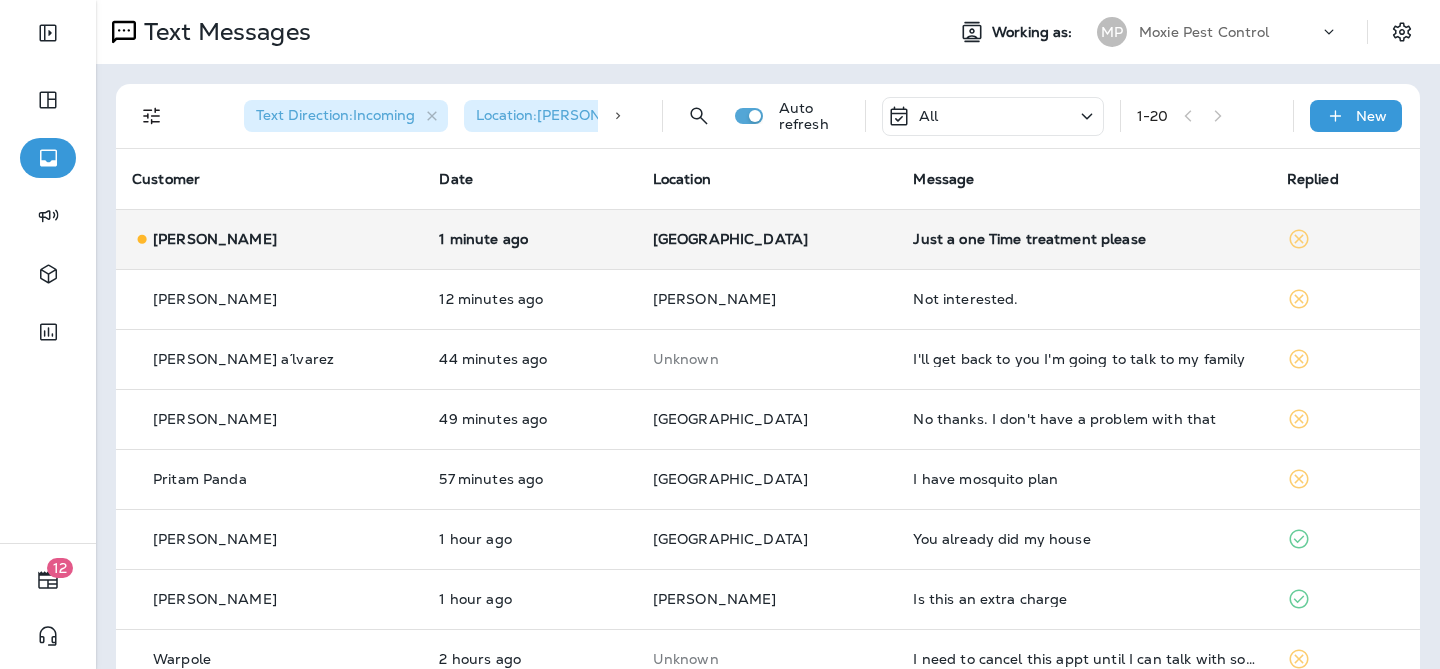 click on "[PERSON_NAME]" at bounding box center [269, 239] 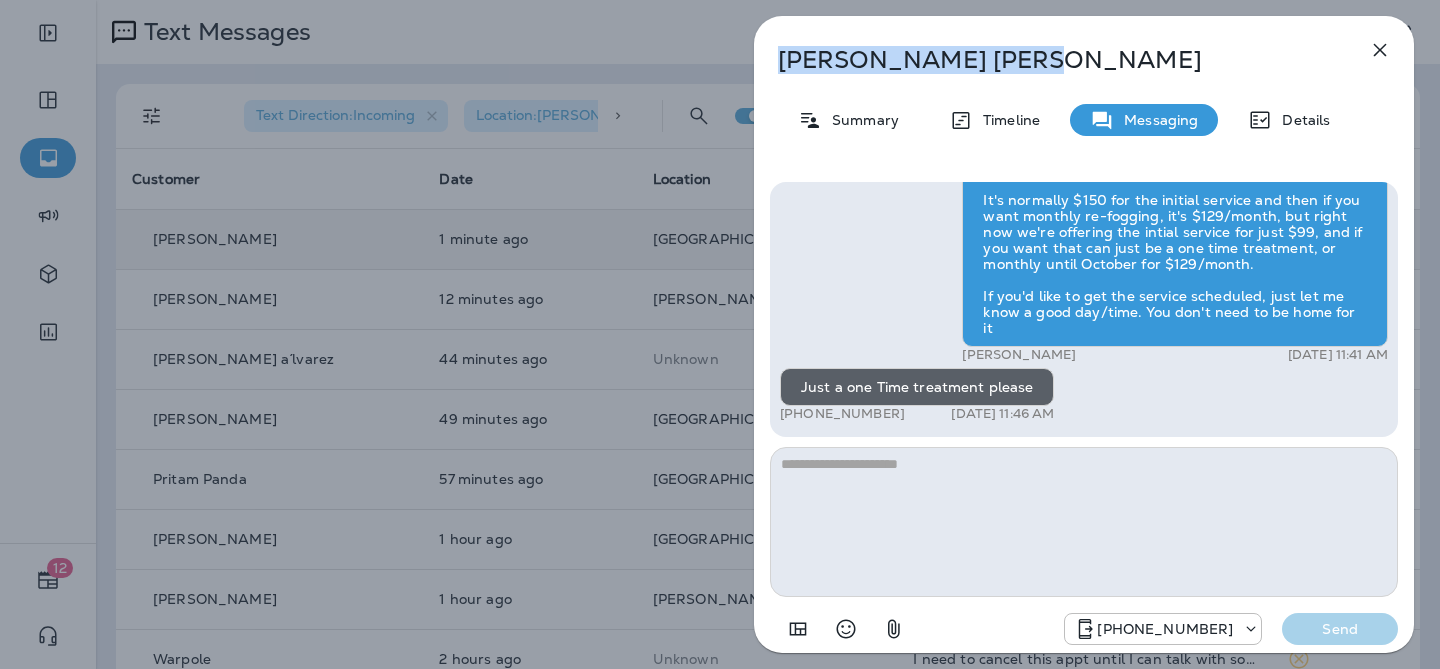 drag, startPoint x: 917, startPoint y: 64, endPoint x: 760, endPoint y: 46, distance: 158.02847 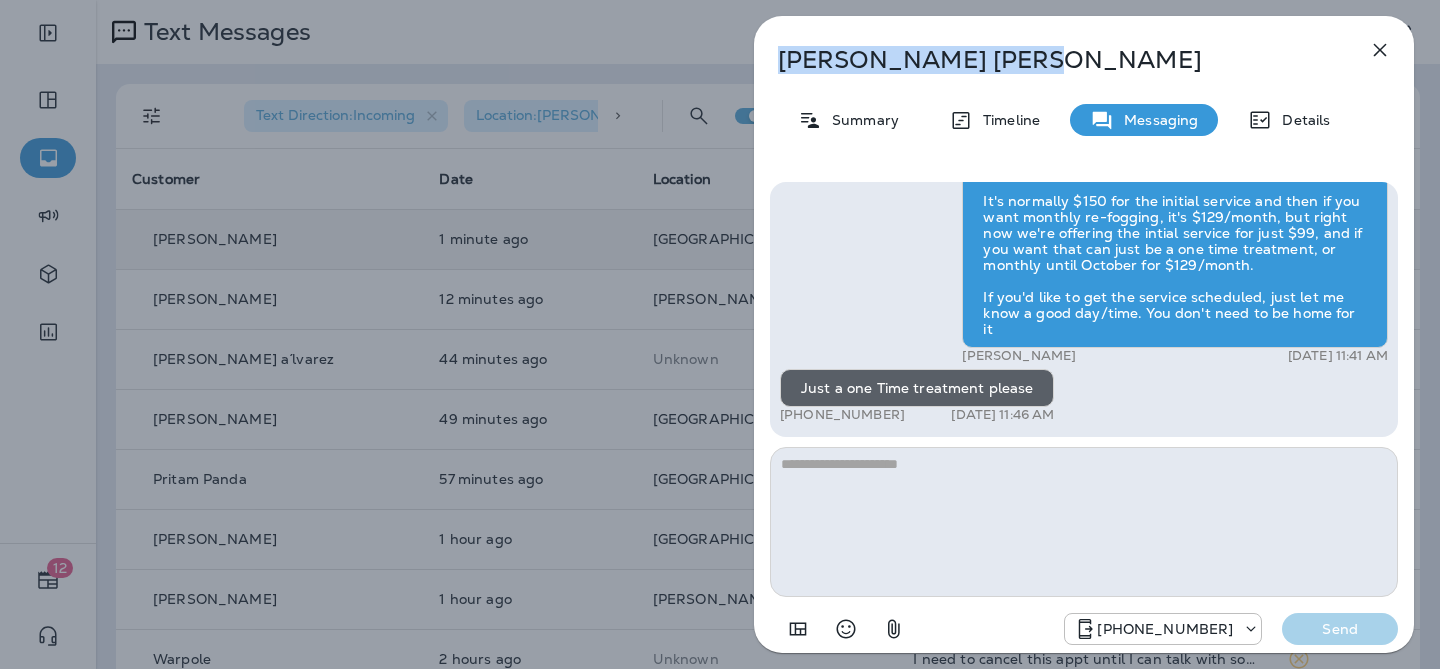 scroll, scrollTop: 0, scrollLeft: 0, axis: both 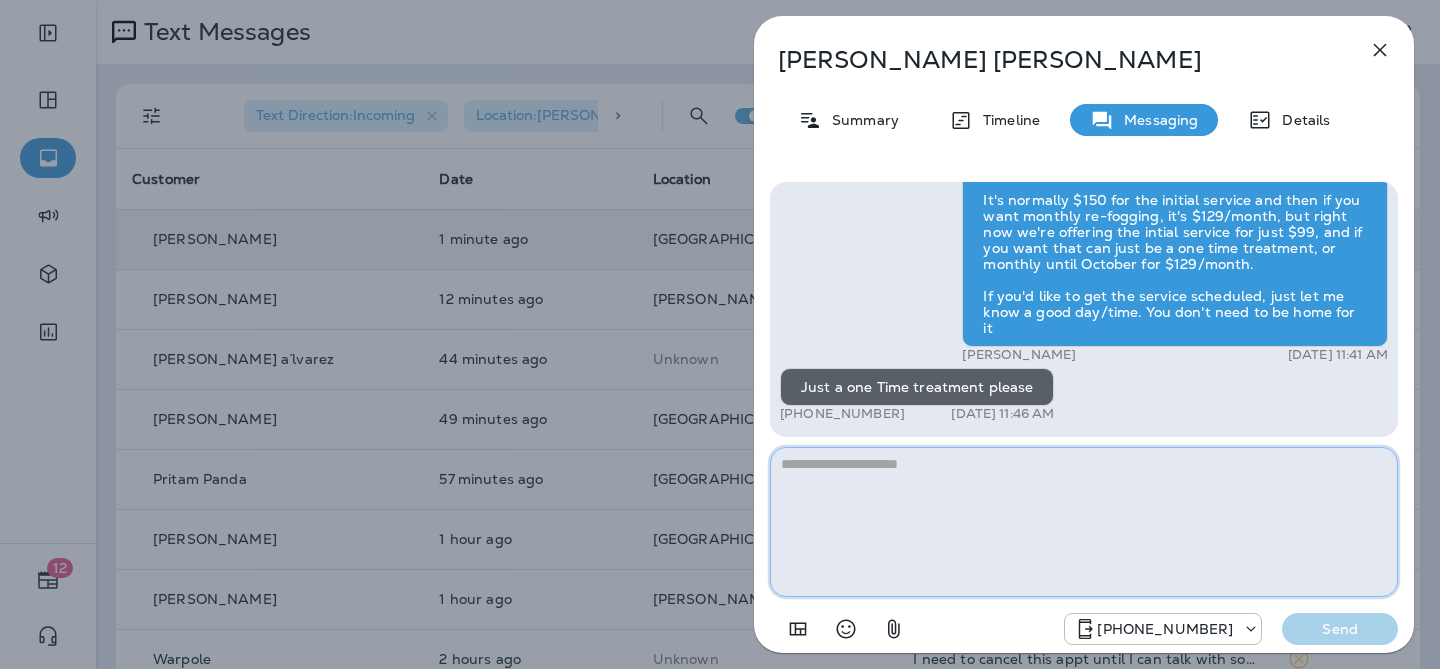 click at bounding box center (1084, 522) 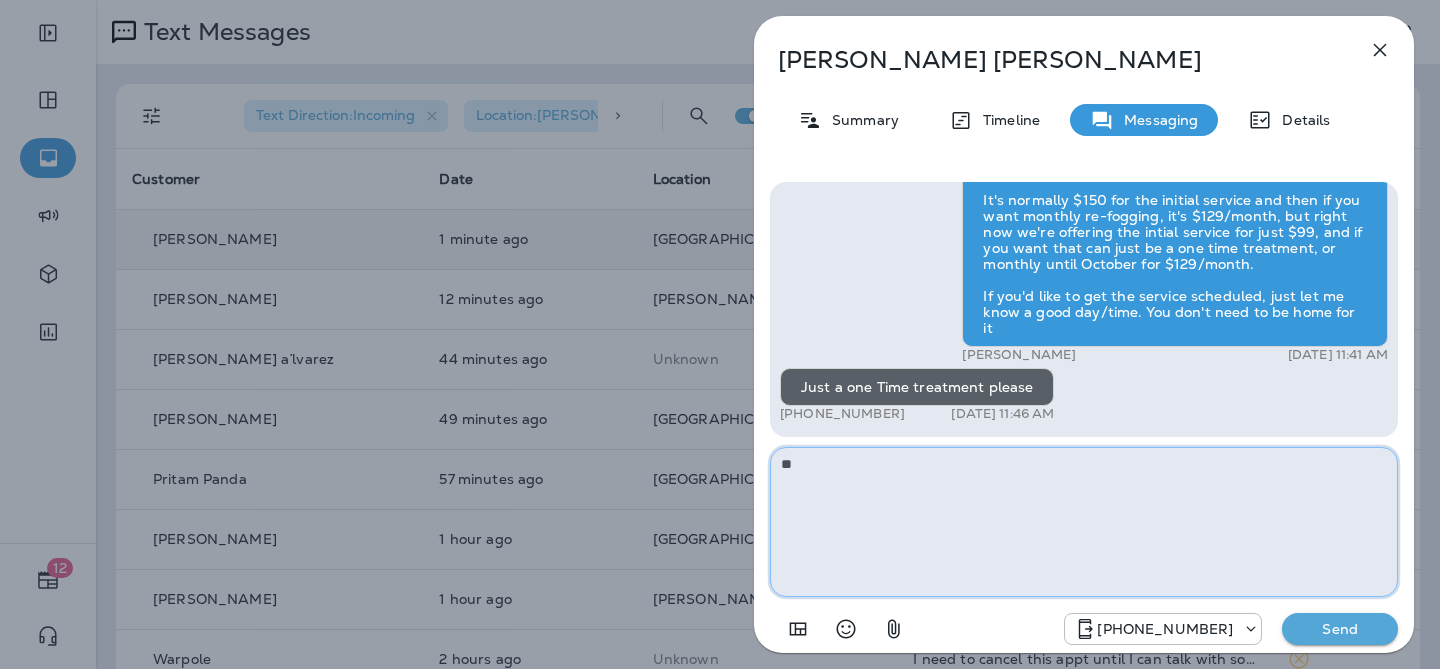 type on "*" 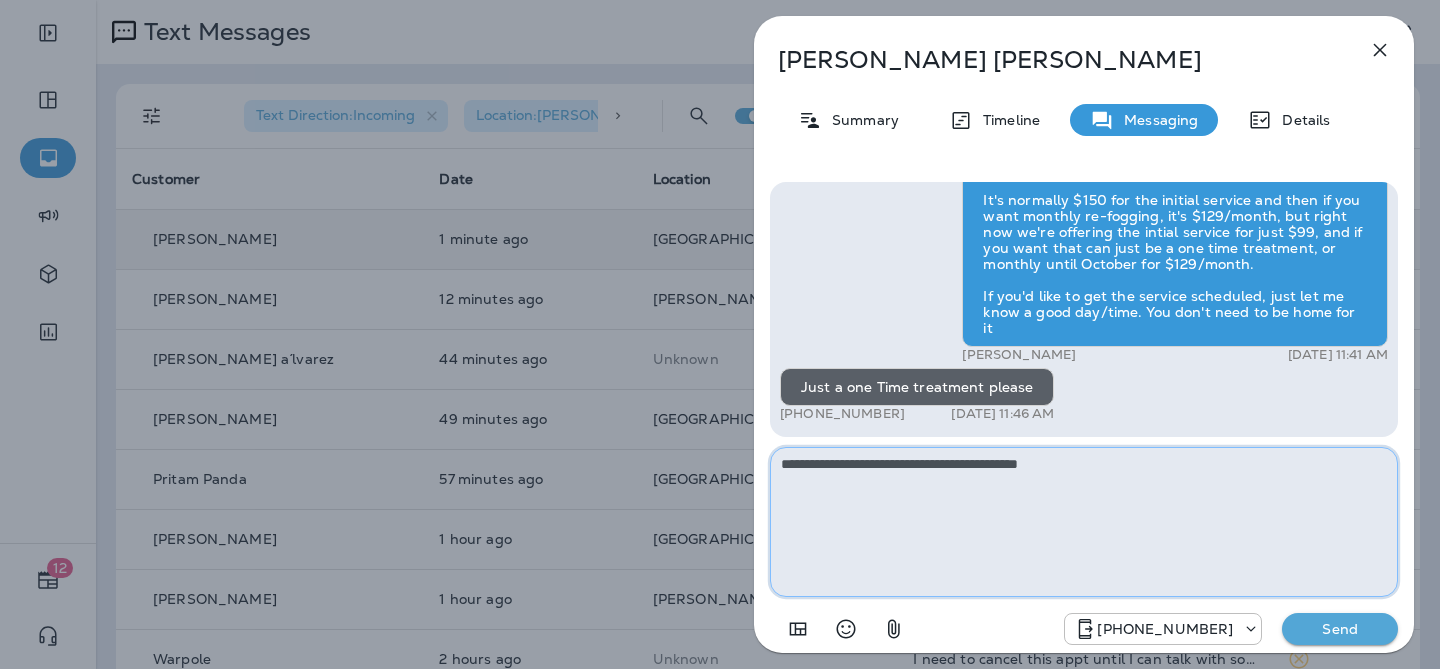type on "**********" 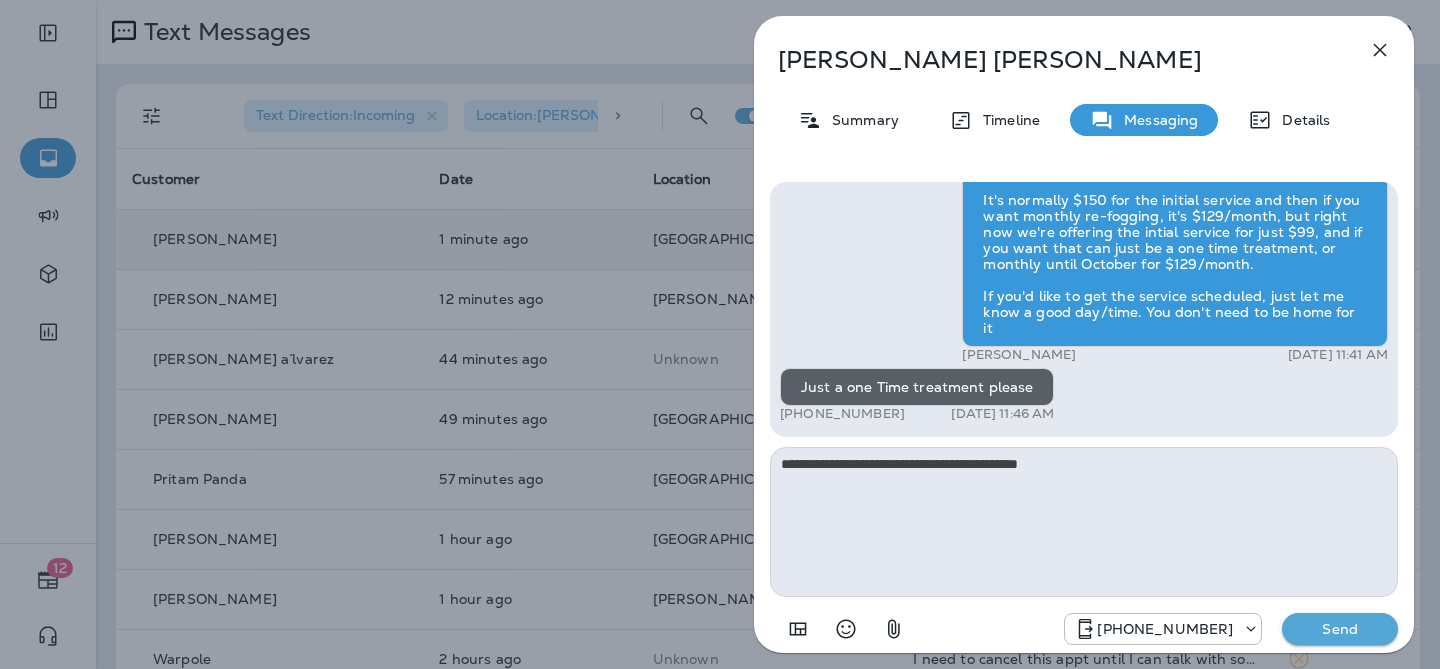 click on "Send" at bounding box center (1340, 629) 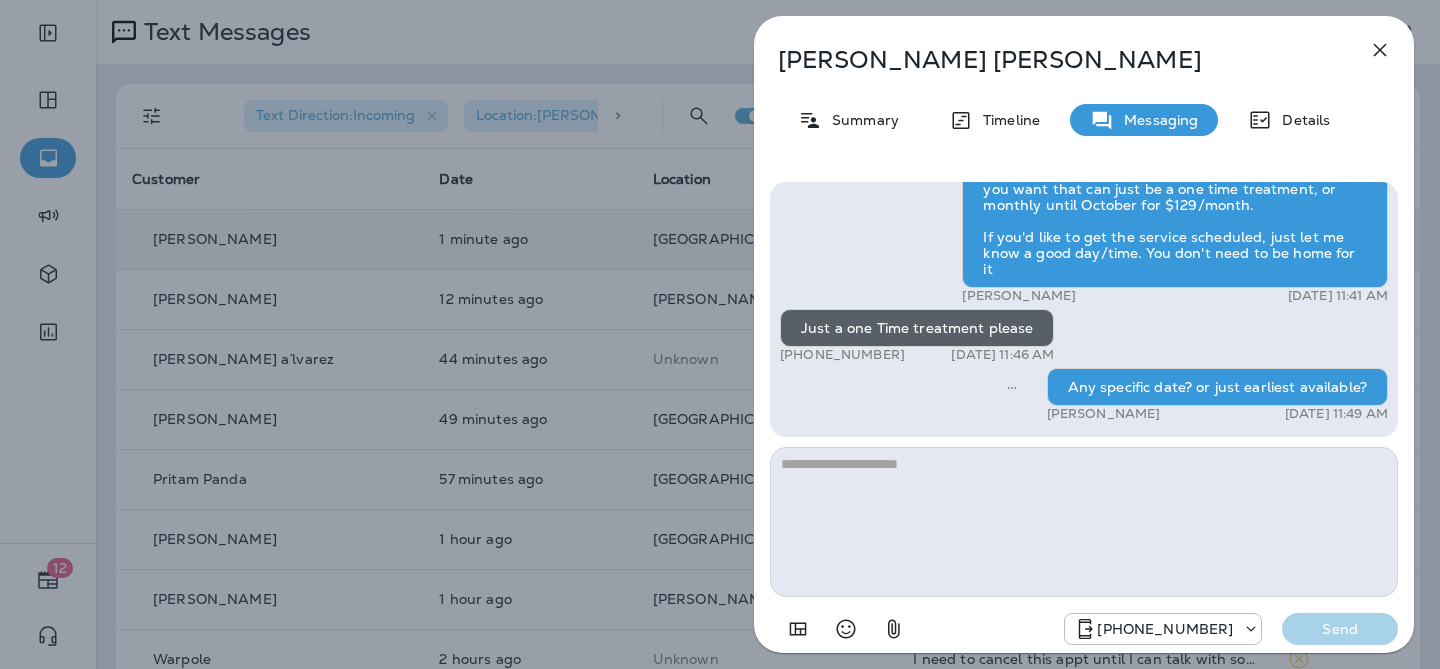 click 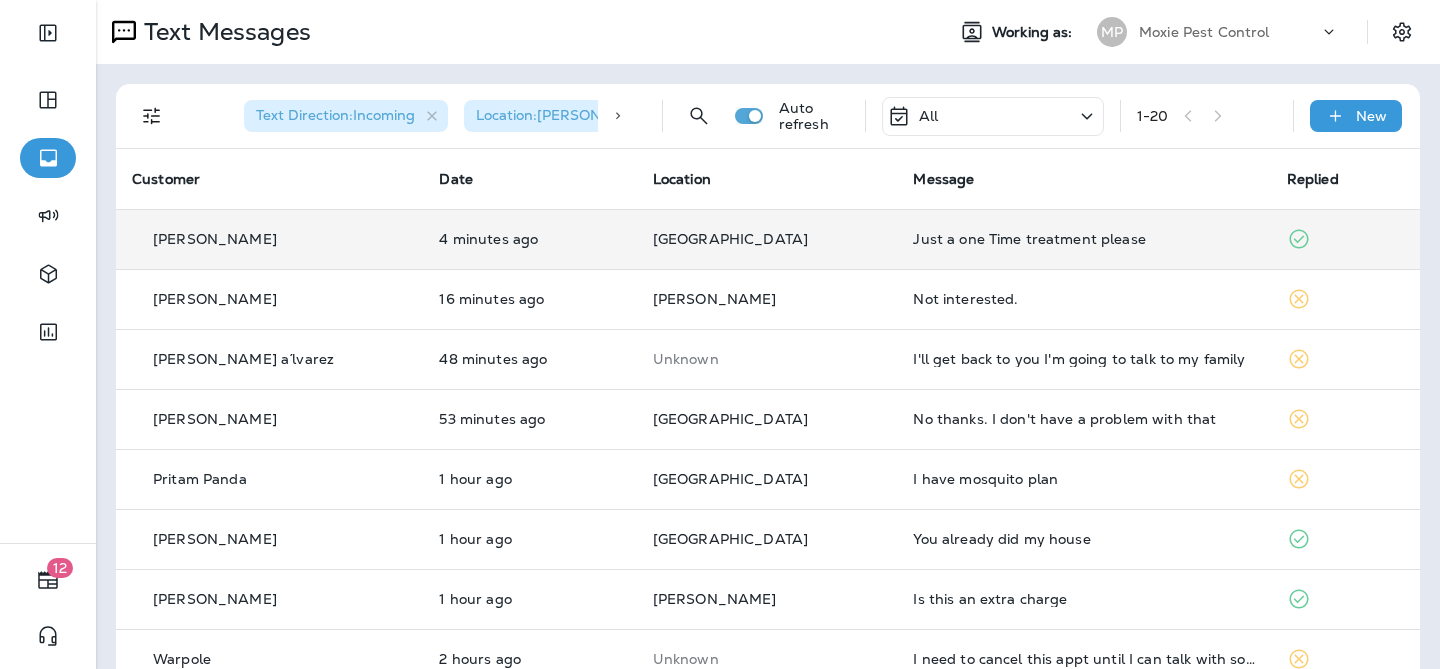 click on "[GEOGRAPHIC_DATA]" at bounding box center (767, 239) 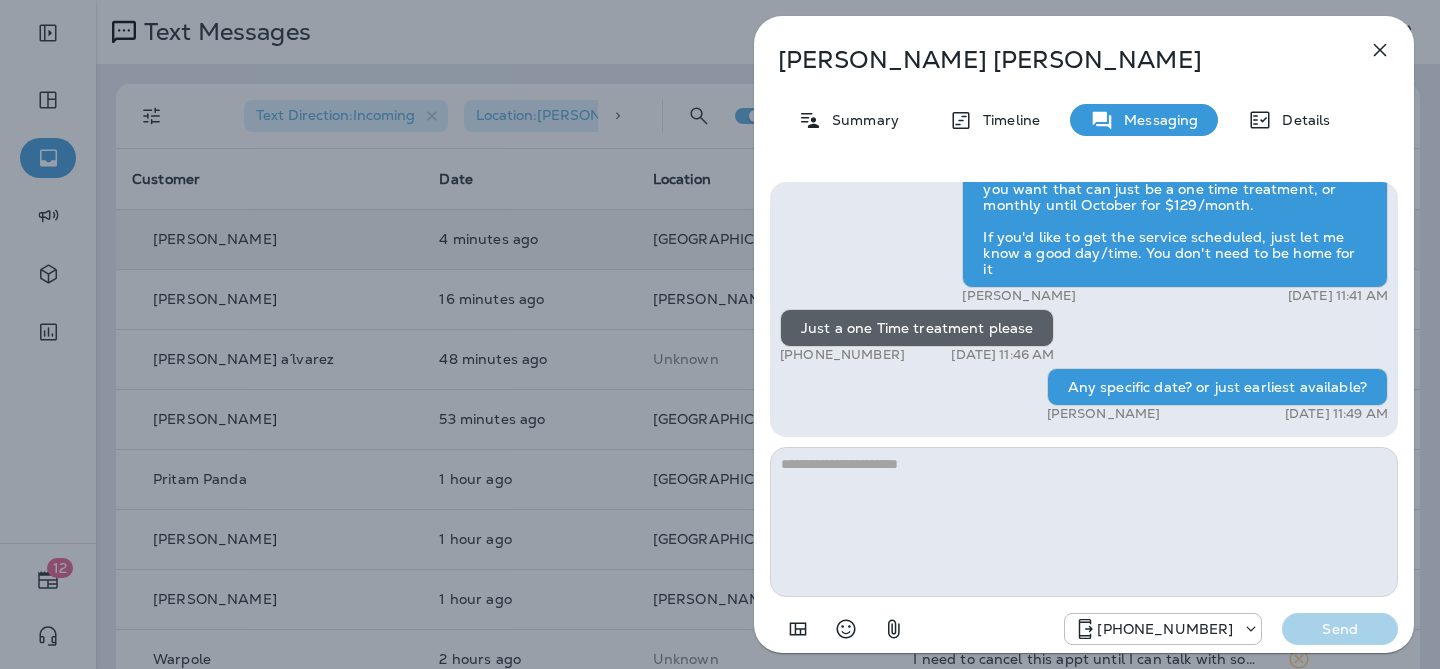 click 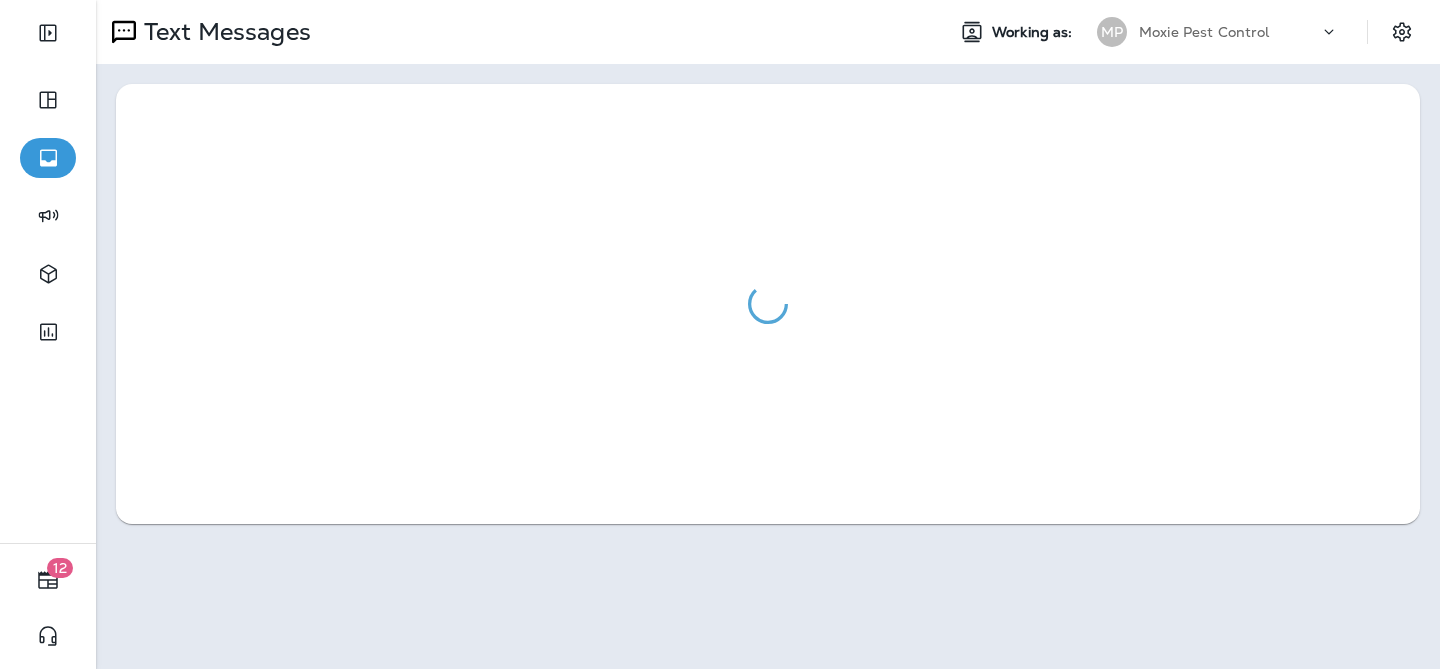 scroll, scrollTop: 0, scrollLeft: 0, axis: both 